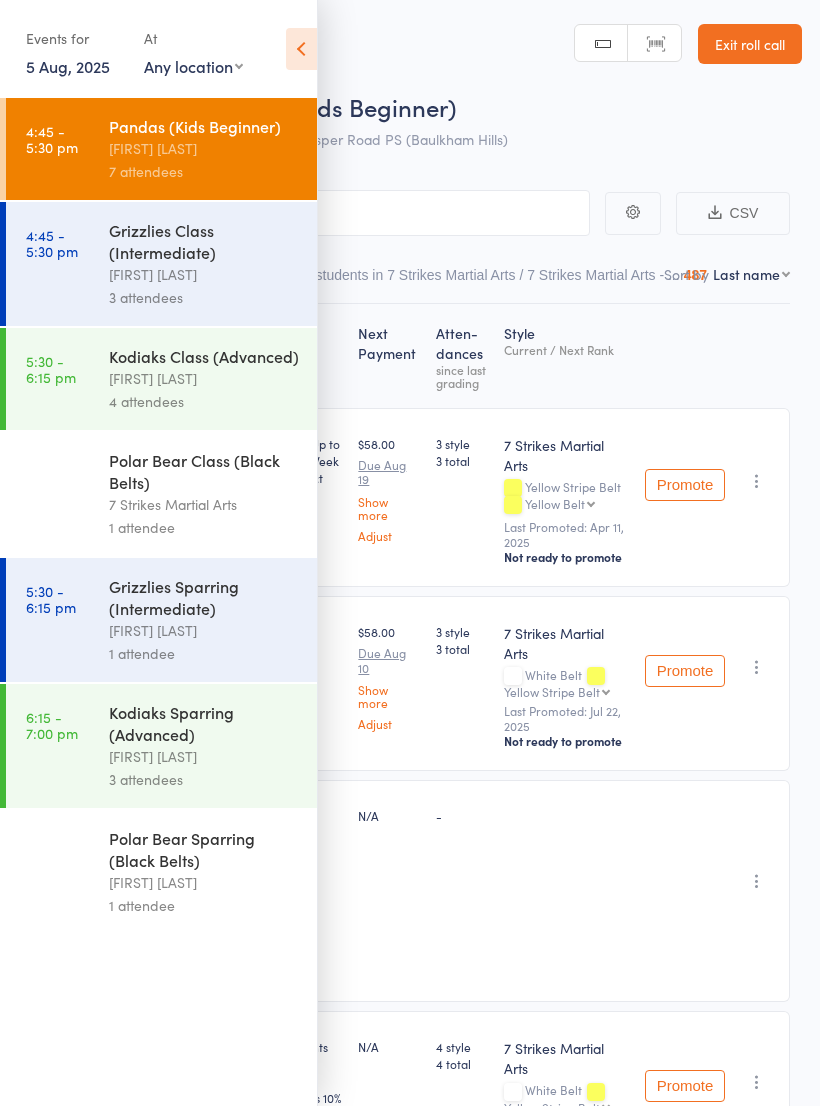 scroll, scrollTop: 14, scrollLeft: 0, axis: vertical 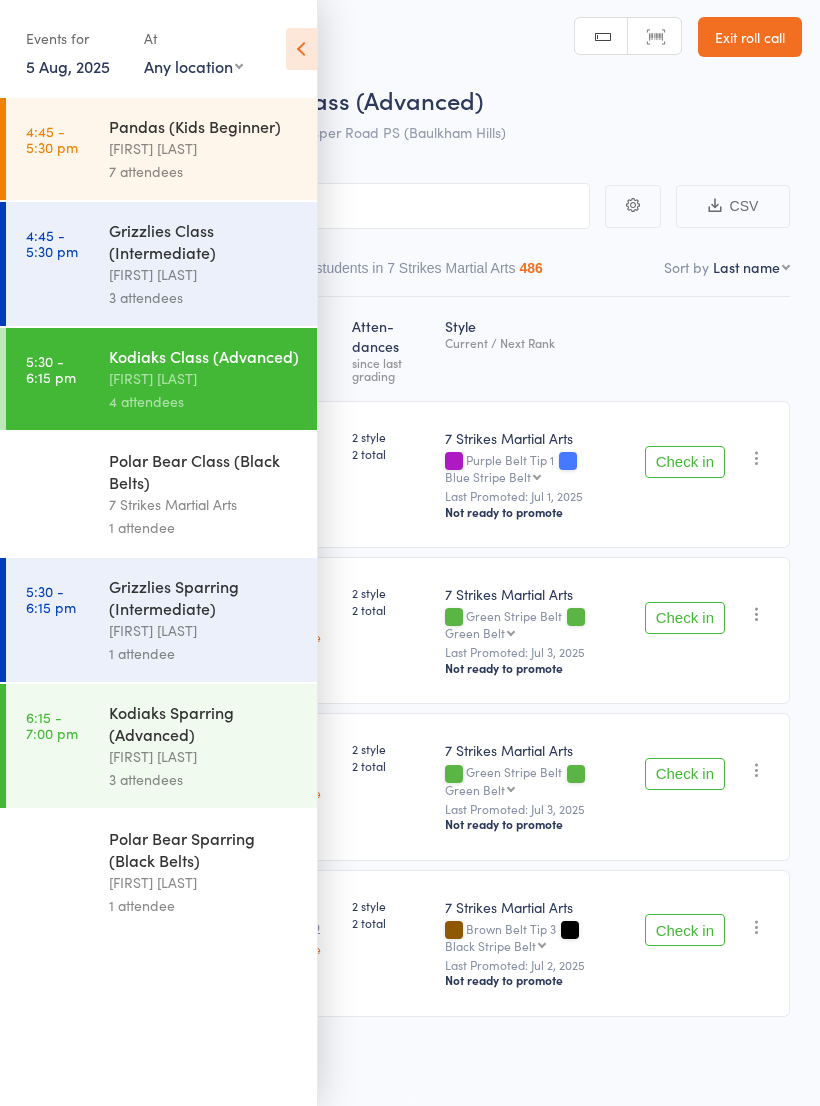 click at bounding box center [301, 49] 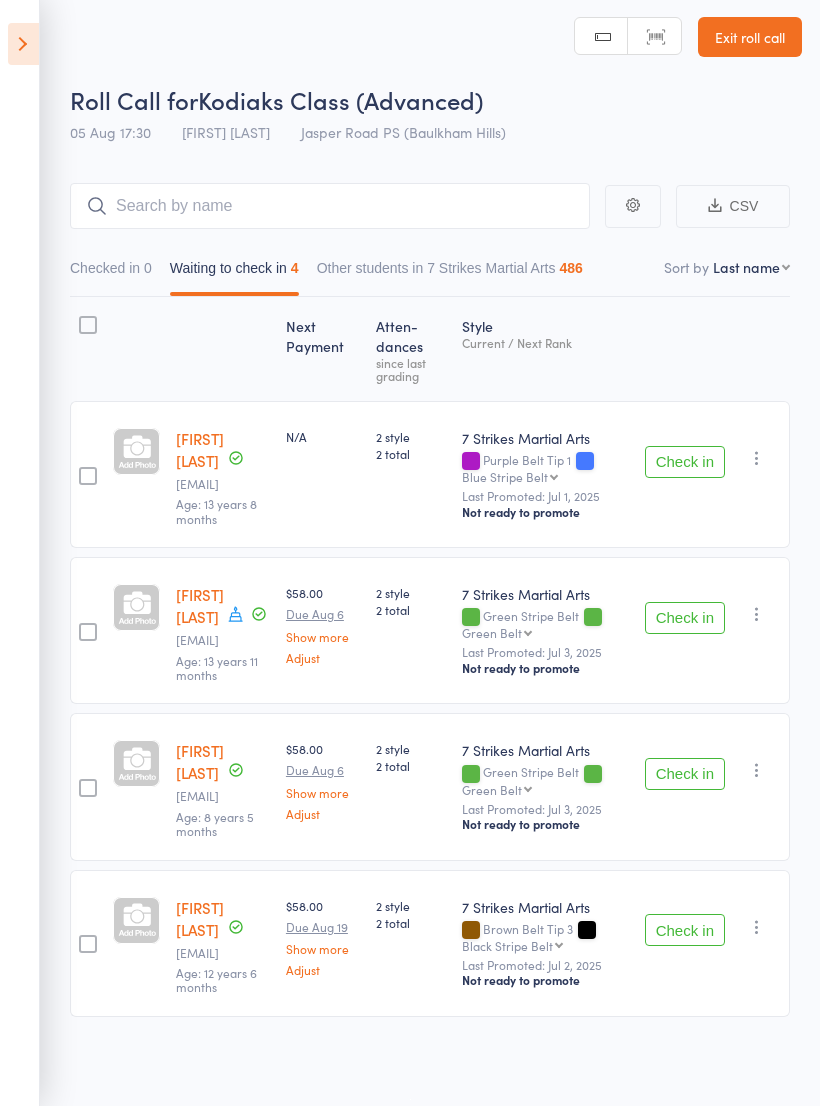 click on "Check in" at bounding box center (685, 618) 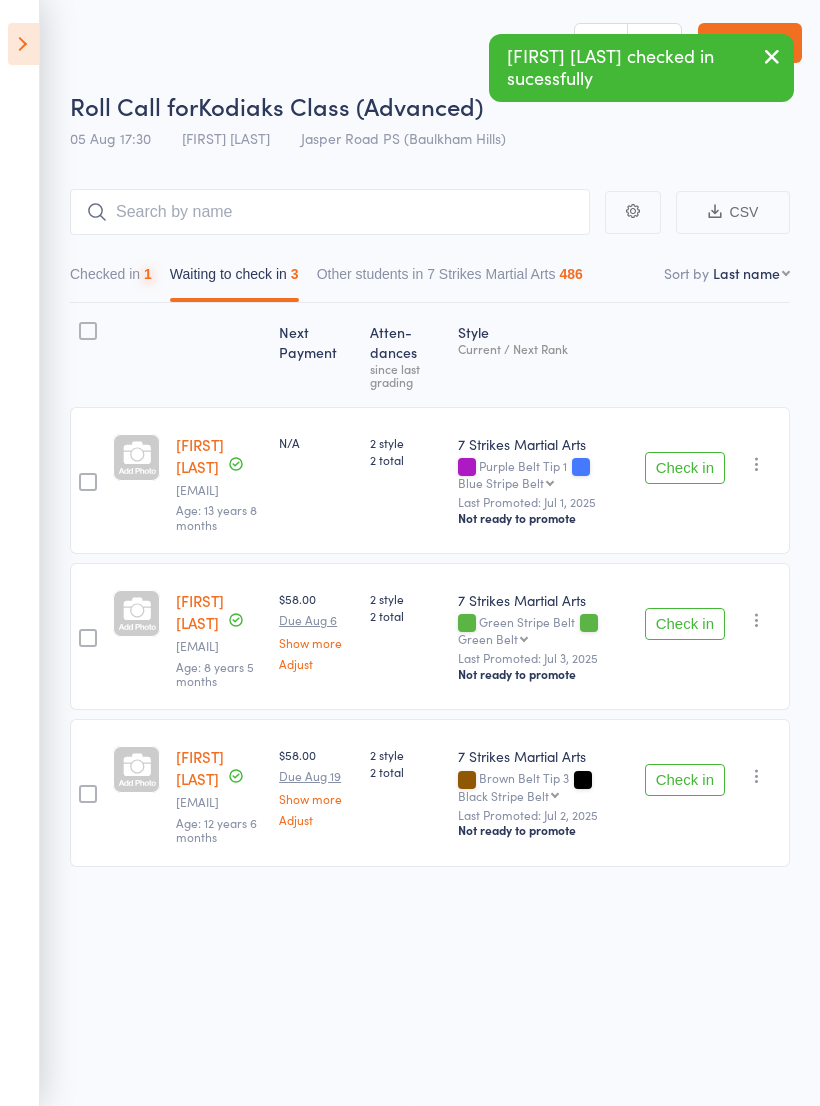 click on "Check in" at bounding box center [685, 624] 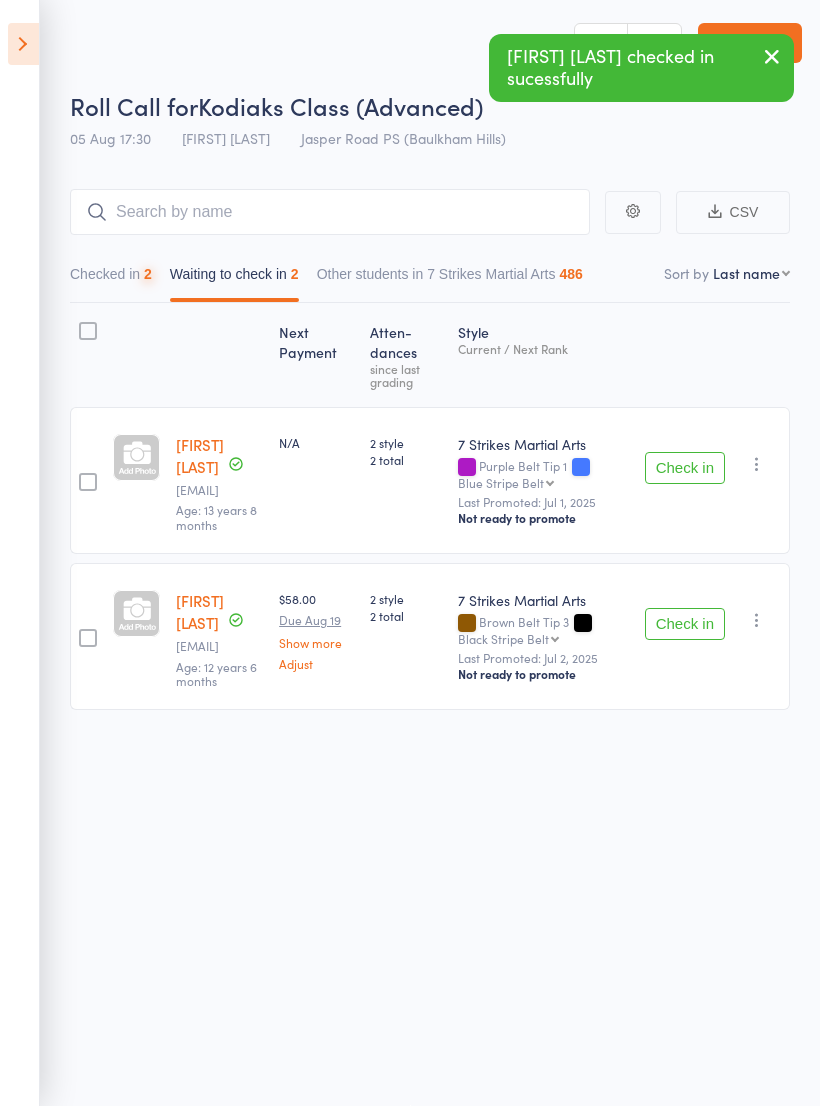 click on "Check in" at bounding box center (685, 624) 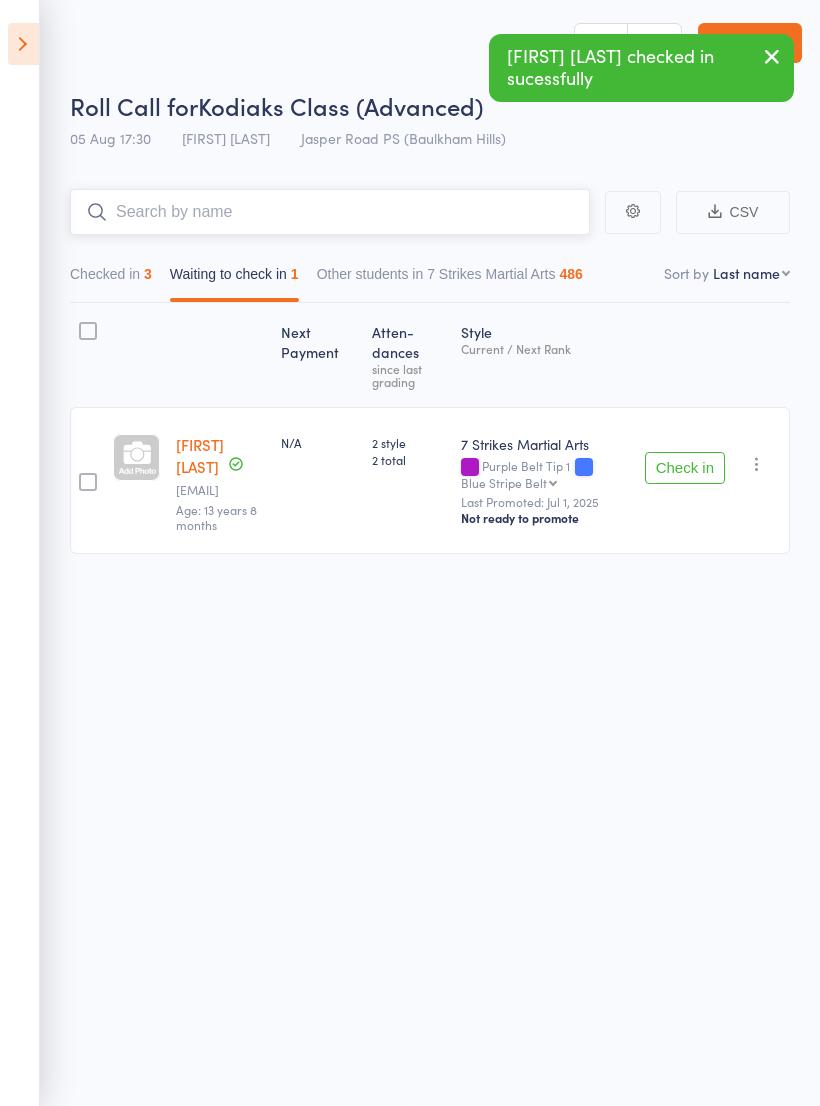 click at bounding box center (330, 212) 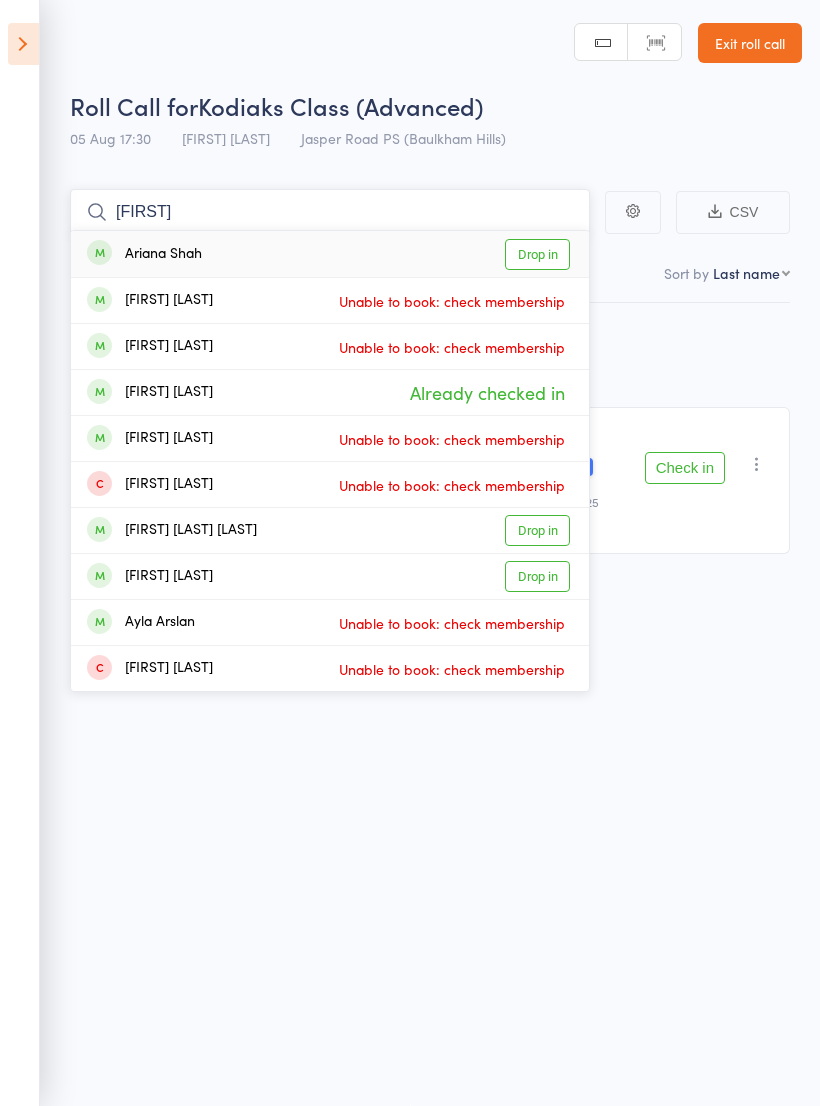 type on "Arian" 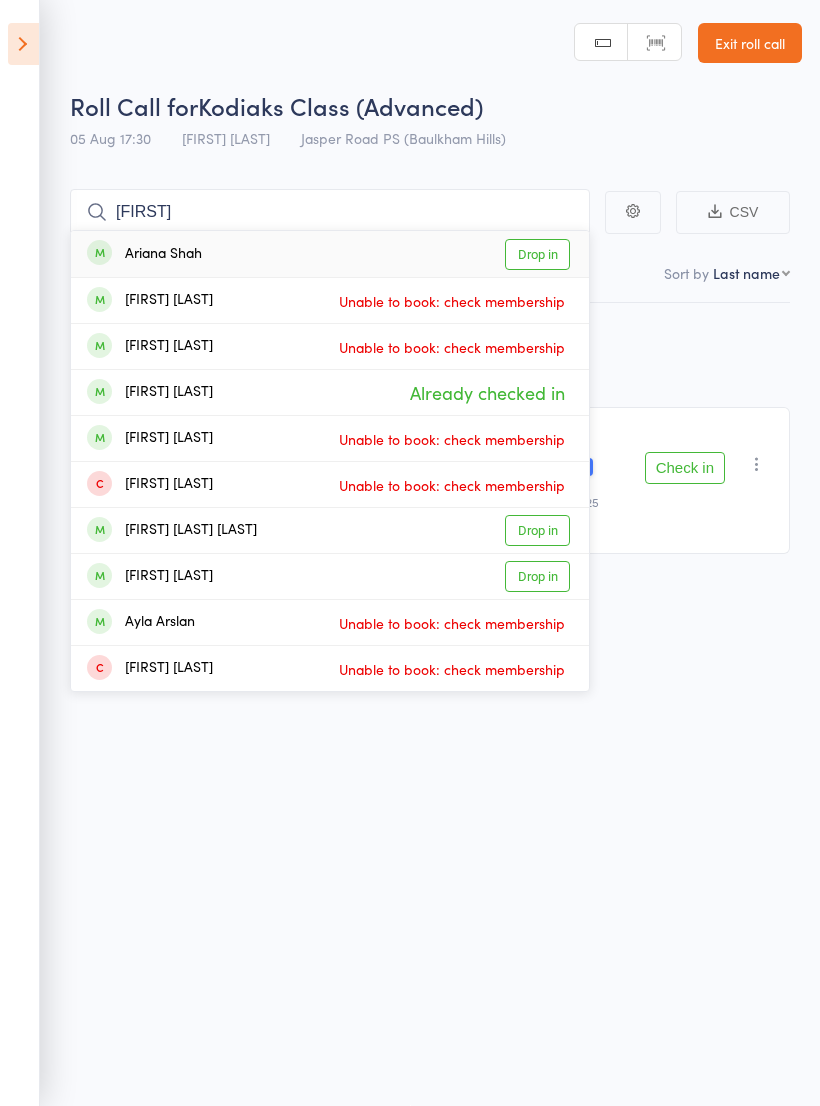 click on "Drop in" at bounding box center (537, 254) 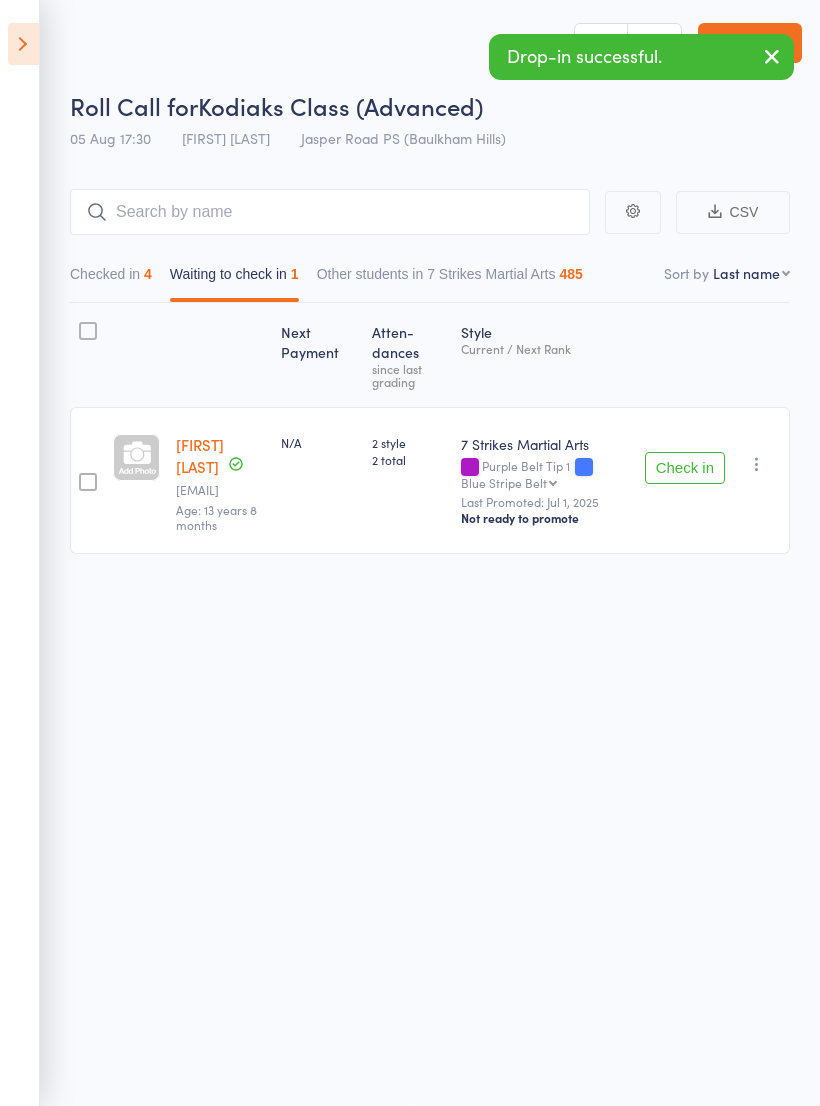 click at bounding box center [23, 44] 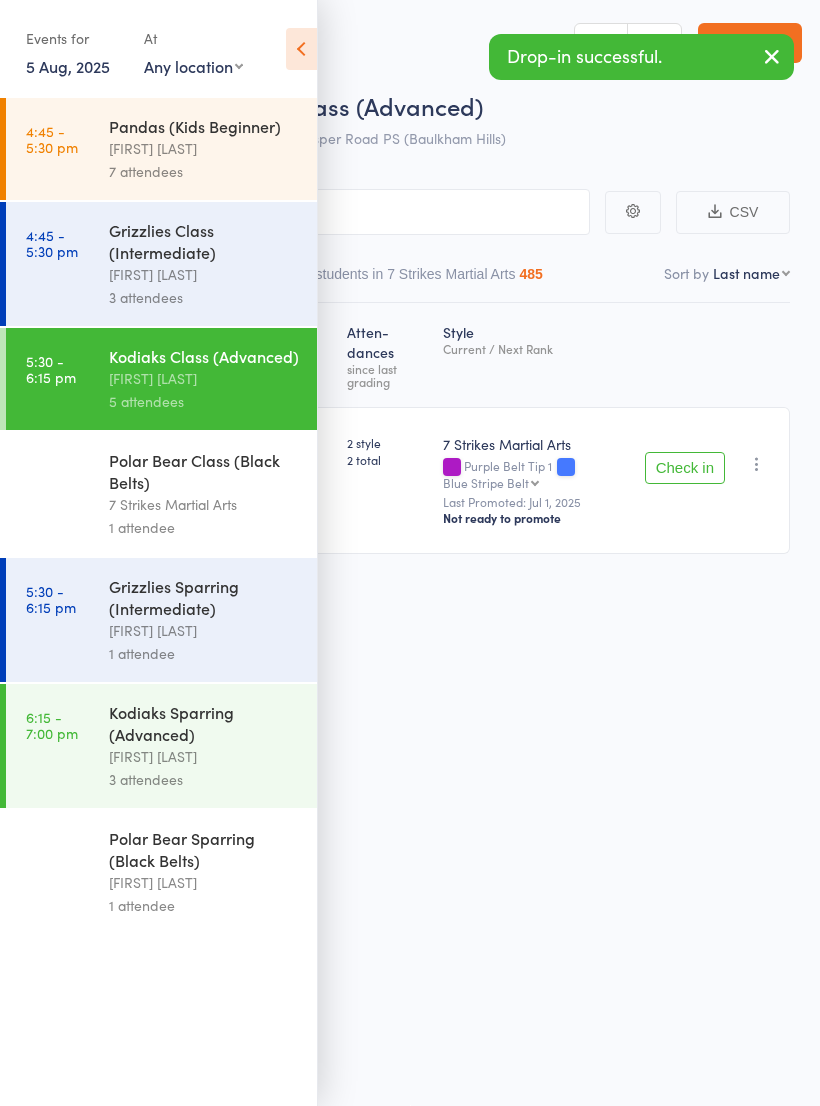 click on "[FIRST] [LAST]" at bounding box center [204, 630] 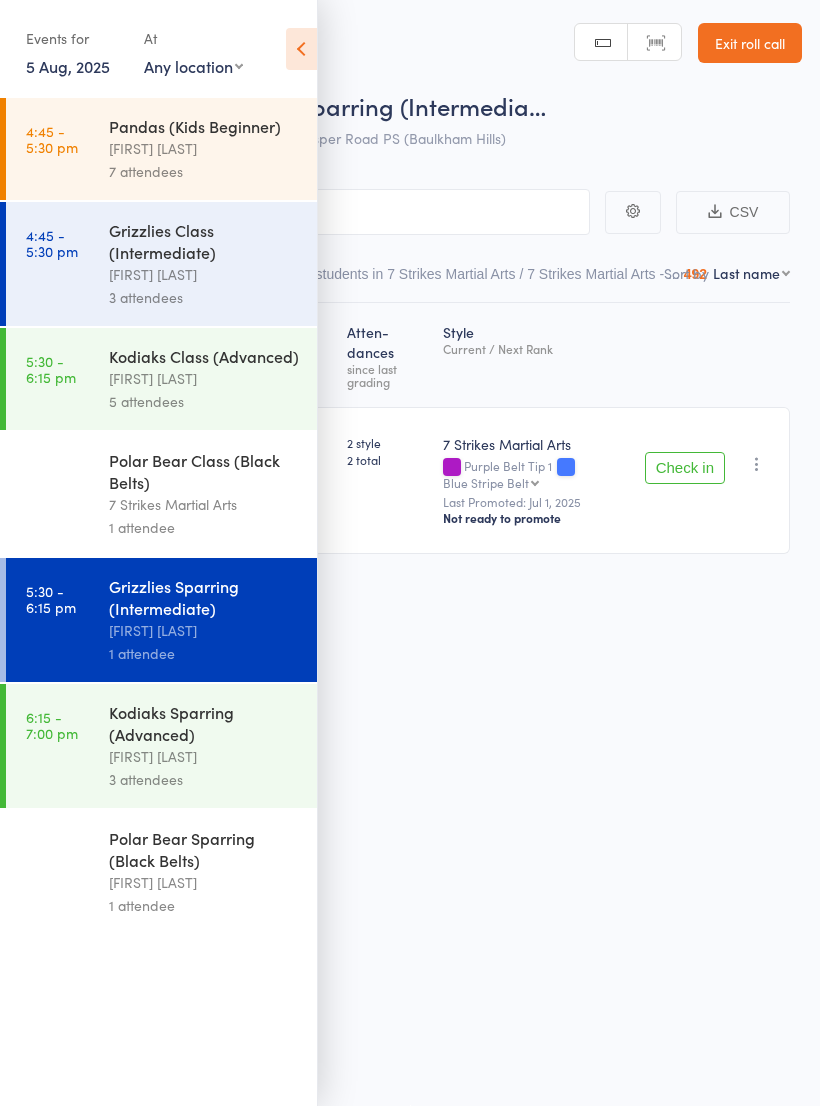 click at bounding box center [301, 49] 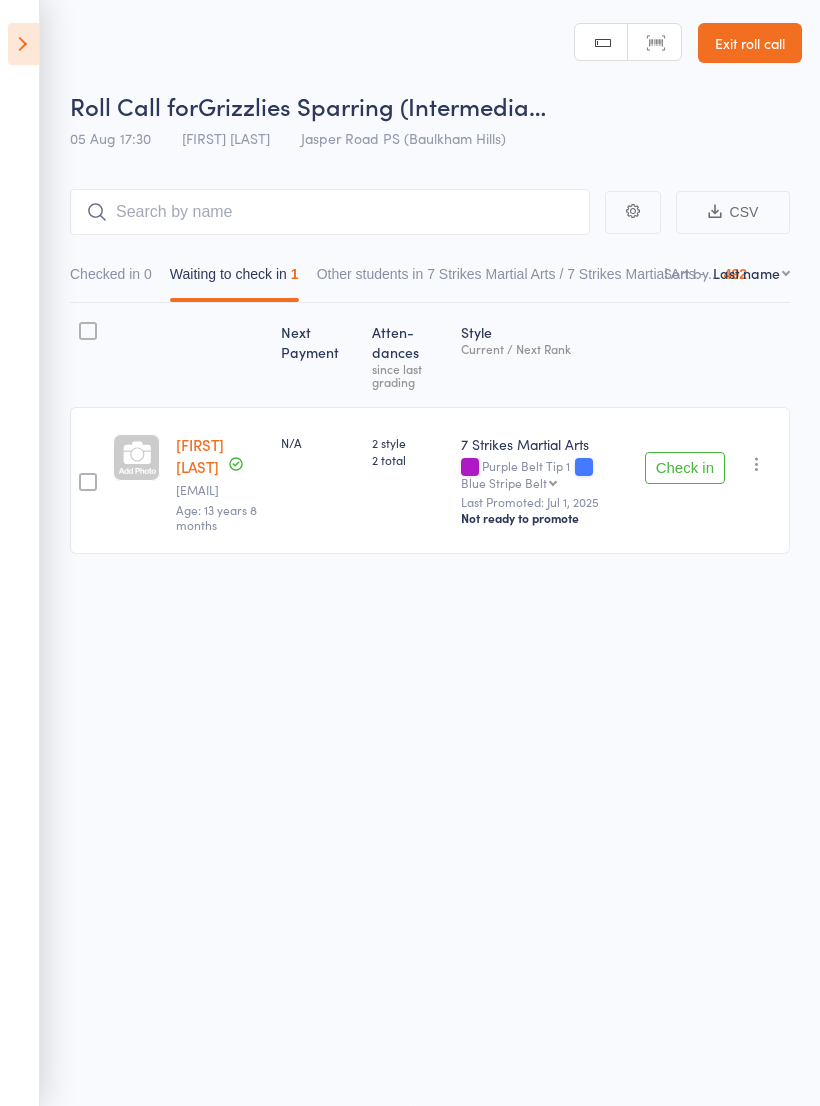 click at bounding box center [23, 44] 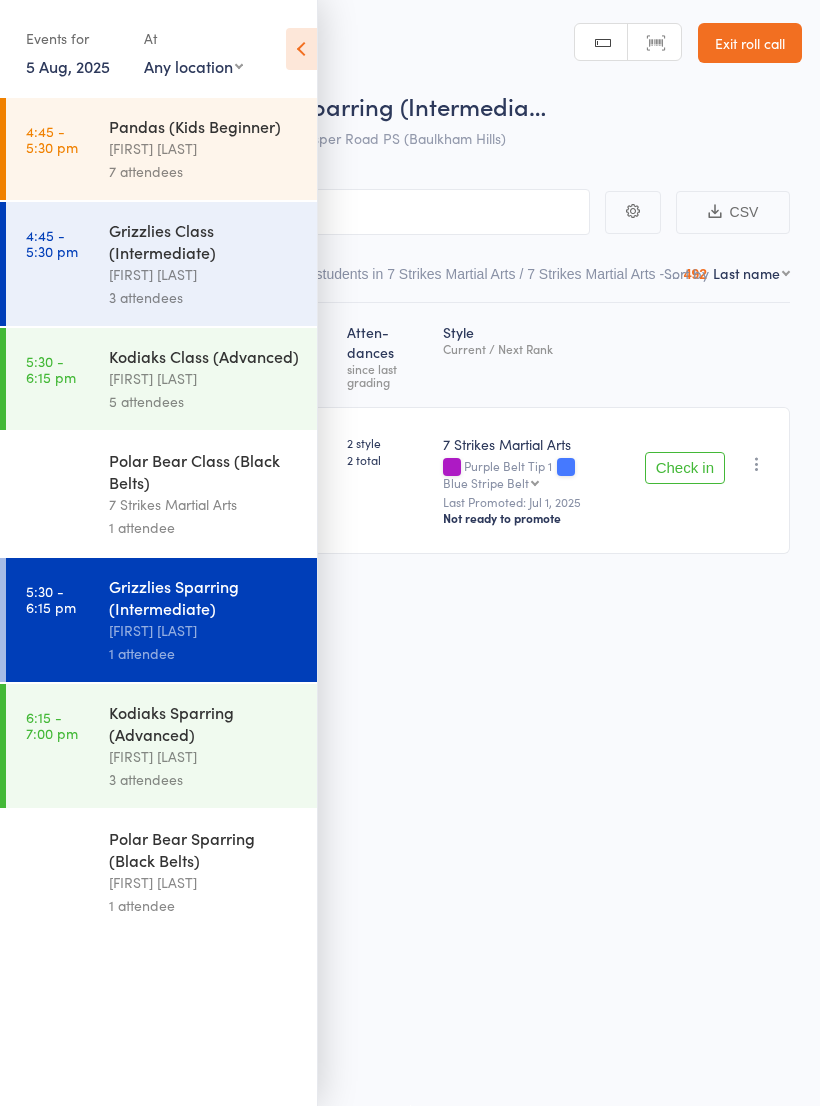 click on "[FIRST] [LAST]" at bounding box center (204, 148) 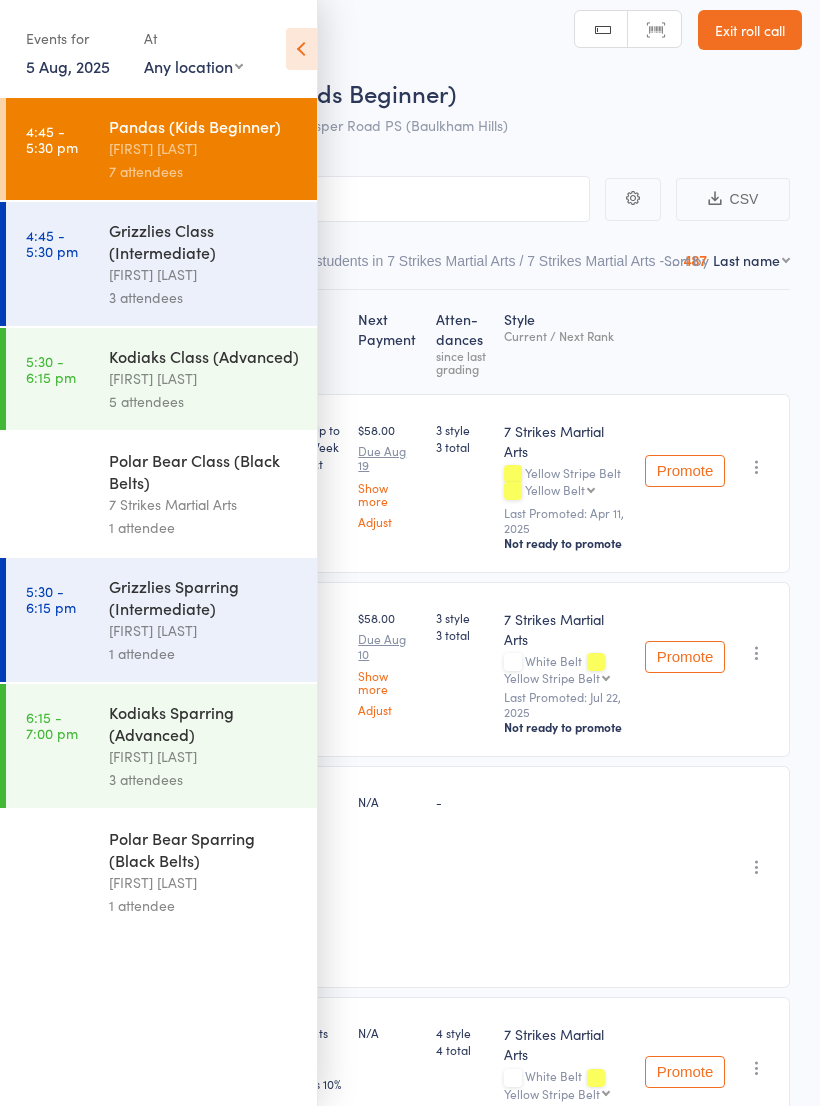 click at bounding box center [301, 49] 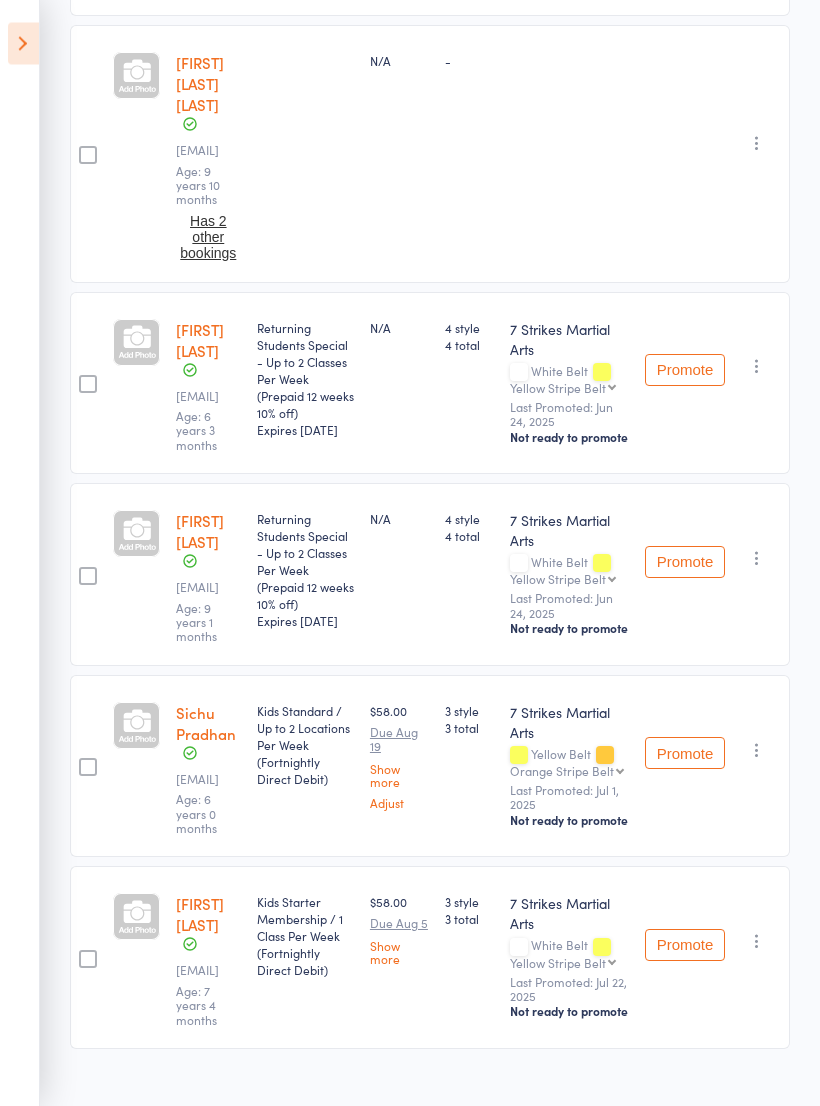 scroll, scrollTop: 840, scrollLeft: 0, axis: vertical 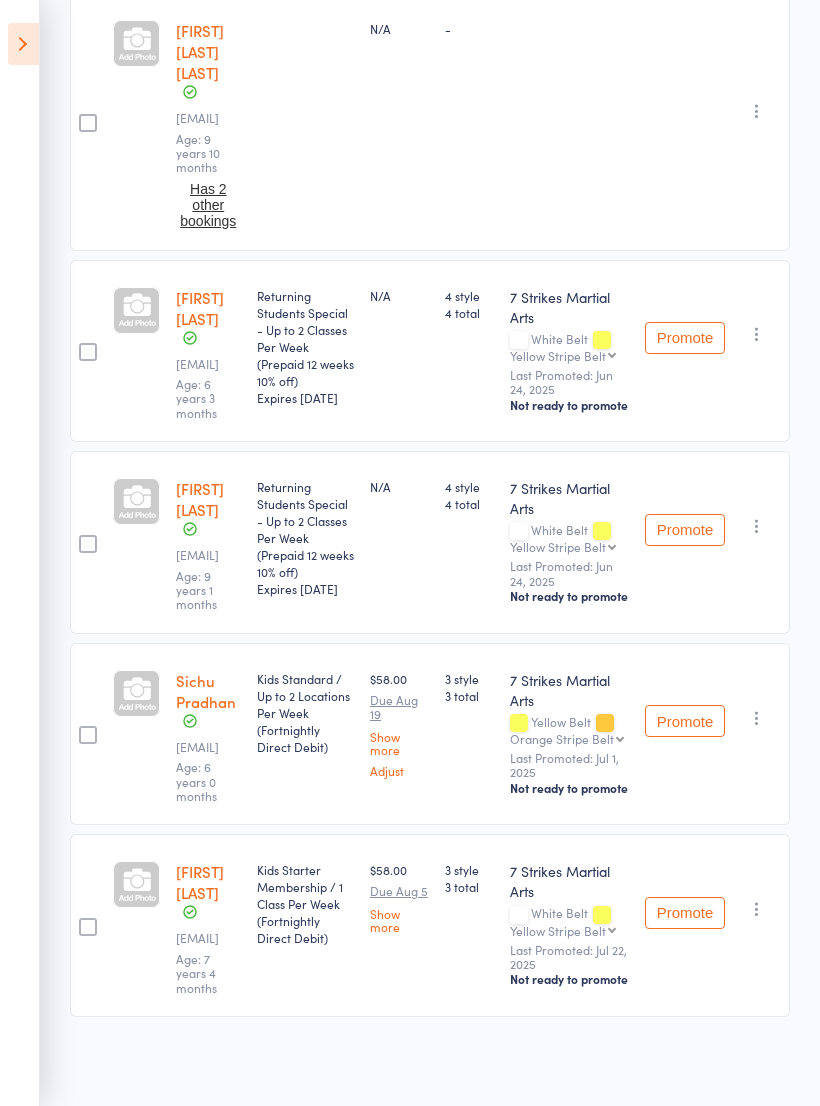 click on "Aarya Singnapurkar" at bounding box center [200, 882] 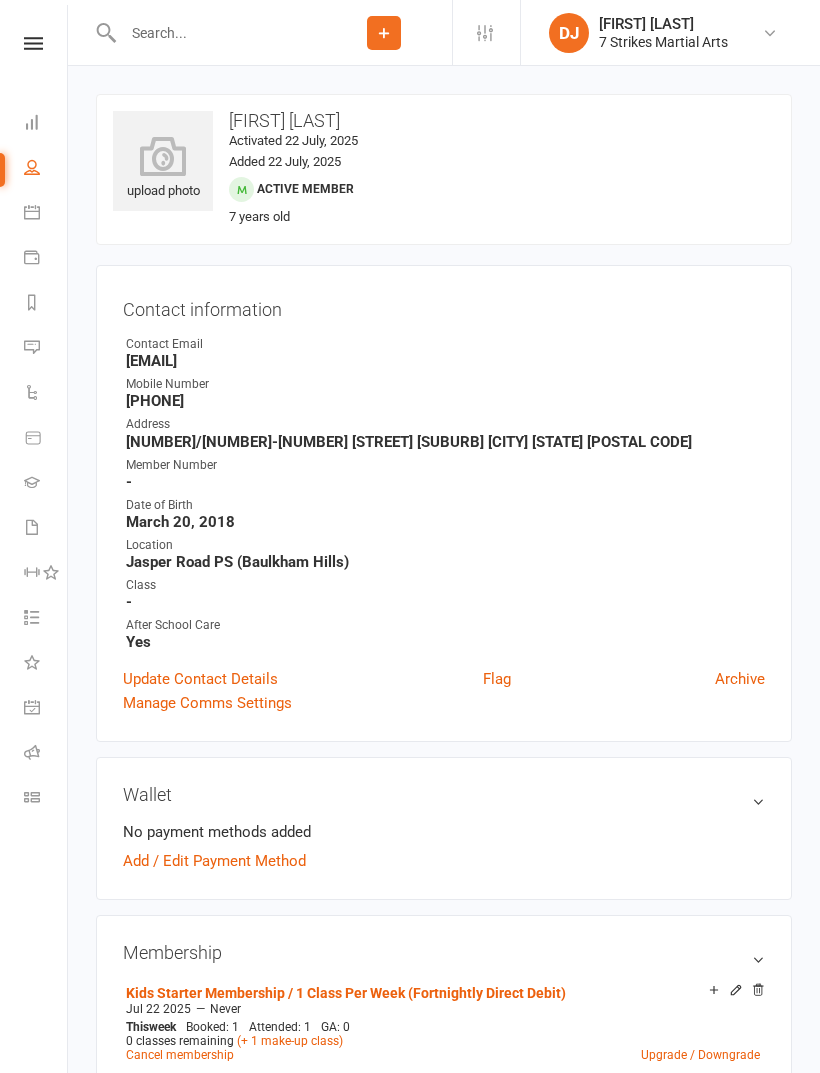 scroll, scrollTop: 0, scrollLeft: 0, axis: both 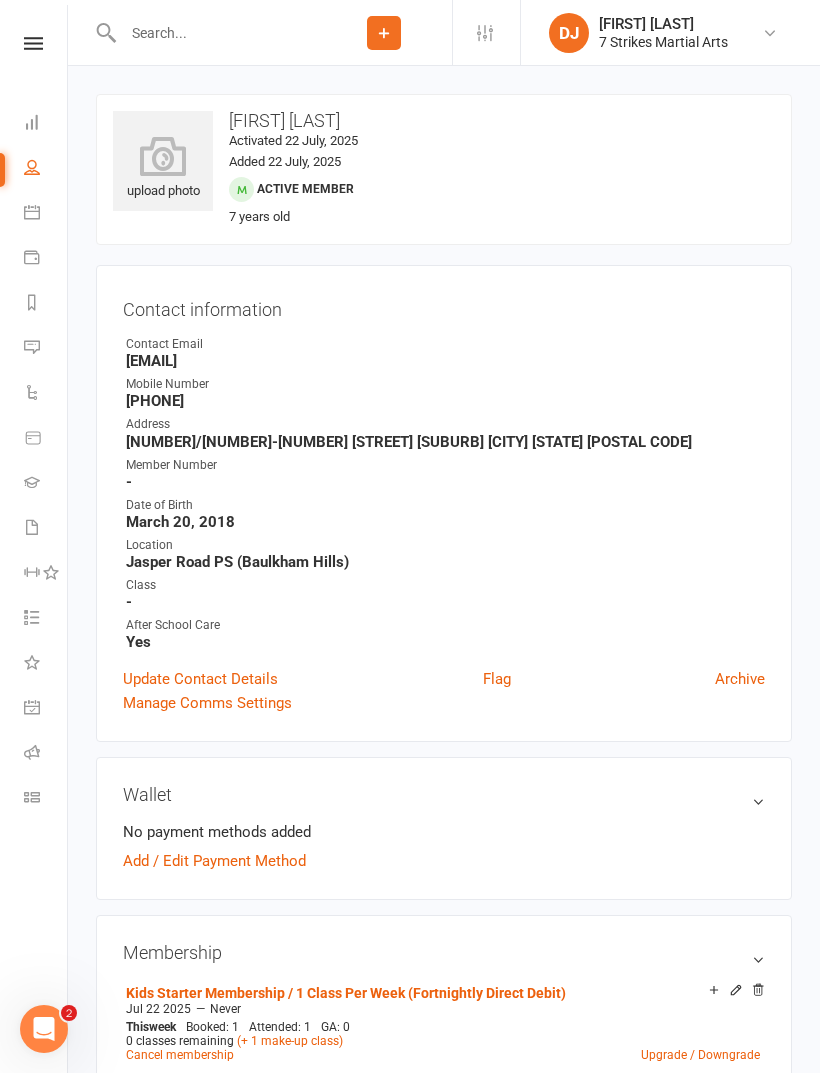 click on "Roll call" at bounding box center [46, 754] 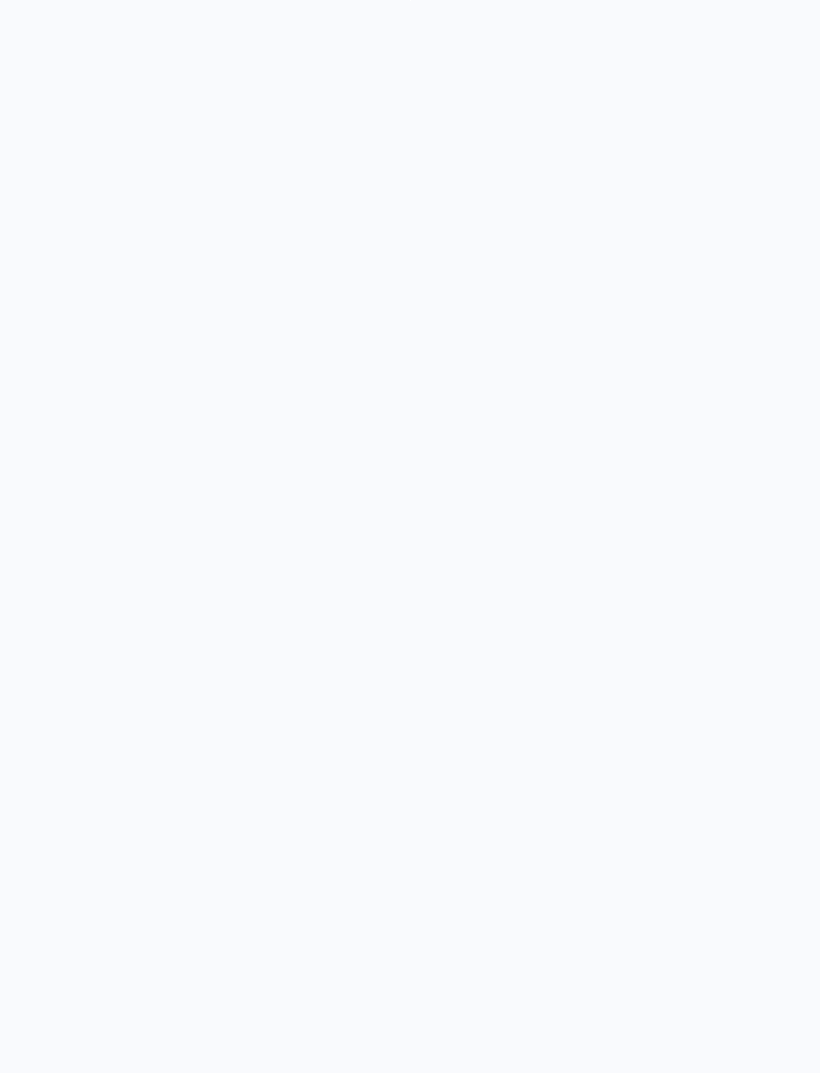 scroll, scrollTop: 0, scrollLeft: 0, axis: both 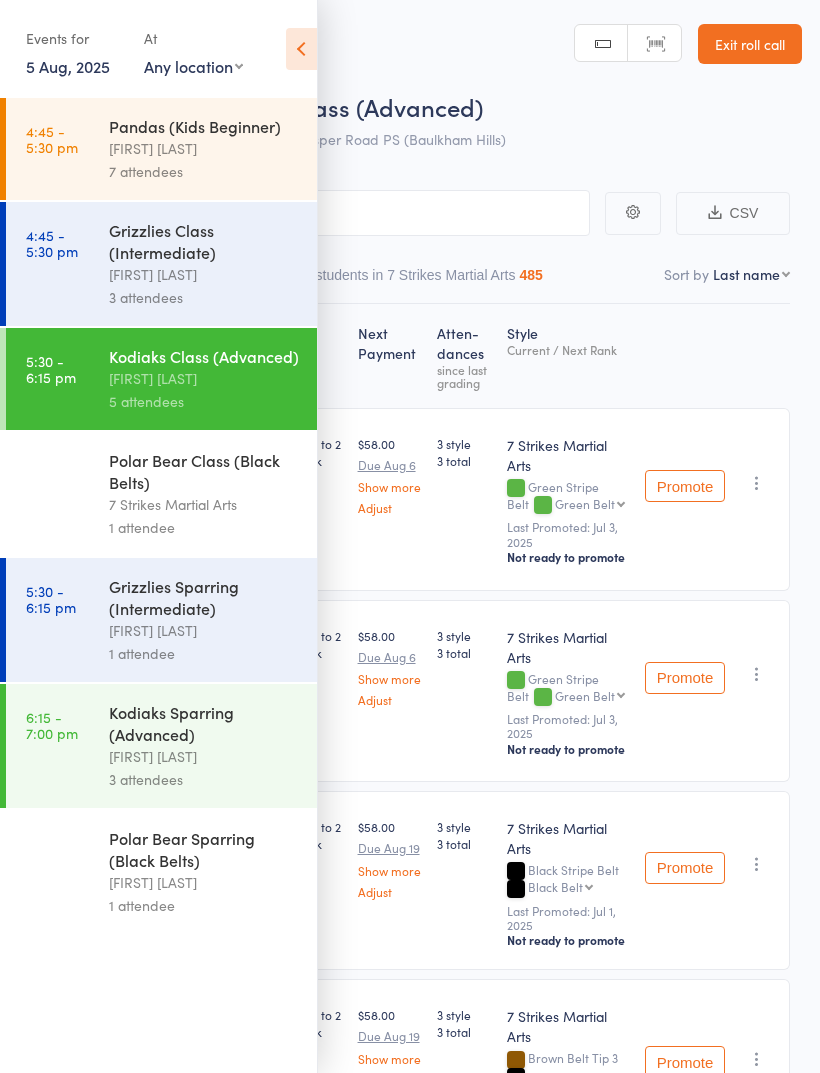 click on "[FIRST] [LAST]" at bounding box center (204, 274) 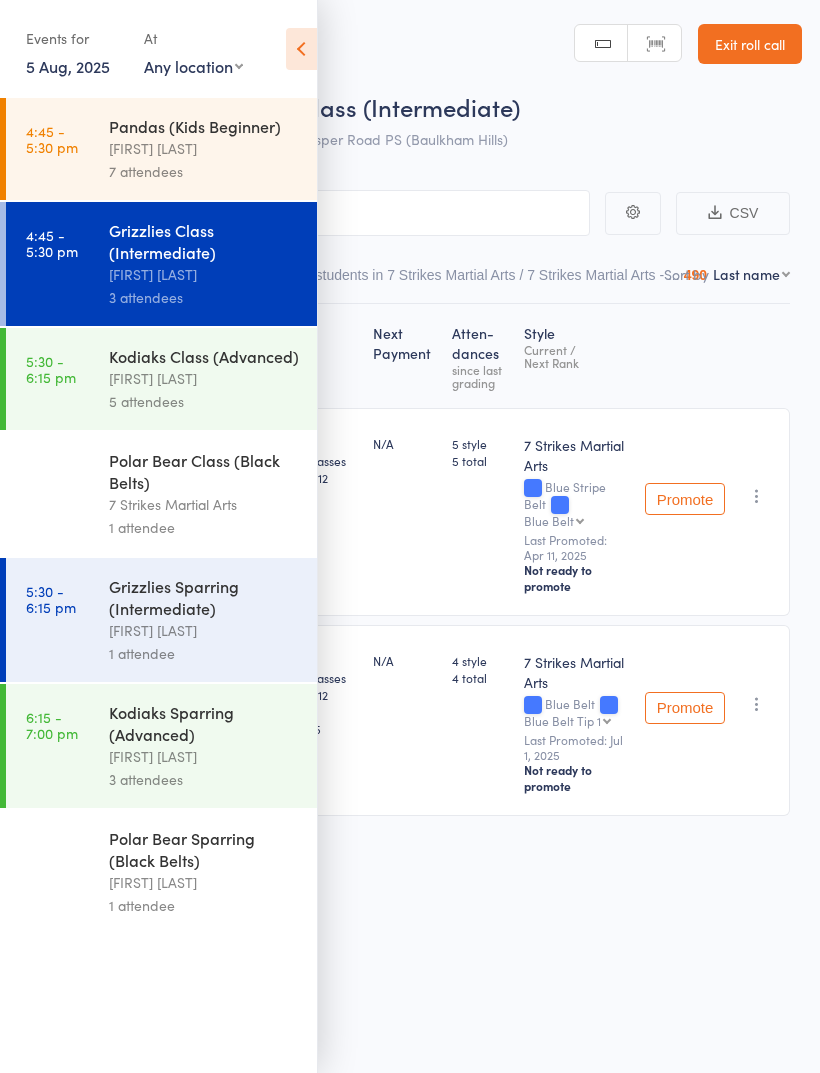 click at bounding box center (301, 49) 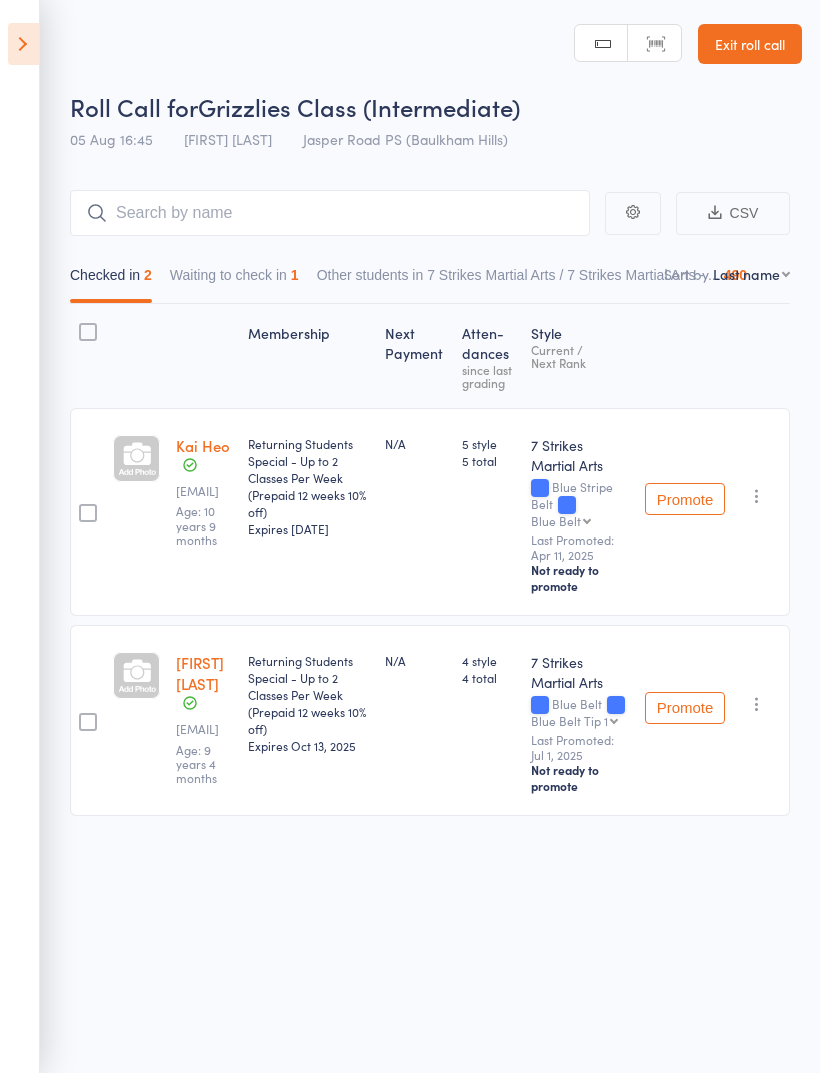 click at bounding box center (23, 44) 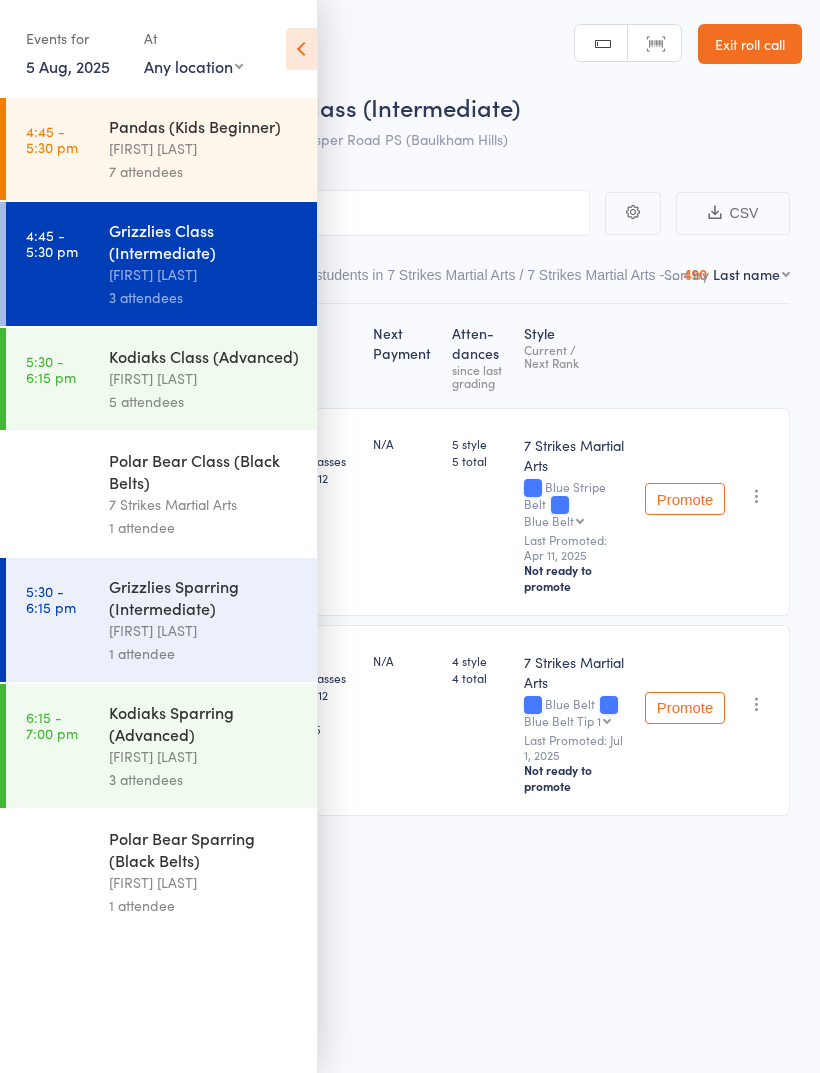 click on "Grizzlies Sparring (Intermediate)" at bounding box center (204, 597) 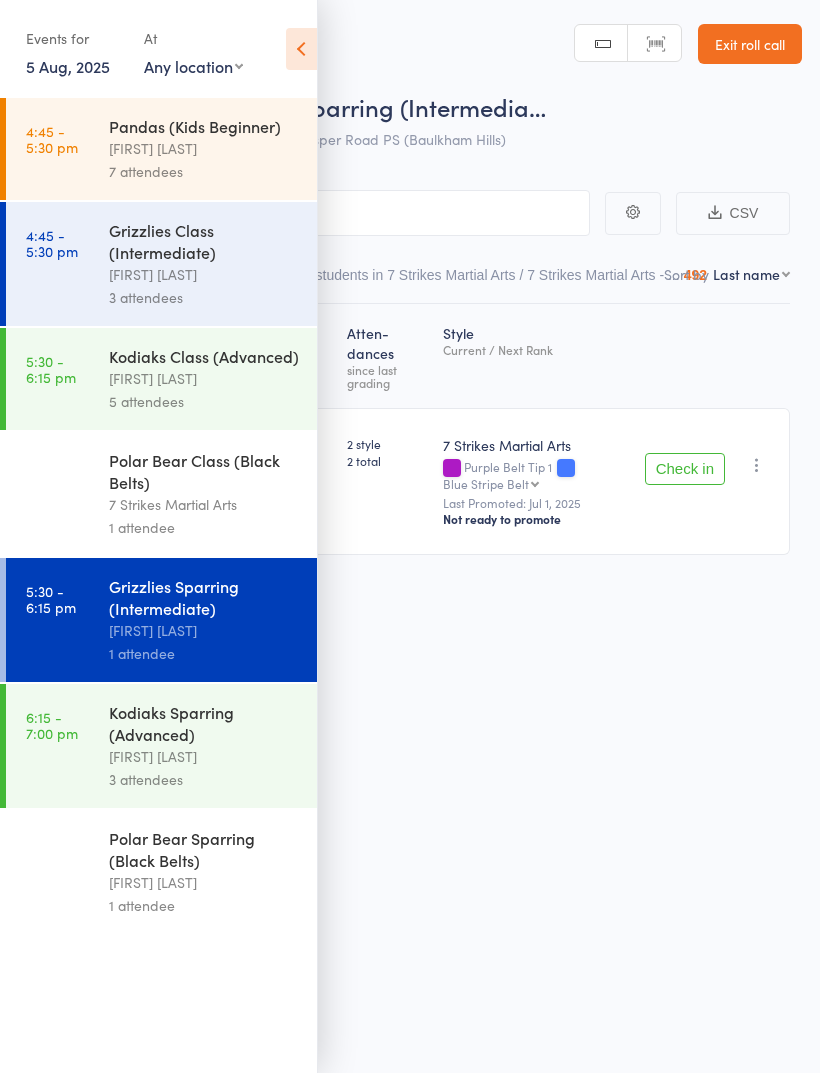 click at bounding box center (301, 49) 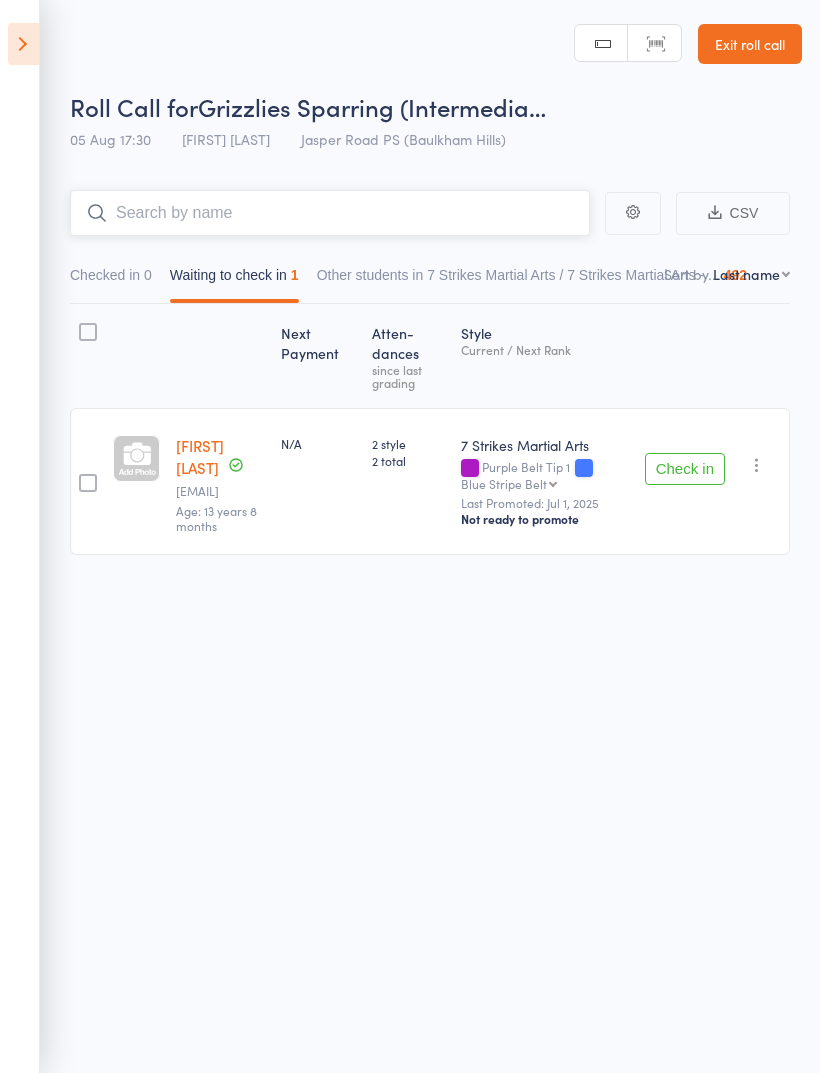 click at bounding box center (330, 213) 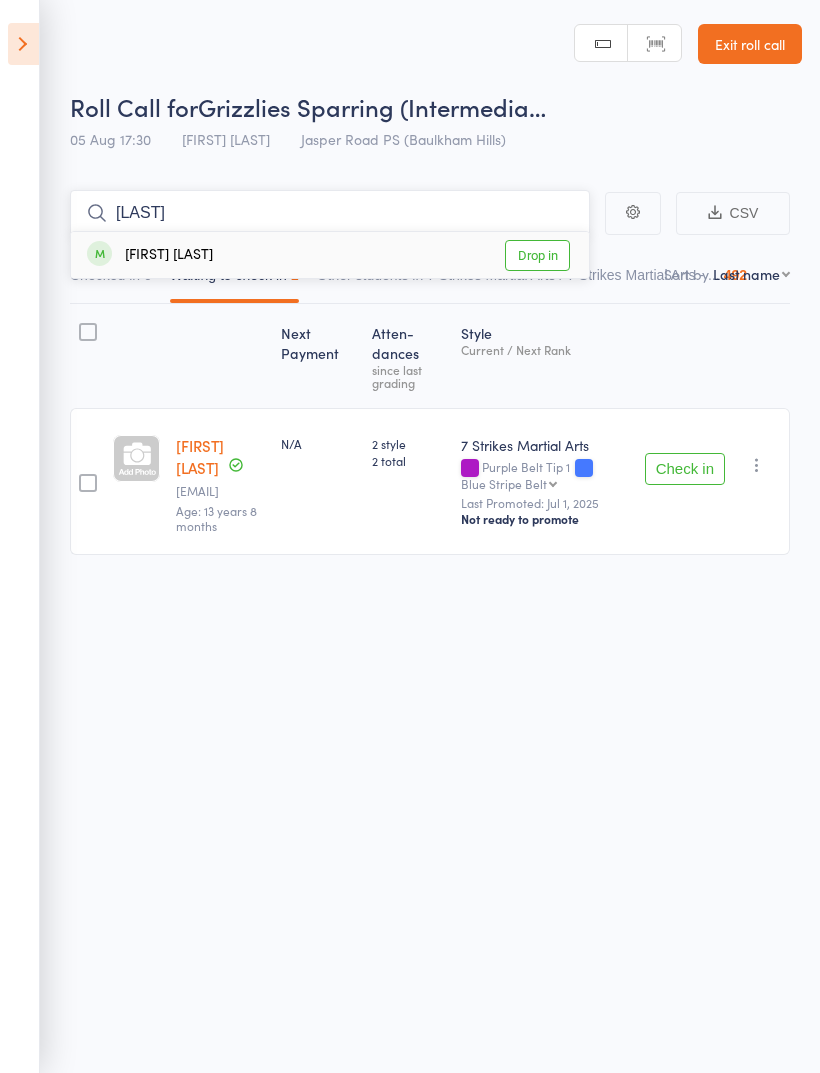 type on "Mula" 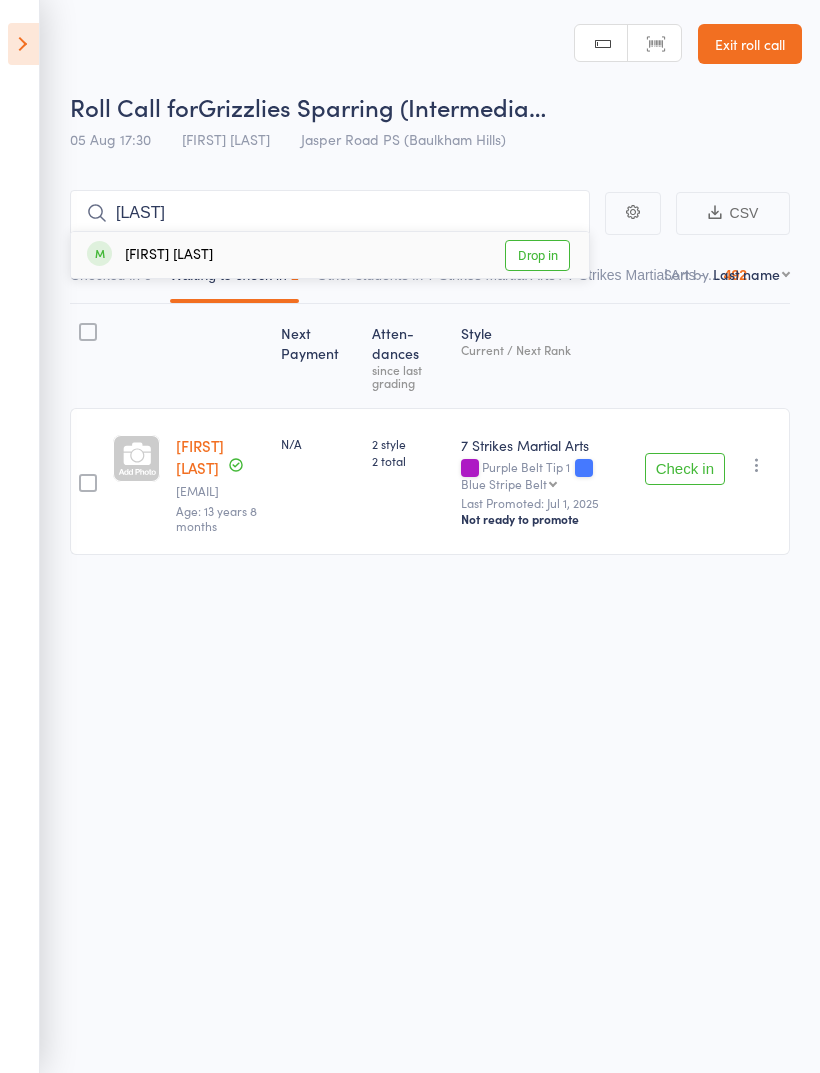 click on "Drop in" at bounding box center [537, 255] 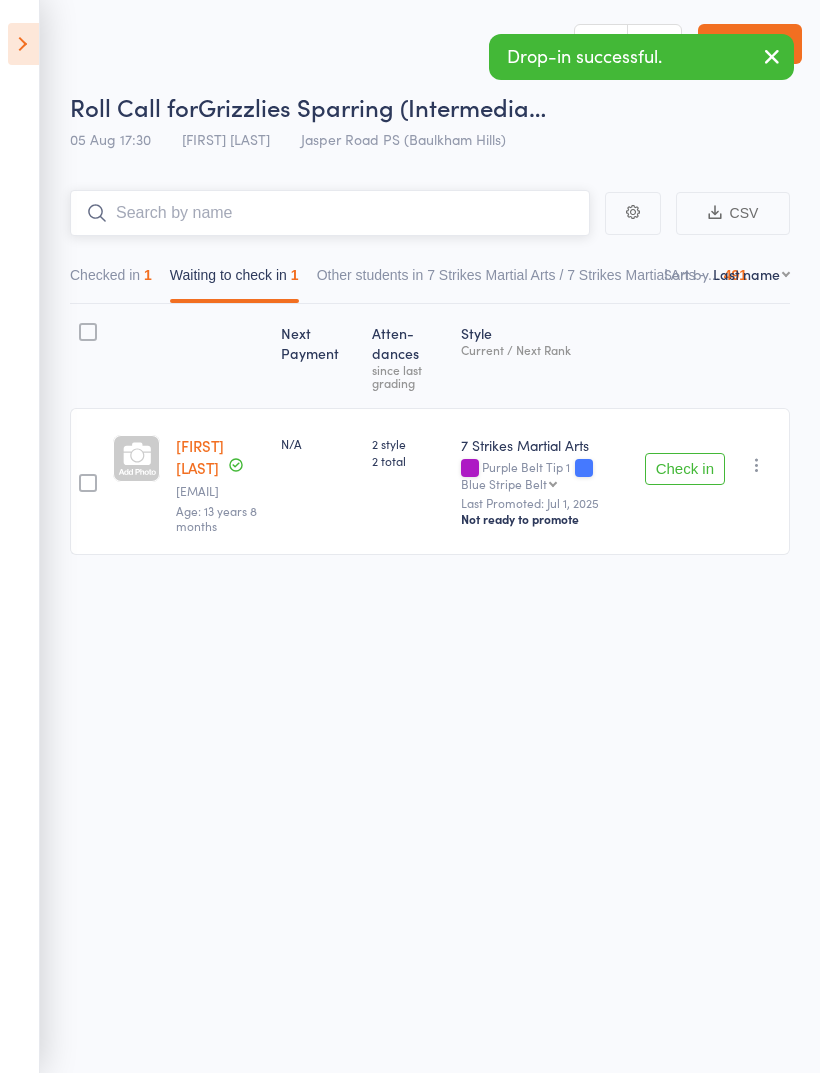 click on "Checked in  1" at bounding box center (111, 280) 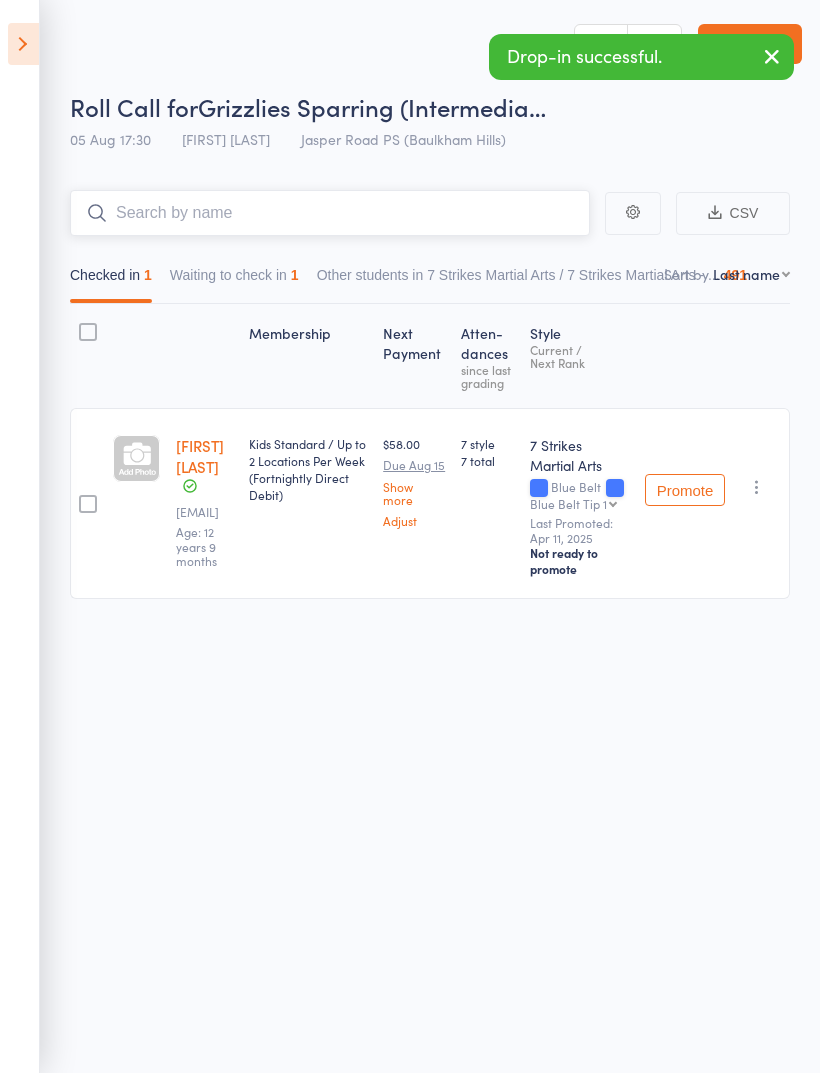 click at bounding box center (330, 213) 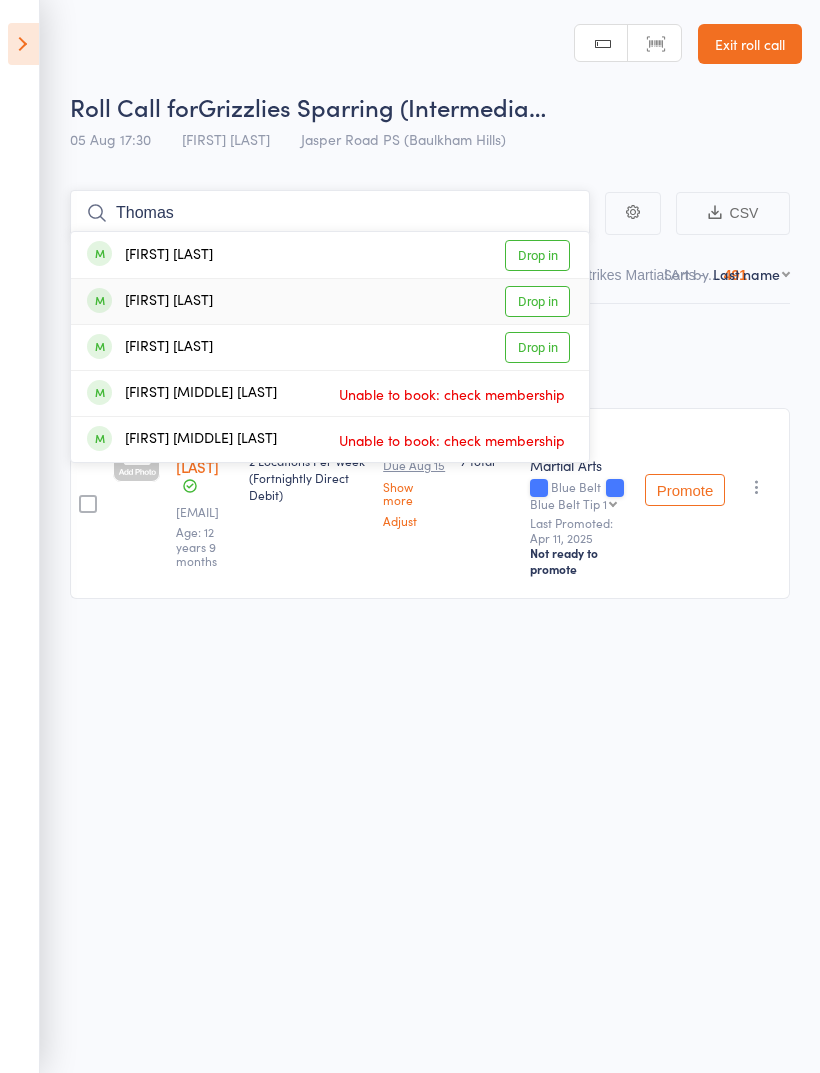 type on "Thomas" 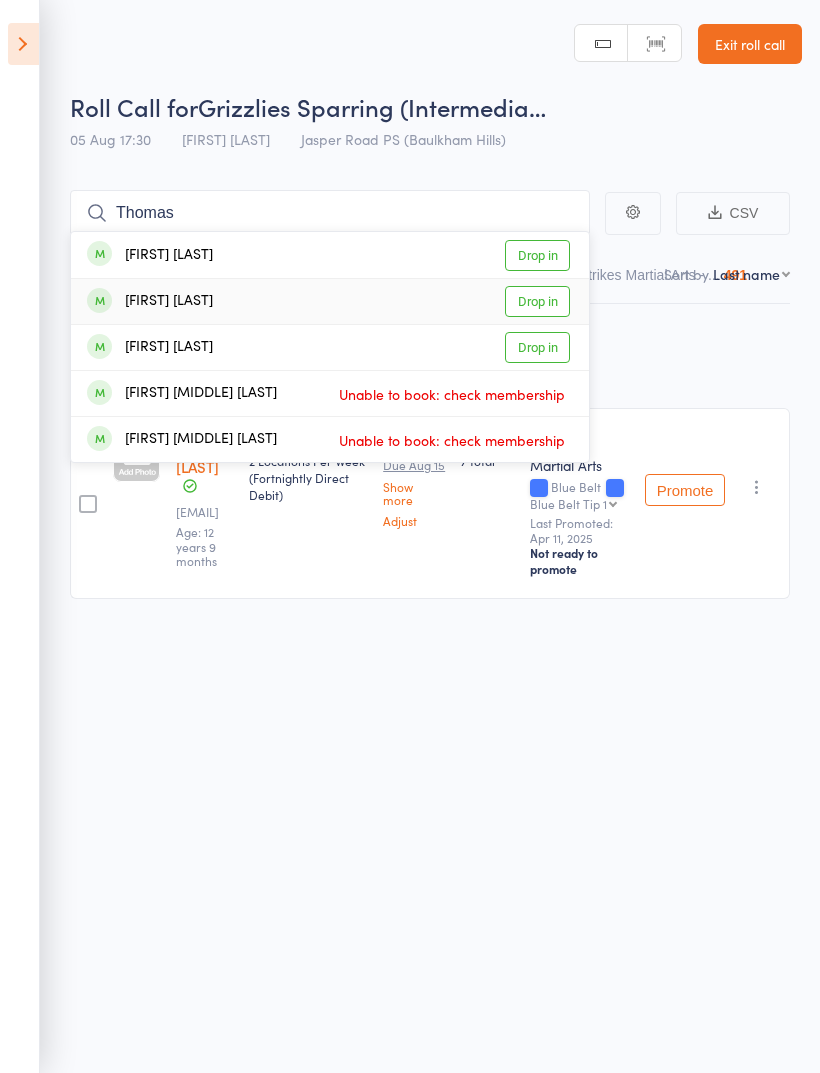 click on "Drop in" at bounding box center (537, 301) 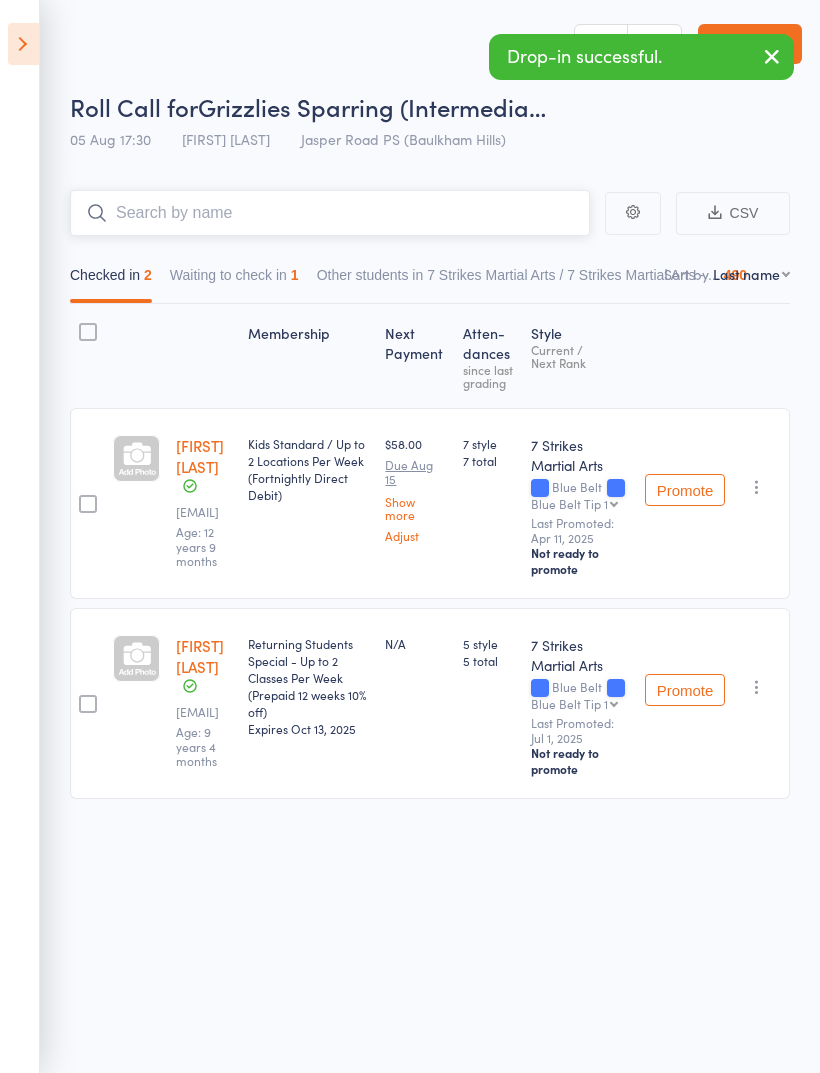 click on "Waiting to check in  1" at bounding box center (234, 280) 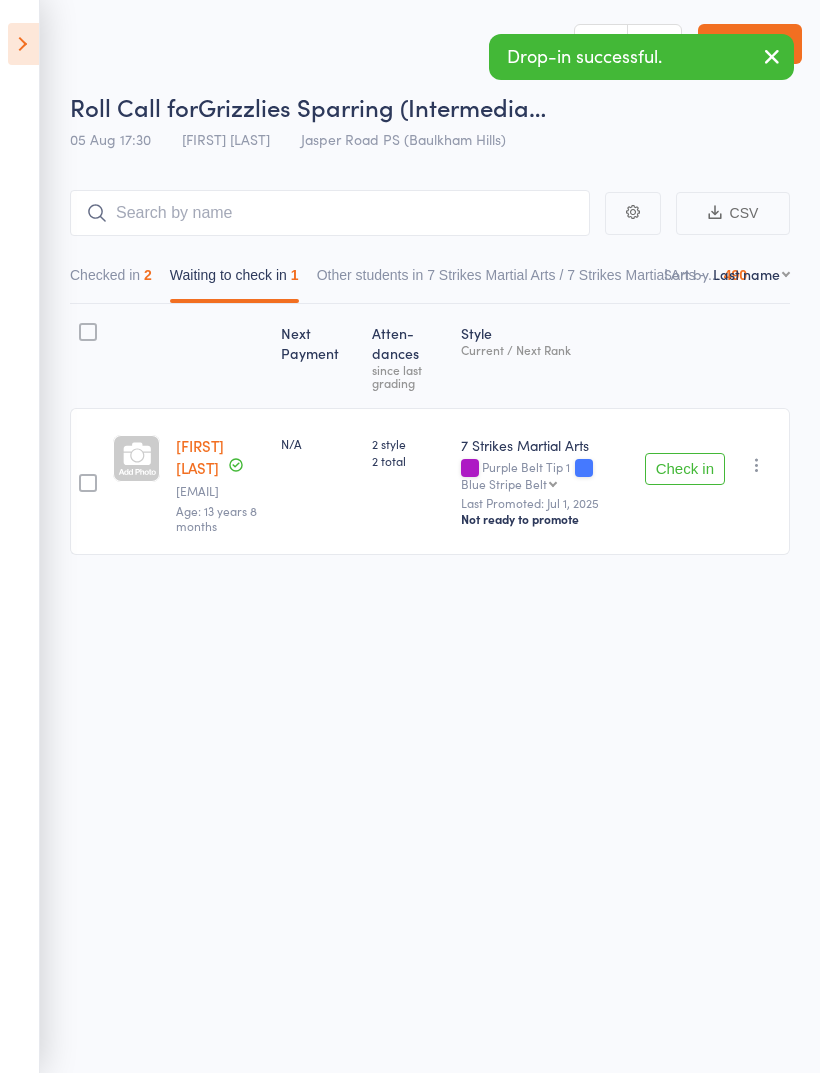 click at bounding box center [23, 44] 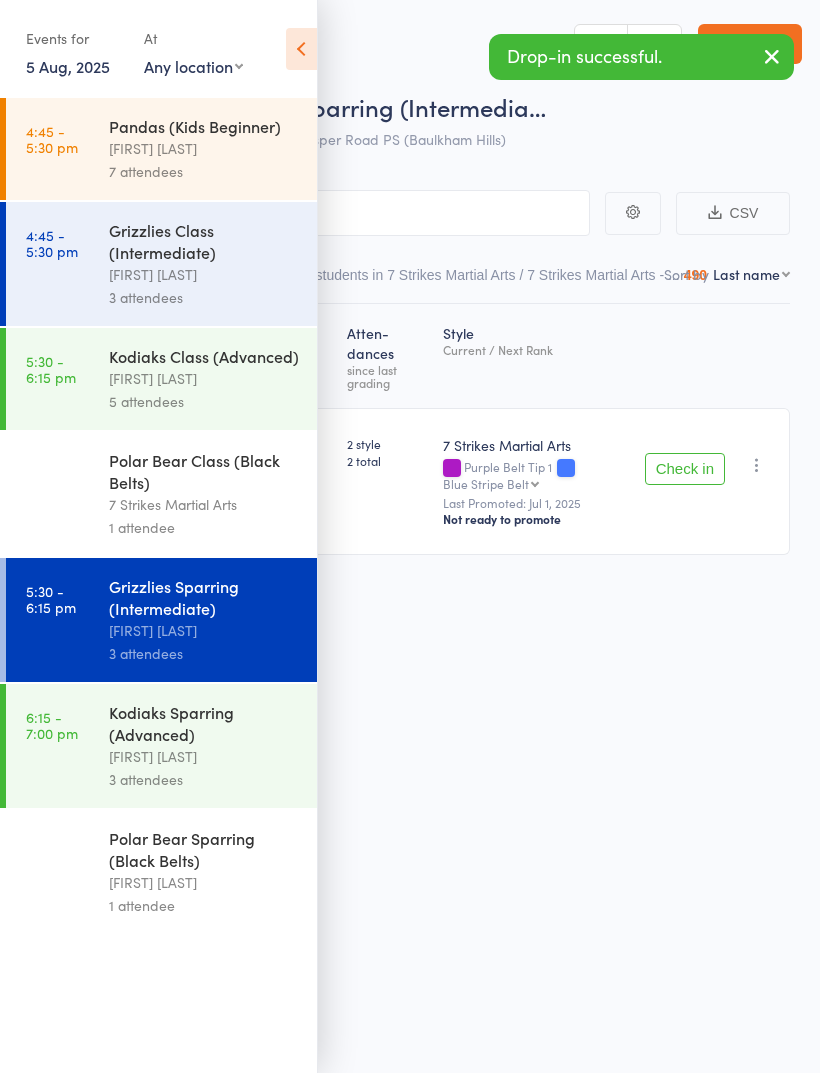 click on "Kodiaks Class (Advanced)" at bounding box center [204, 356] 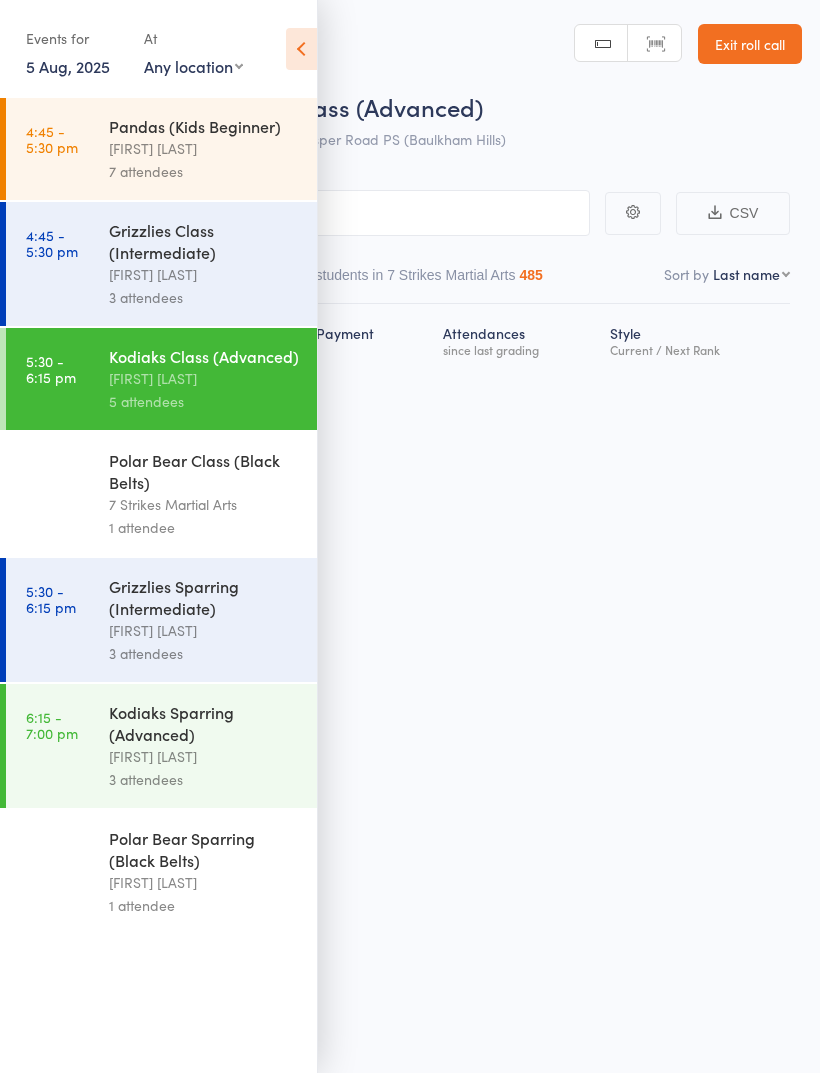 click at bounding box center (301, 49) 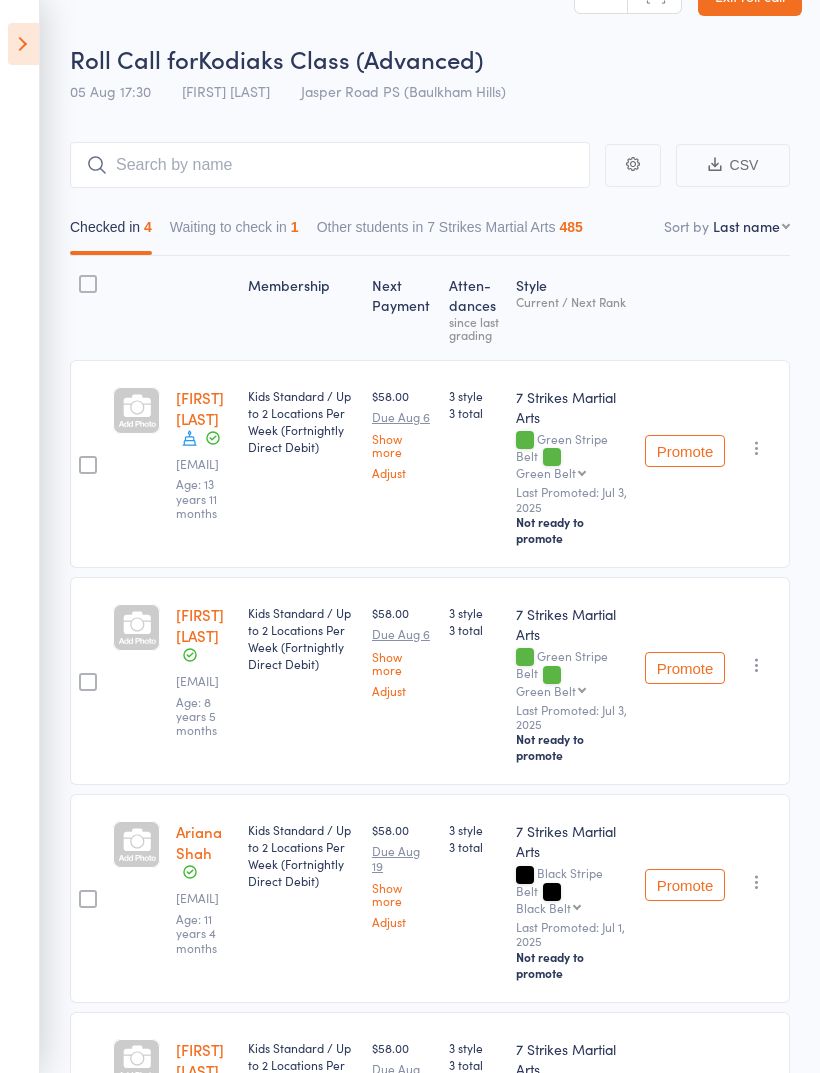 scroll, scrollTop: 0, scrollLeft: 0, axis: both 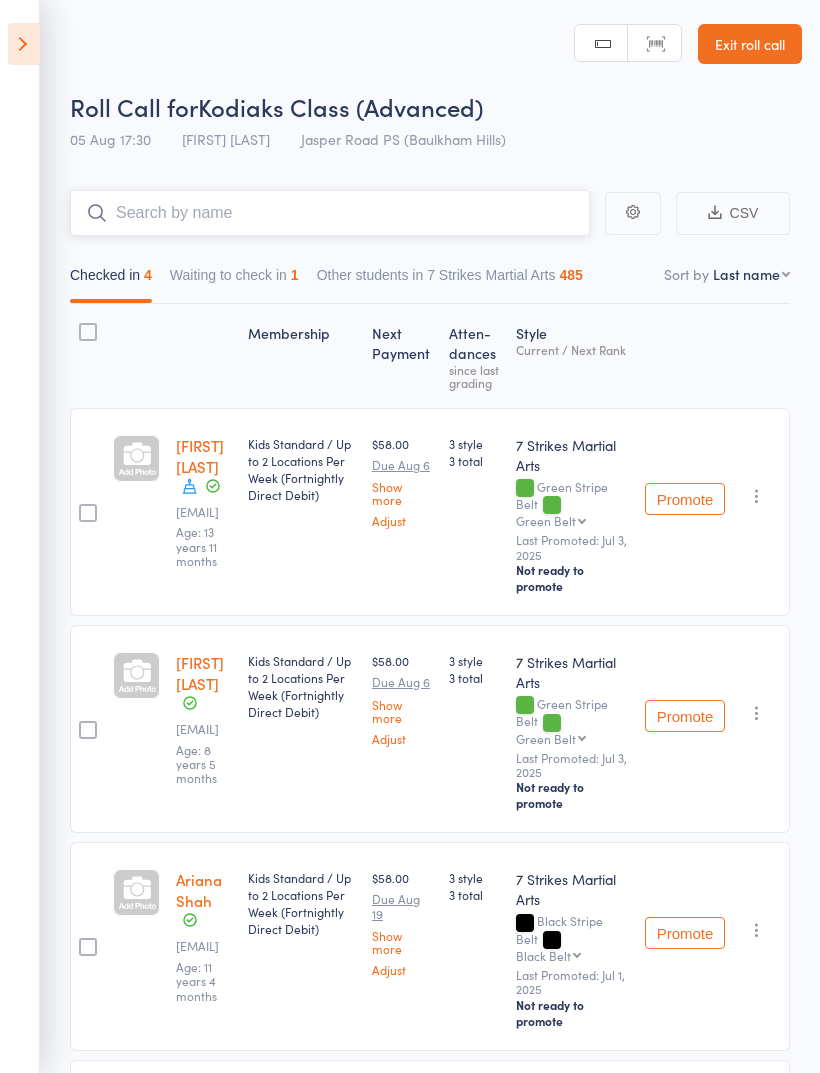 click at bounding box center [330, 213] 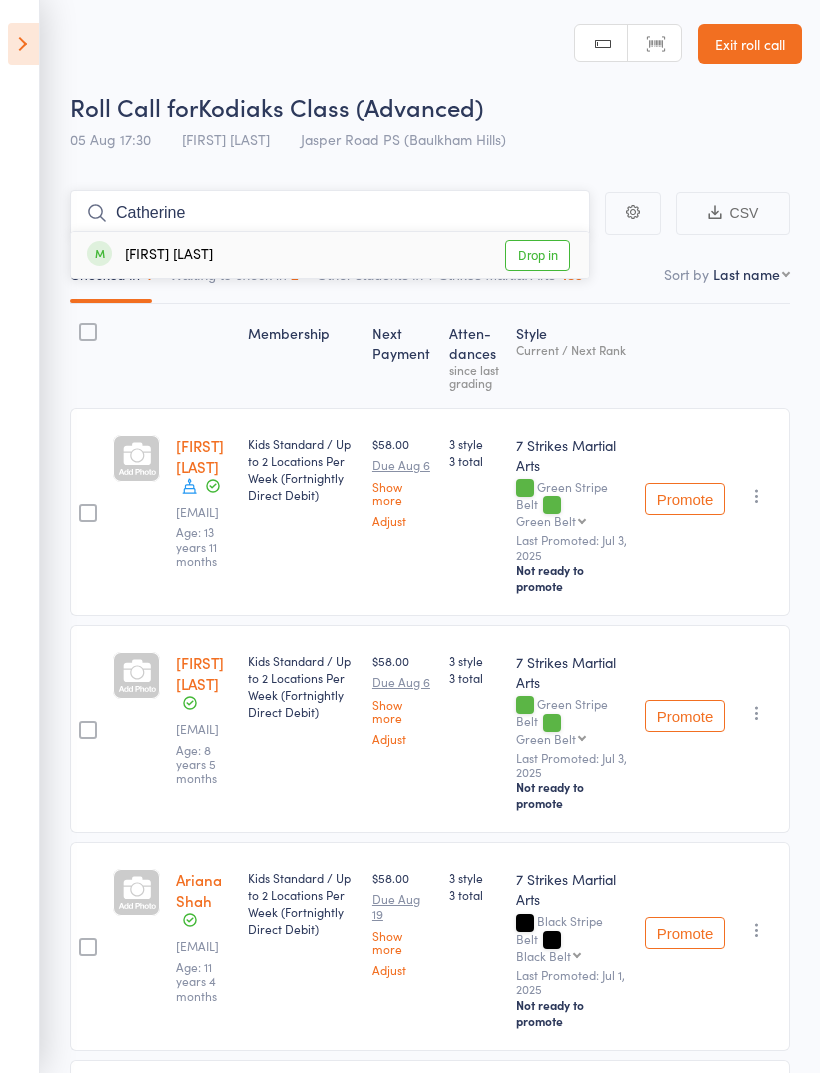 type on "Catherine" 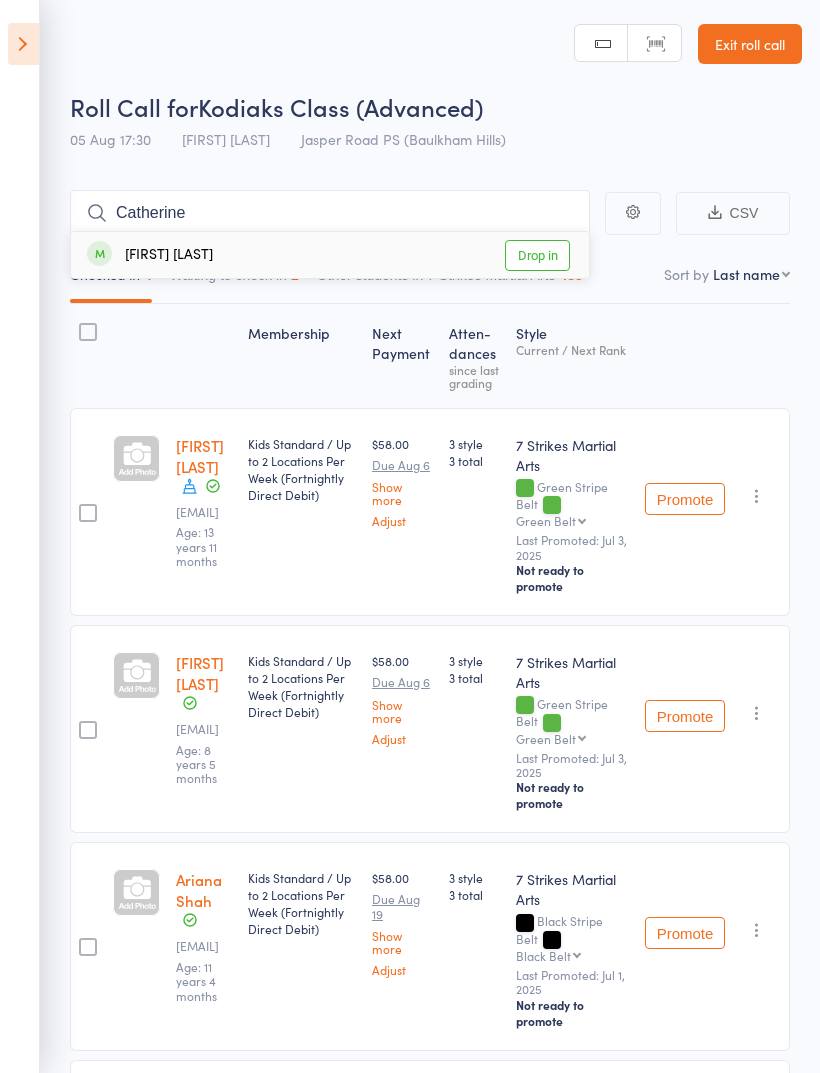 click on "Drop in" at bounding box center (537, 255) 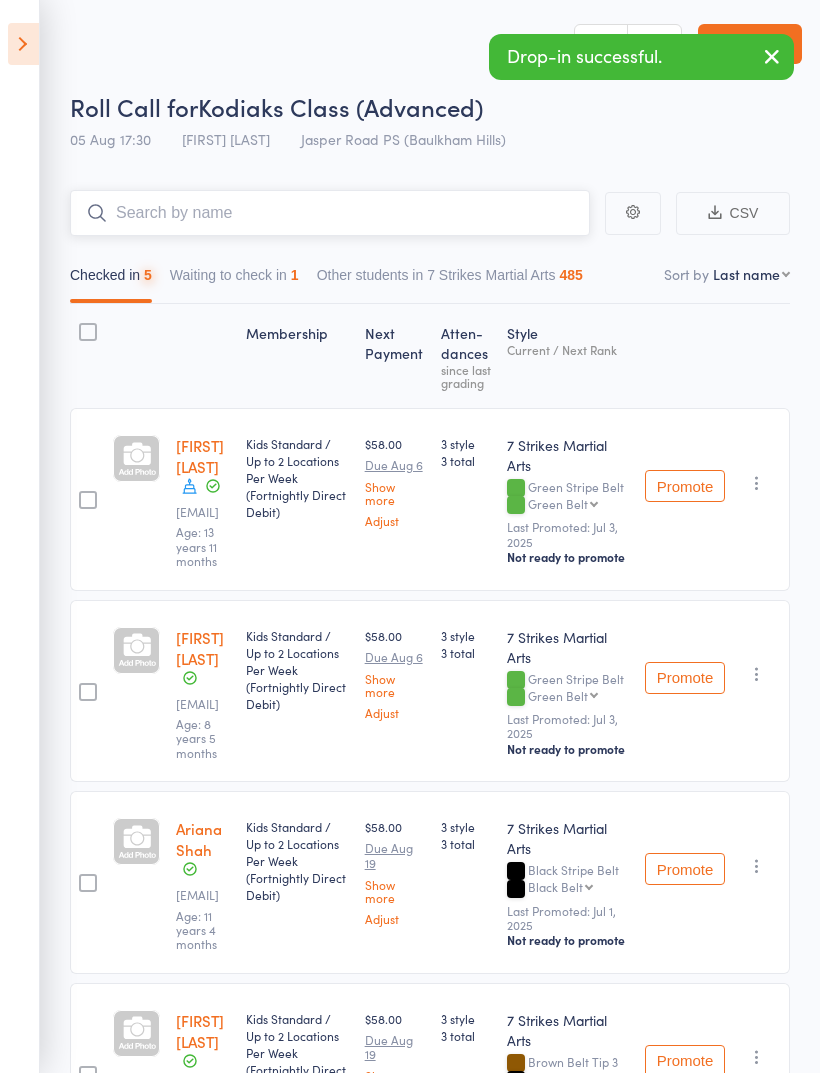 click at bounding box center [330, 213] 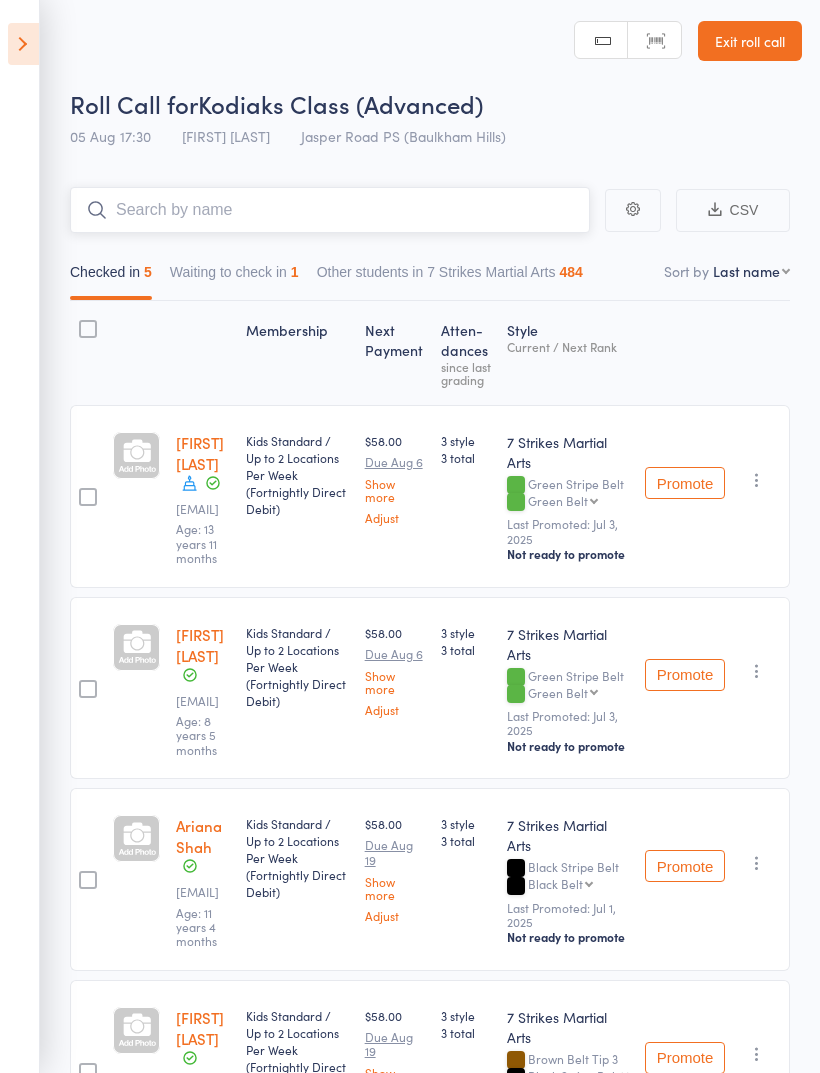 scroll, scrollTop: 0, scrollLeft: 0, axis: both 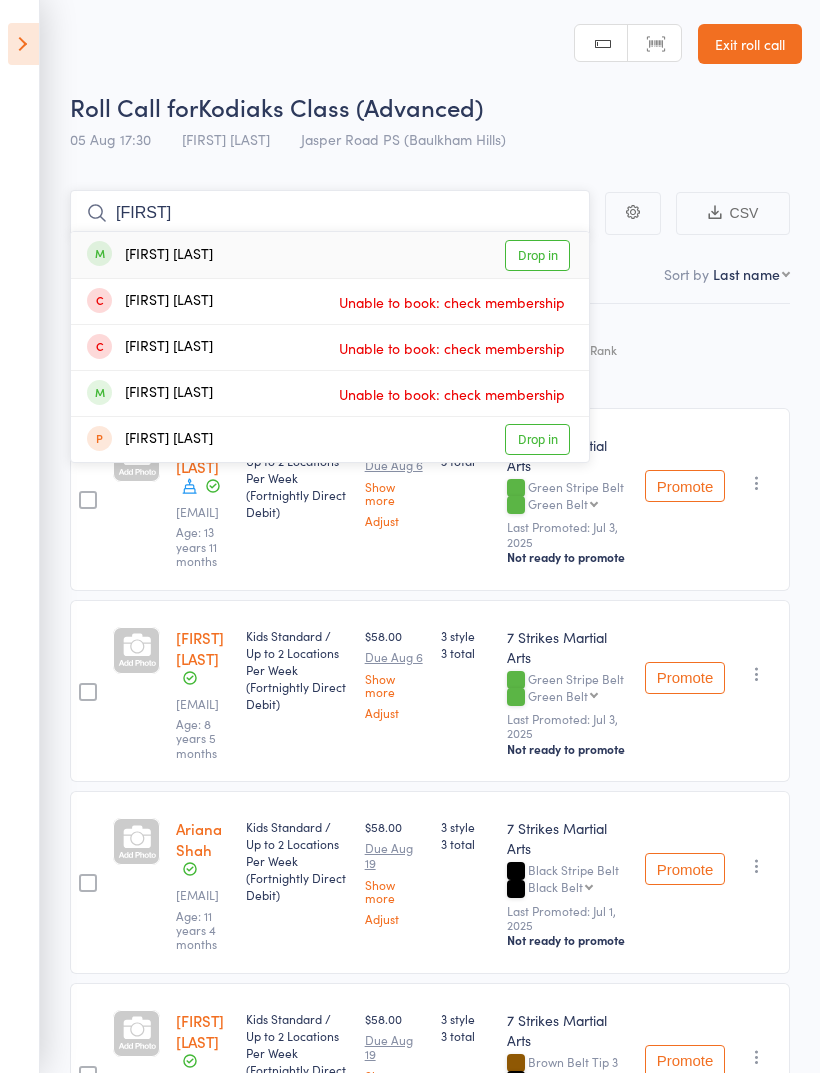 type on "Reyansh" 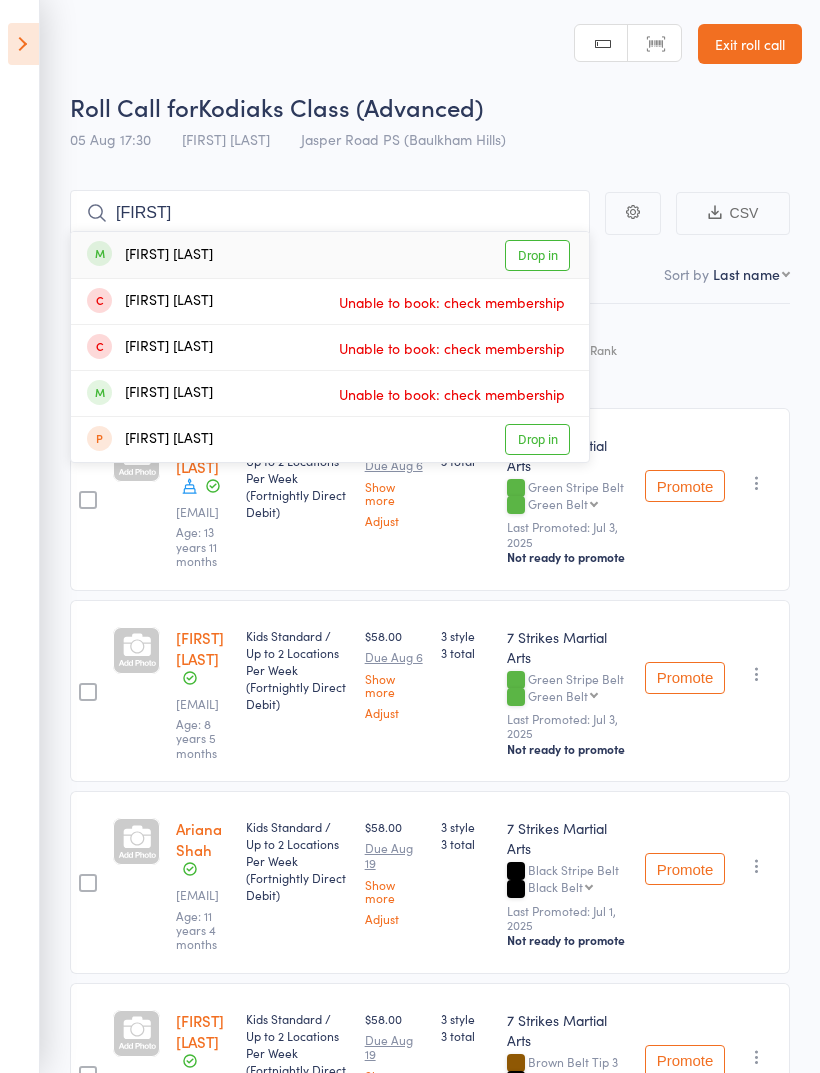 click on "Drop in" at bounding box center [537, 255] 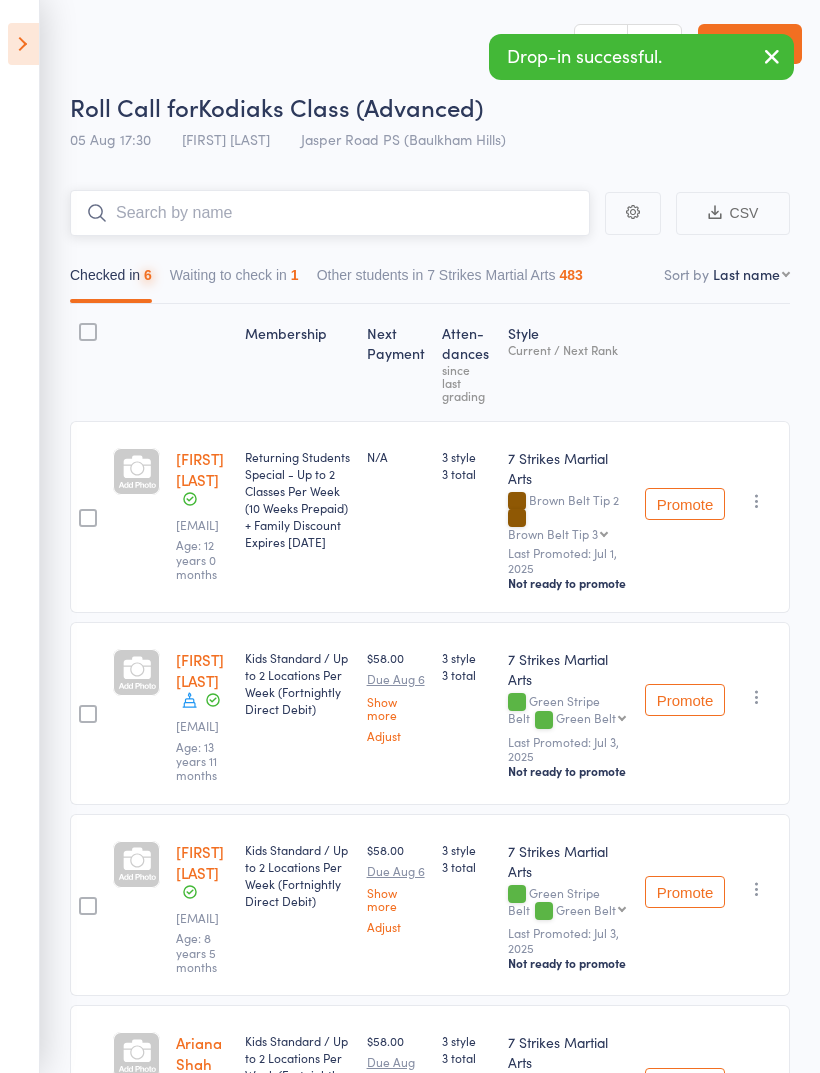 click at bounding box center [330, 213] 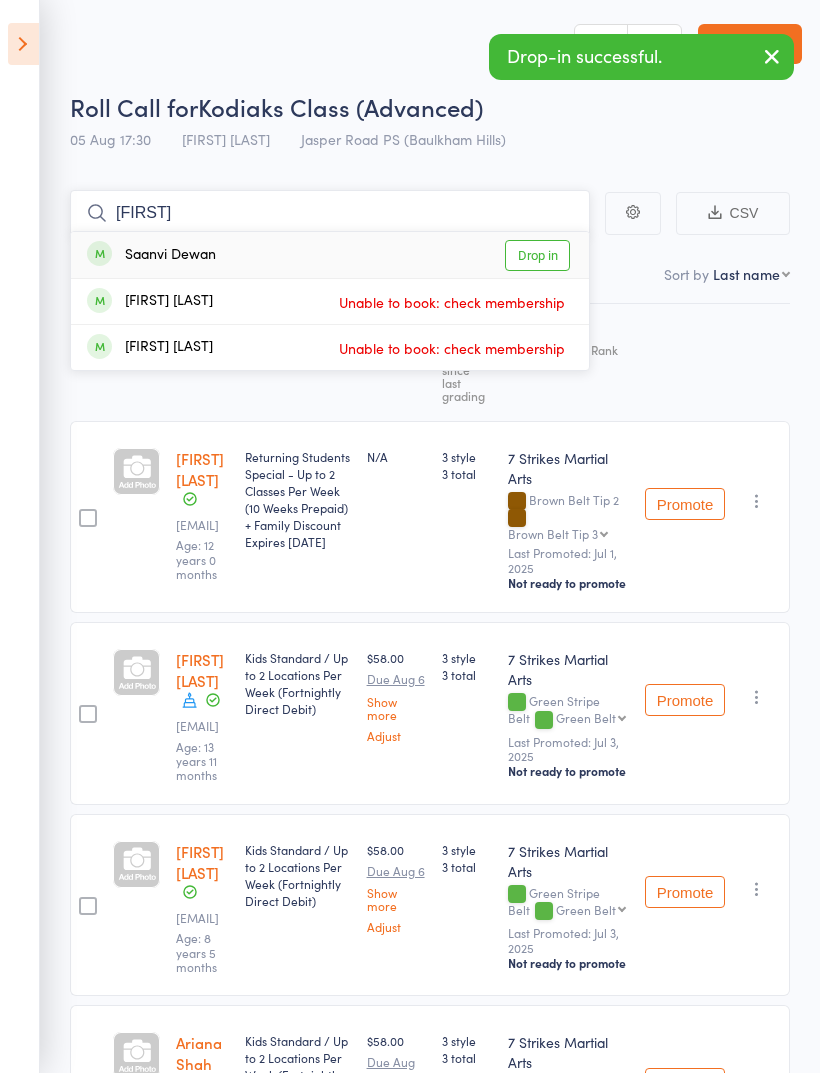 type on "Saanvi" 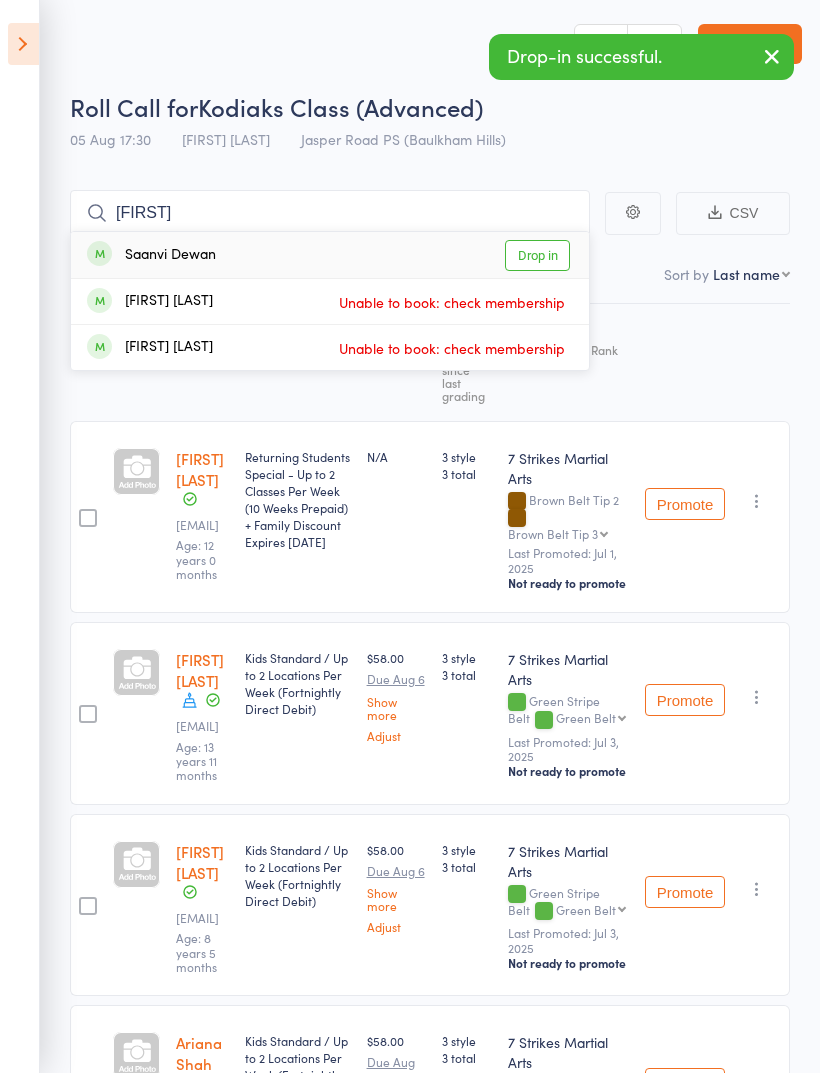 click on "Drop in" at bounding box center (537, 255) 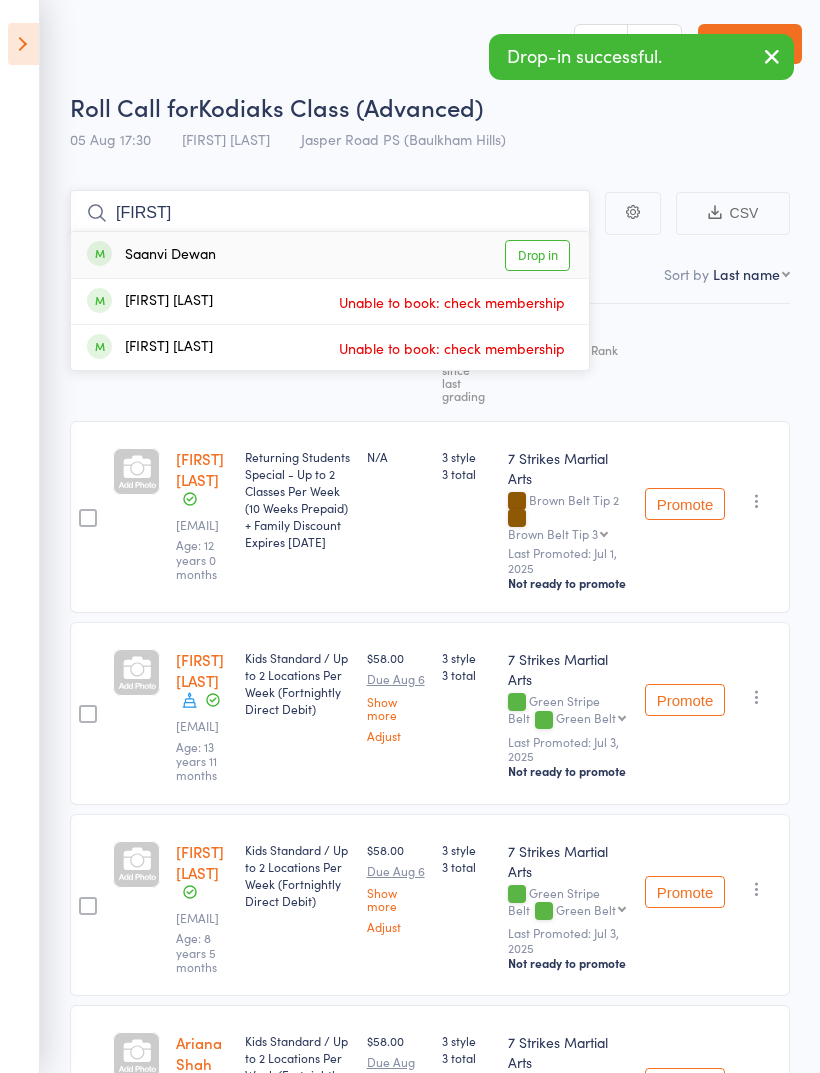 type 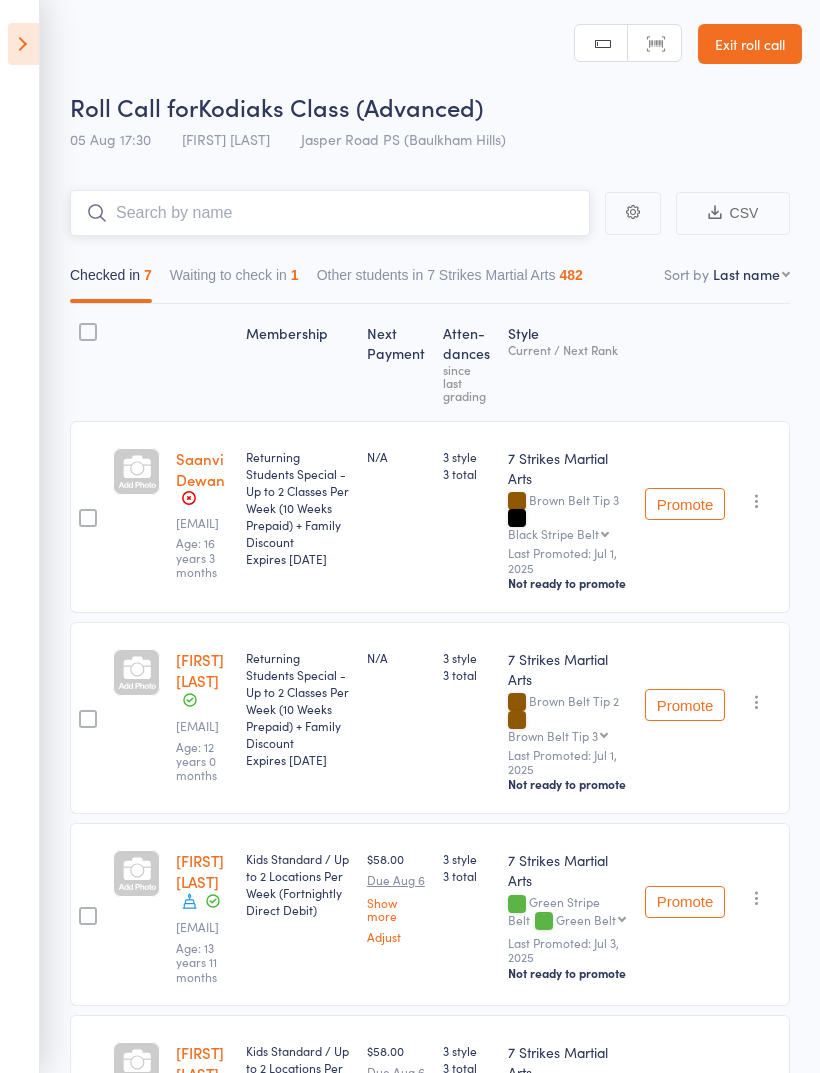 click on "Waiting to check in  1" at bounding box center (234, 280) 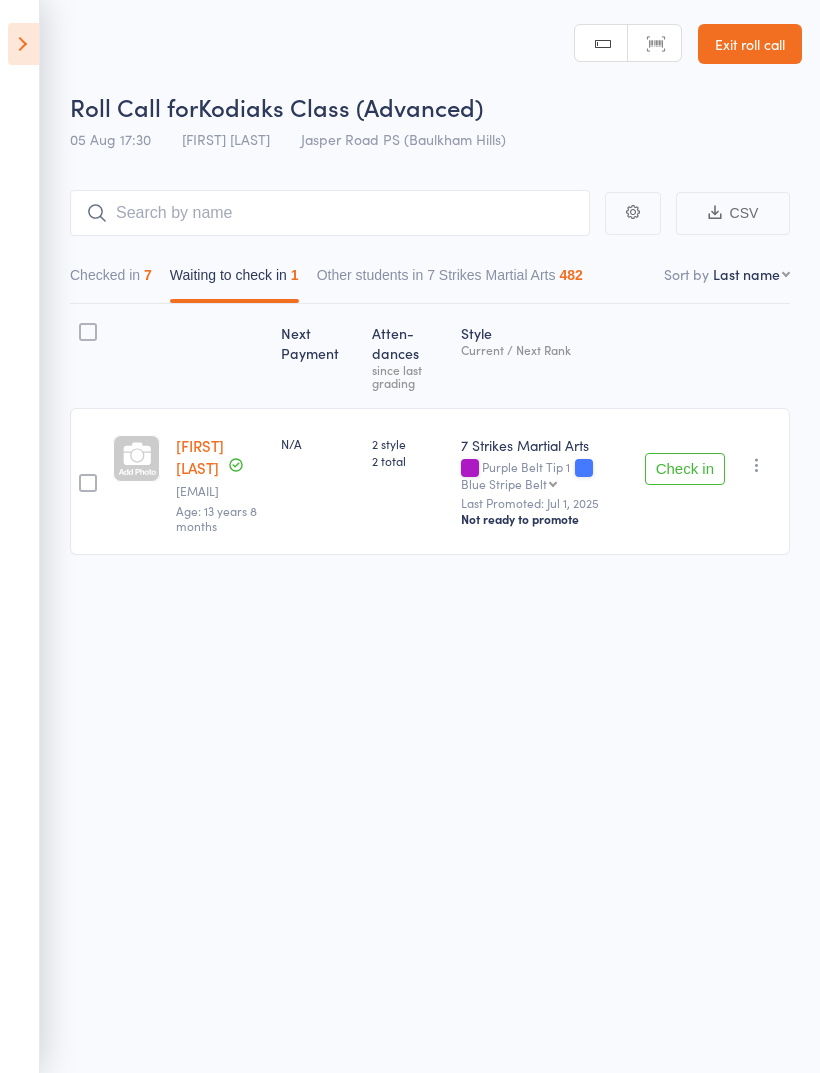 click at bounding box center (757, 465) 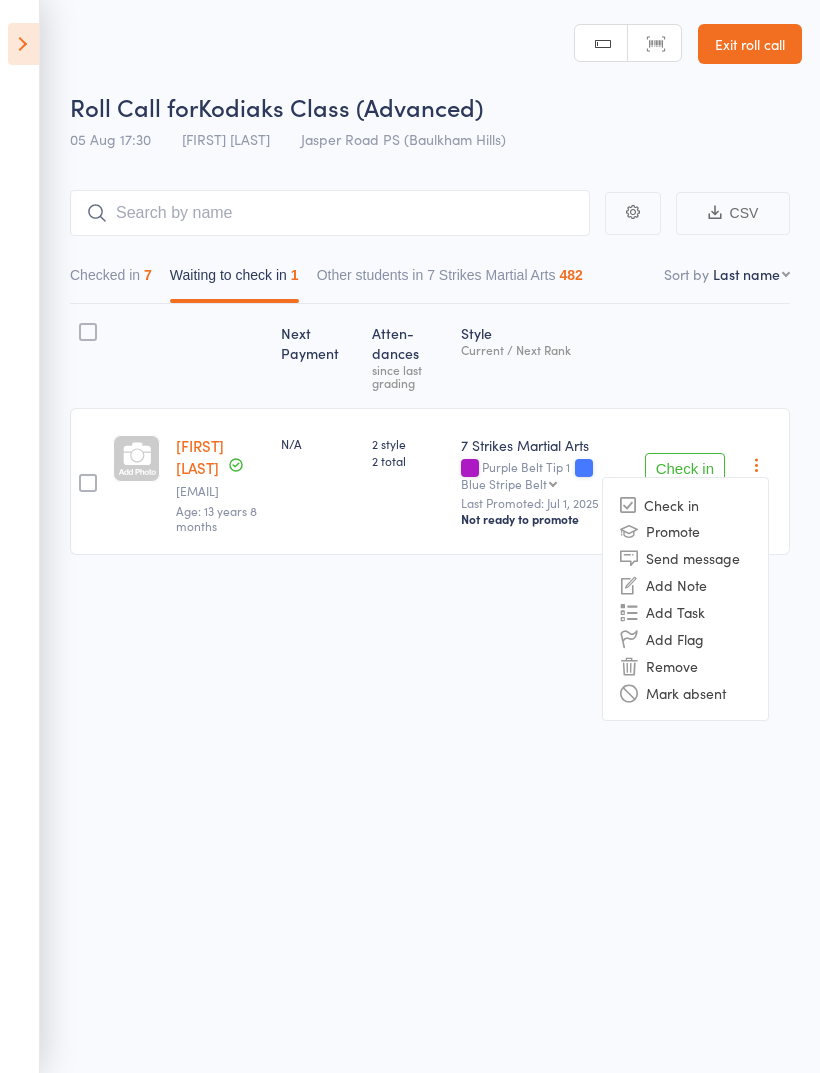click on "Mark absent" at bounding box center (685, 692) 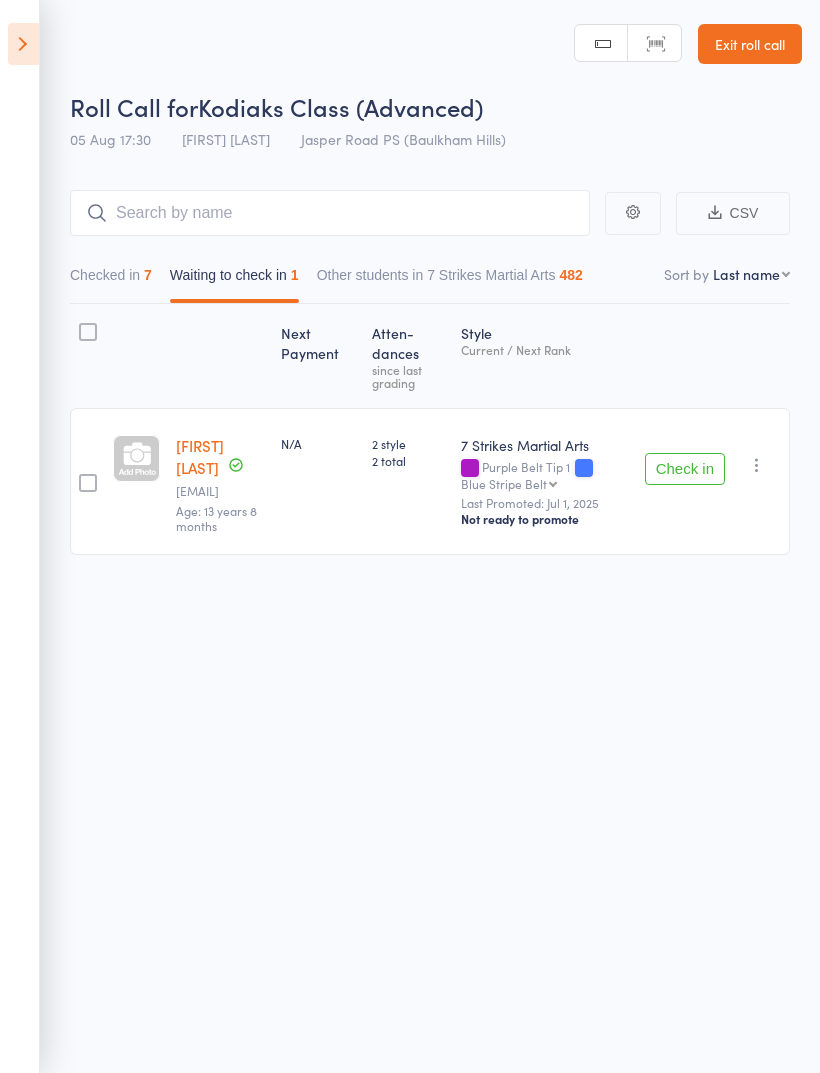 click at bounding box center [23, 44] 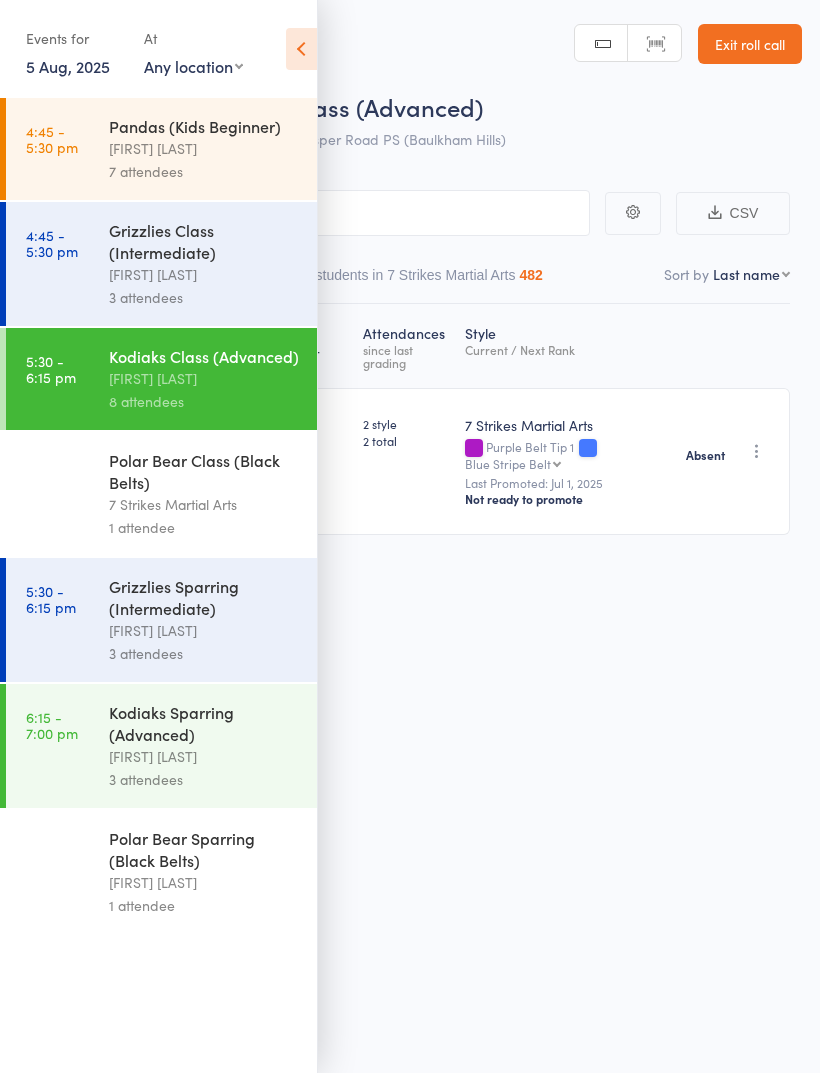 click on "Pandas (Kids Beginner)" at bounding box center (204, 126) 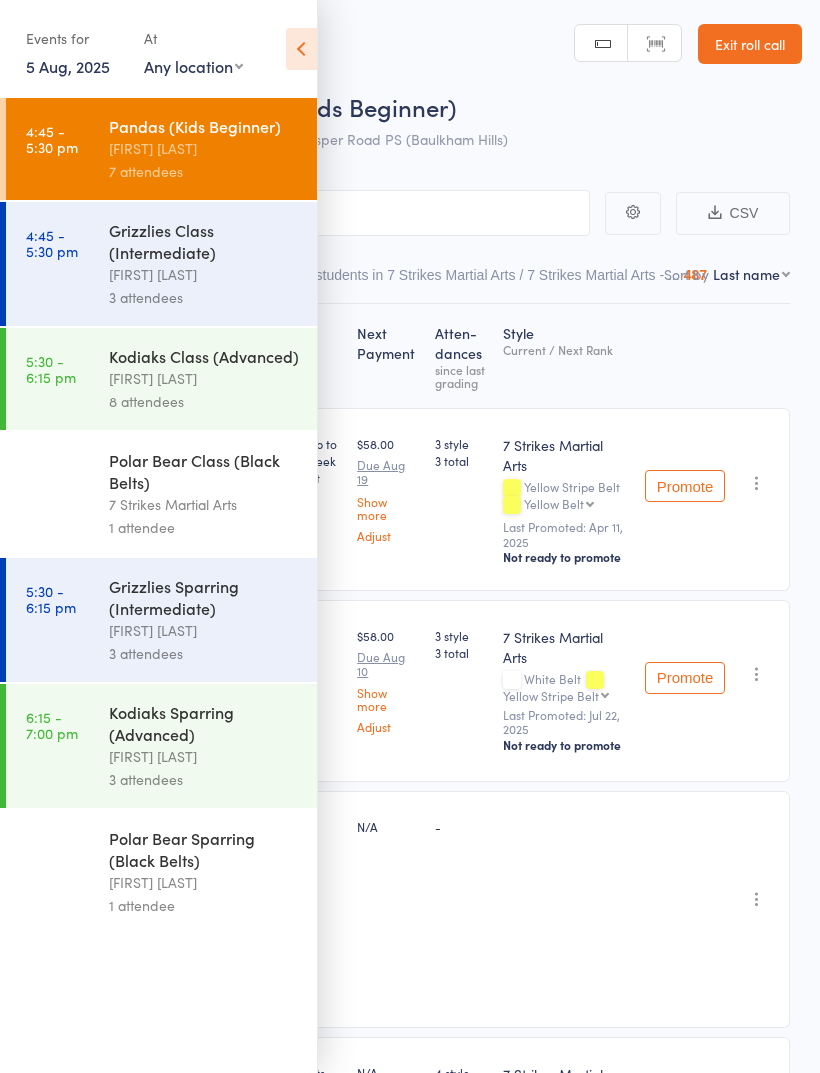 click at bounding box center (301, 49) 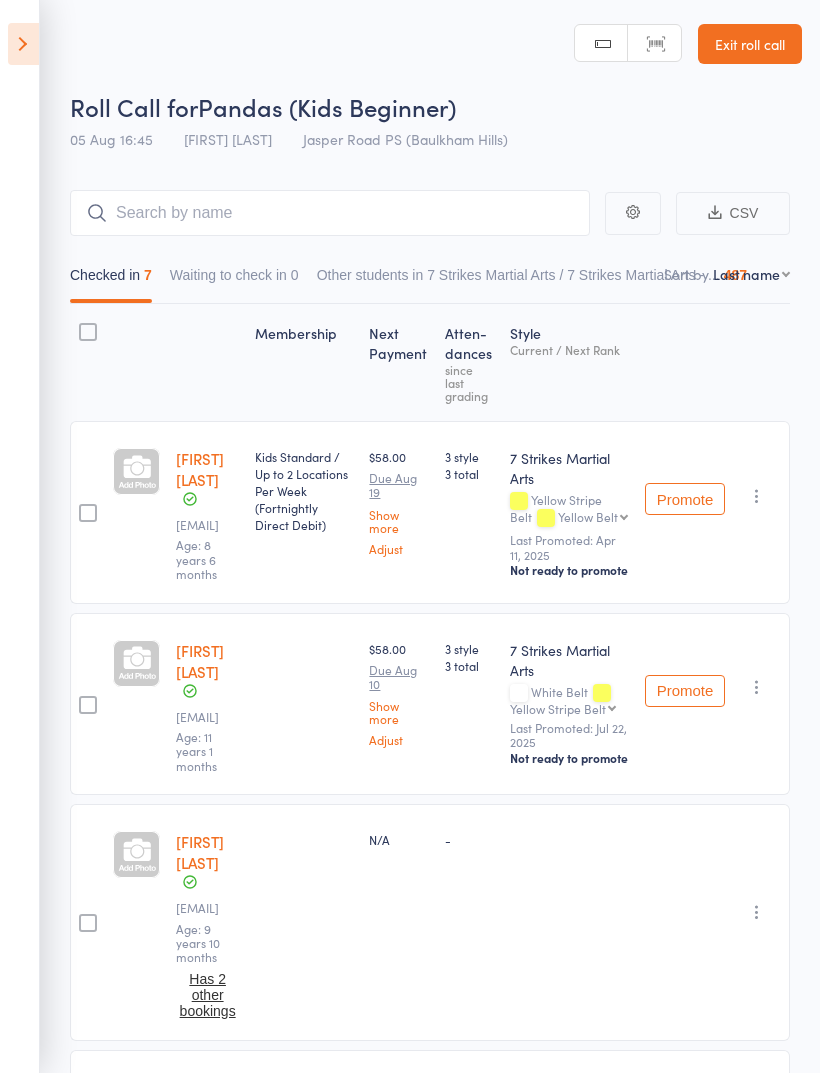click at bounding box center (23, 44) 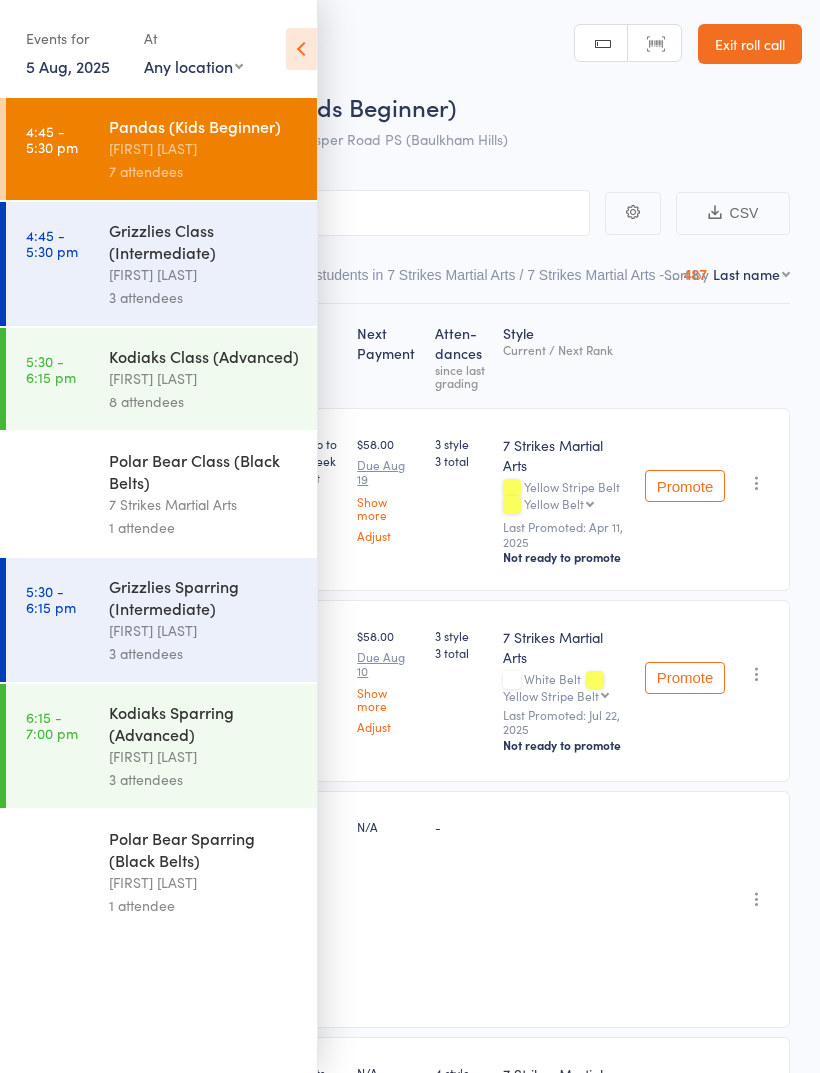 click on "[FIRST] [LAST]" at bounding box center [204, 274] 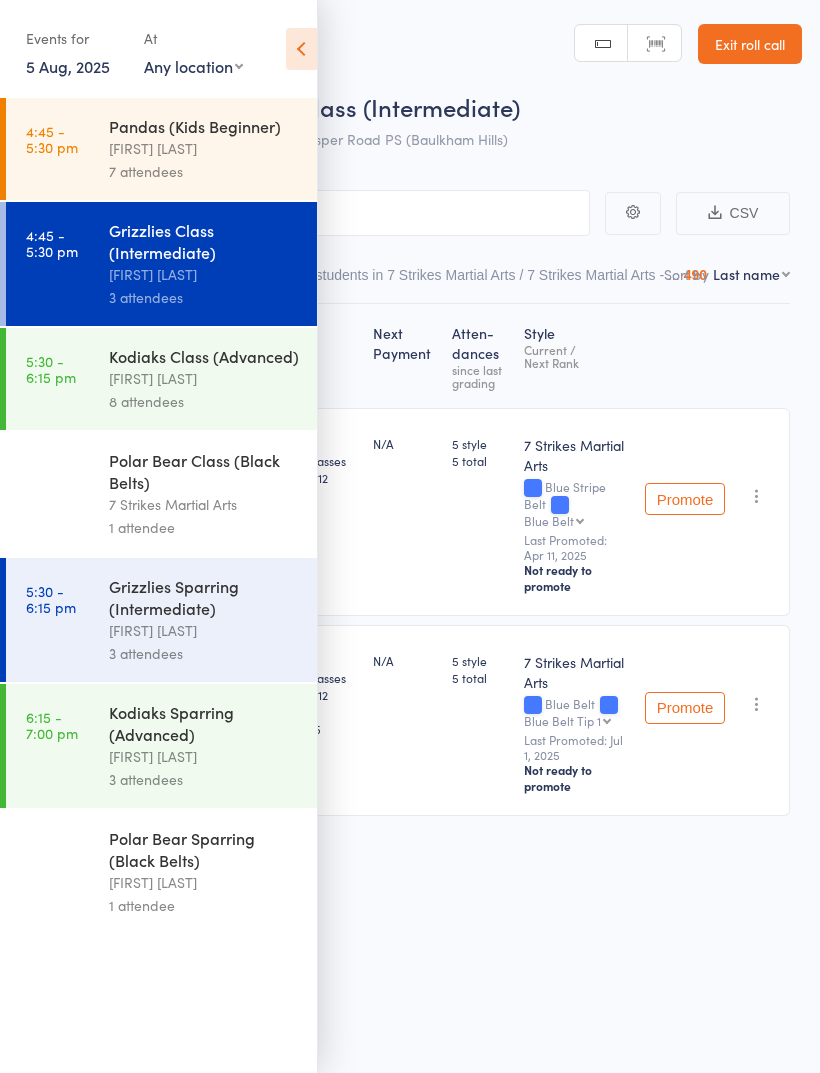 click at bounding box center [301, 49] 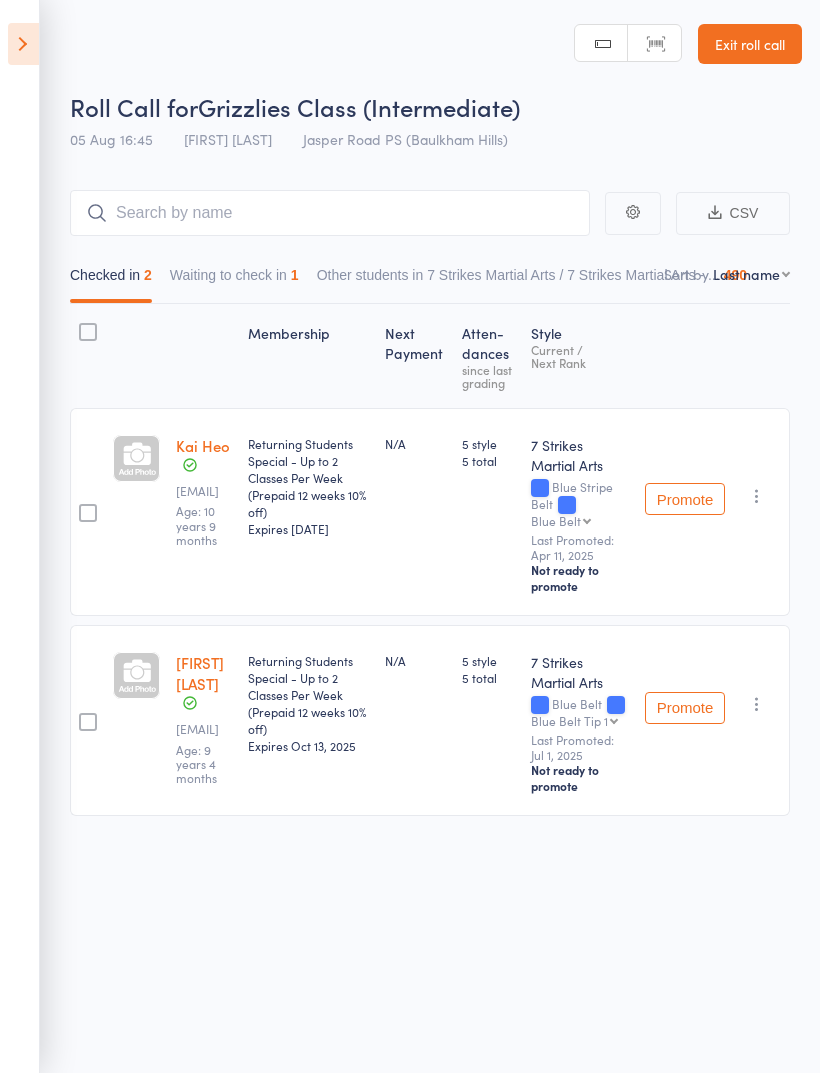 click on "Waiting to check in  1" at bounding box center [234, 280] 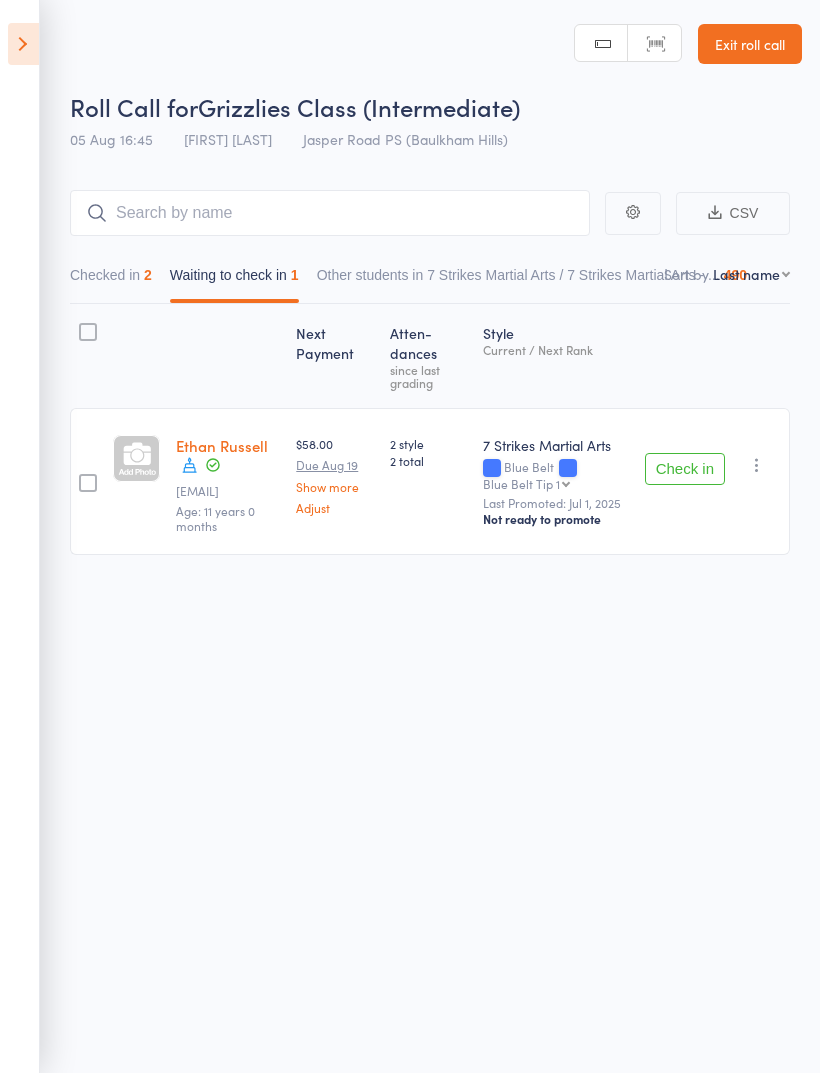 click on "Check in Check in Promote Send message Add Note Add Task Add Flag Remove Mark absent" at bounding box center [713, 481] 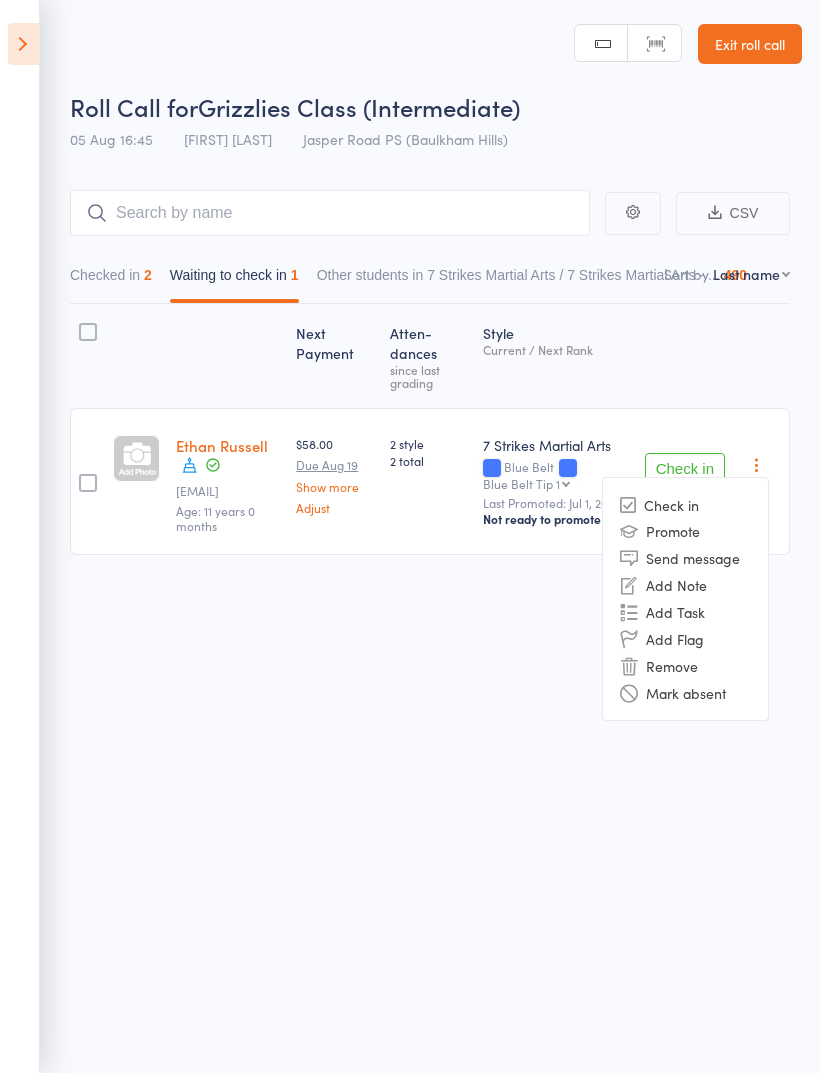 click on "Mark absent" at bounding box center [685, 692] 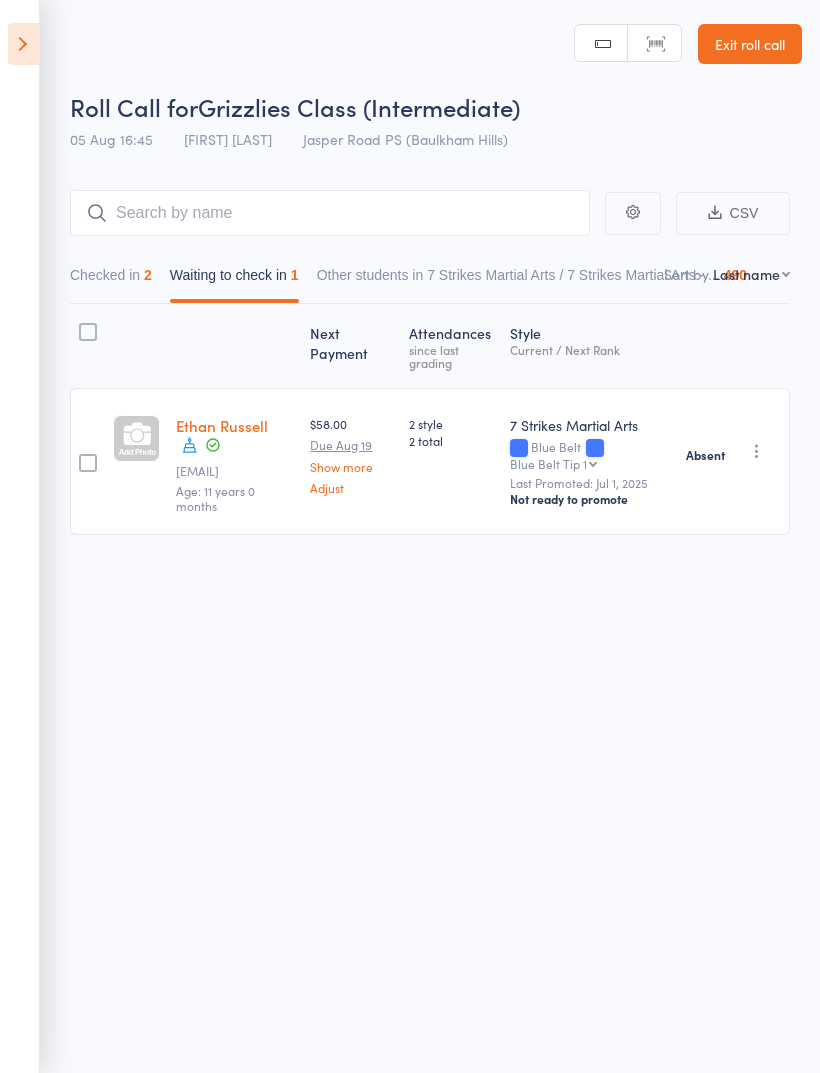 click at bounding box center (23, 44) 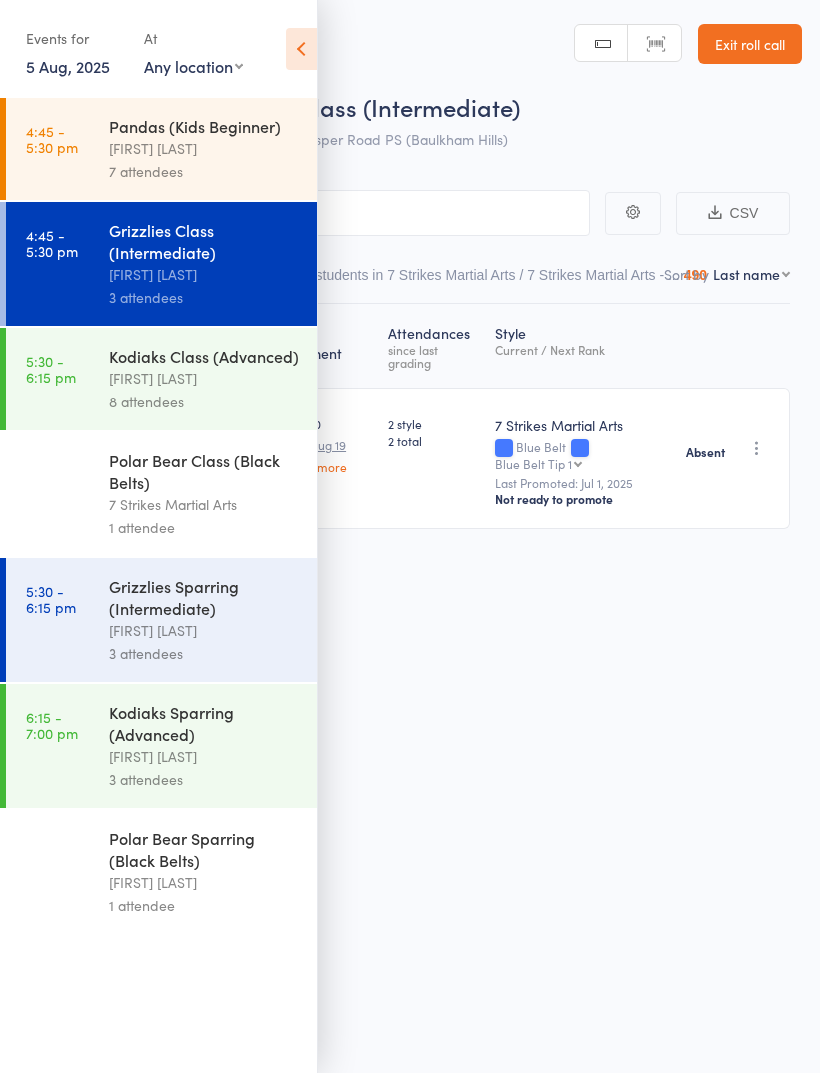 click on "[FIRST] [LAST]" at bounding box center [204, 378] 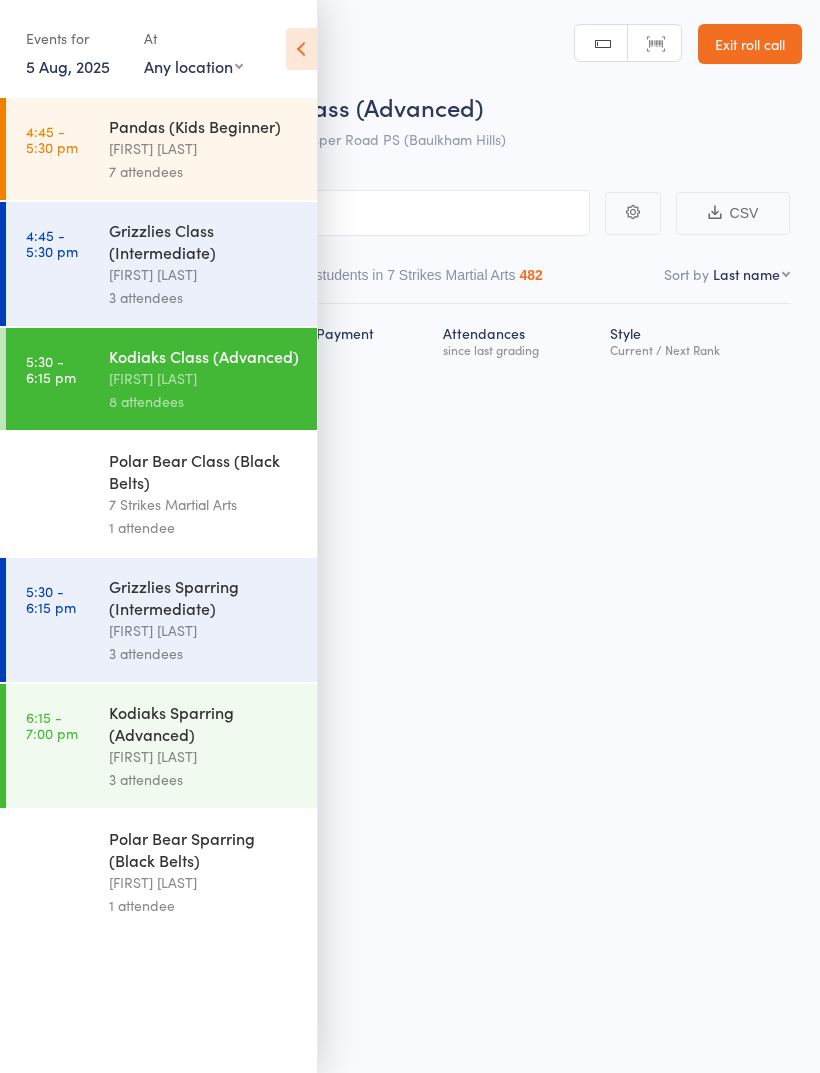 click at bounding box center [301, 49] 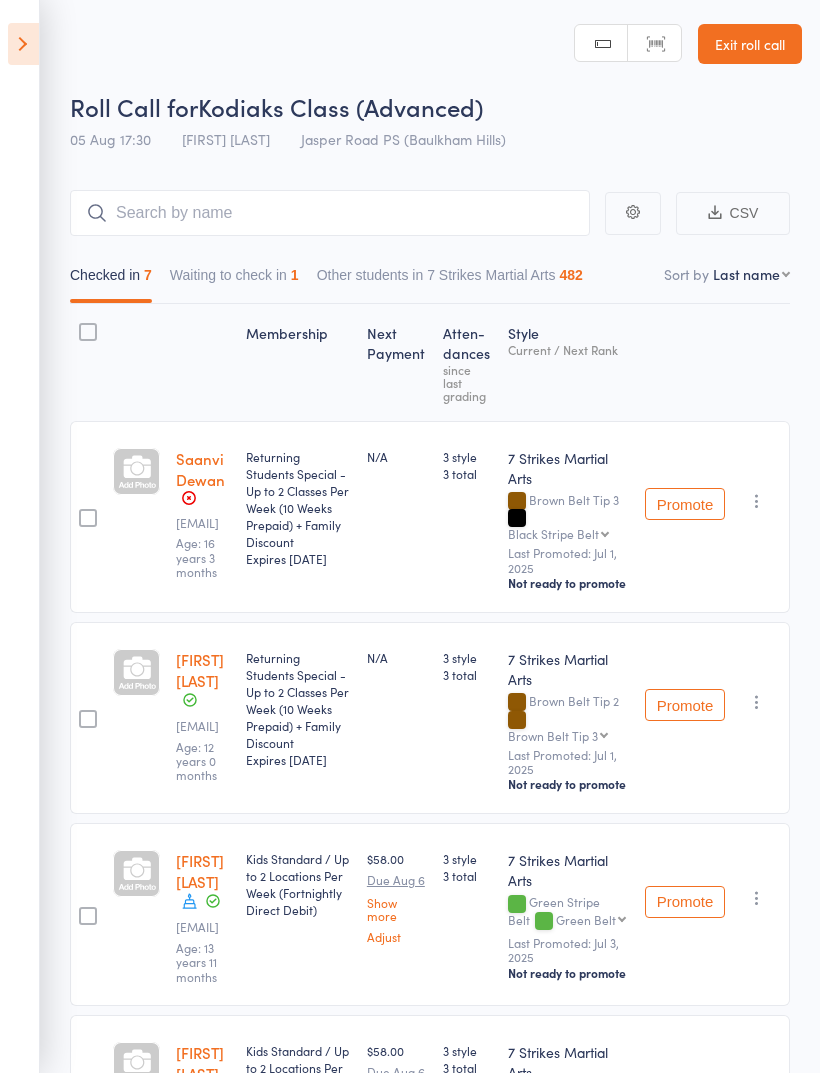 click on "Waiting to check in  1" at bounding box center (234, 280) 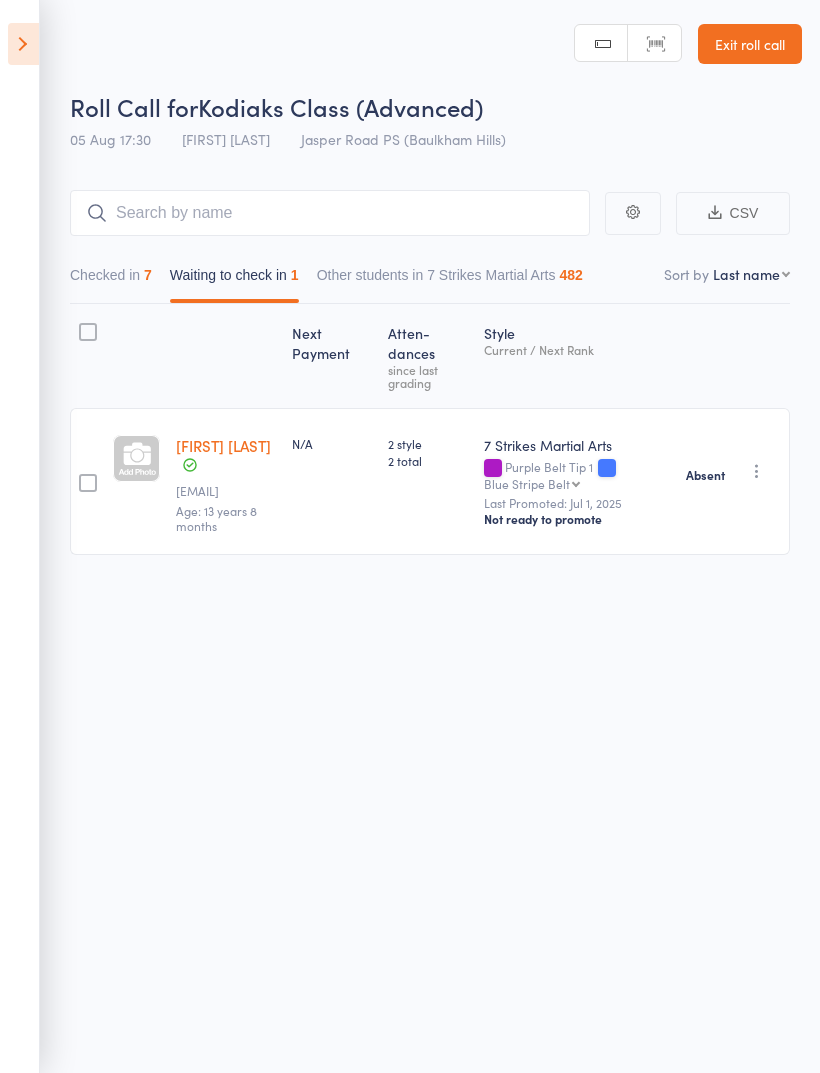 click at bounding box center [23, 44] 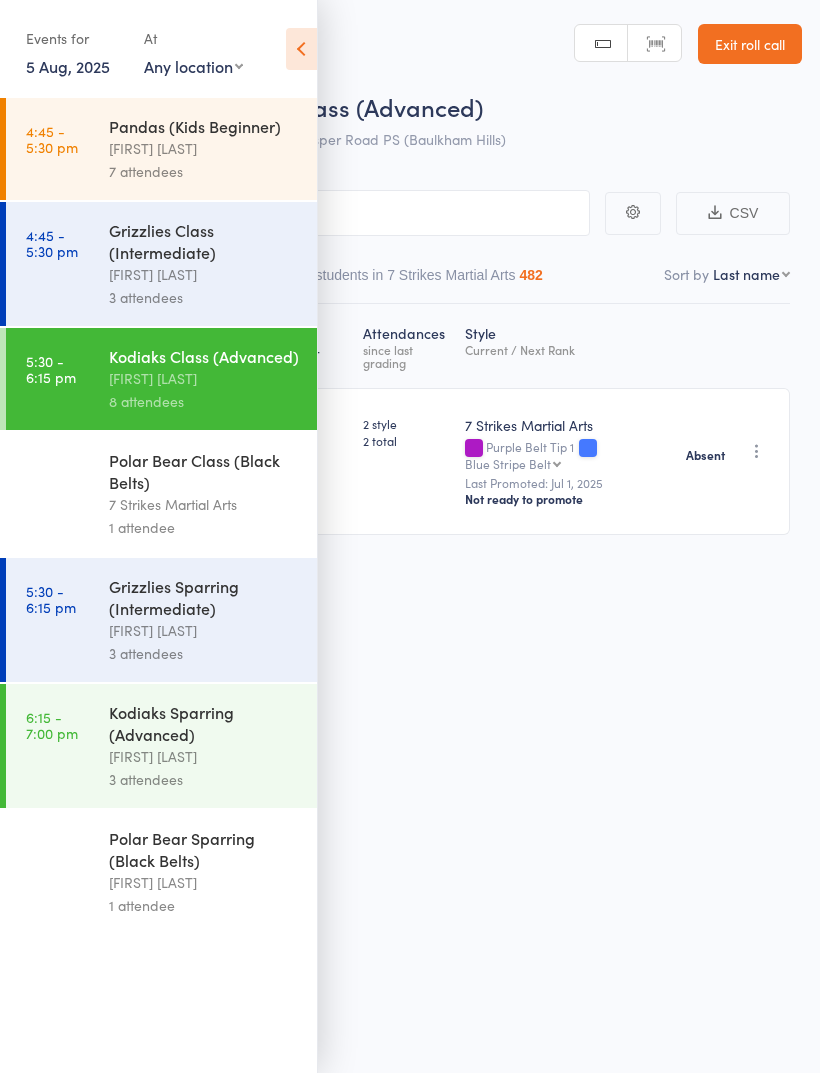click on "Polar Bear Class (Black Belts)" at bounding box center [204, 471] 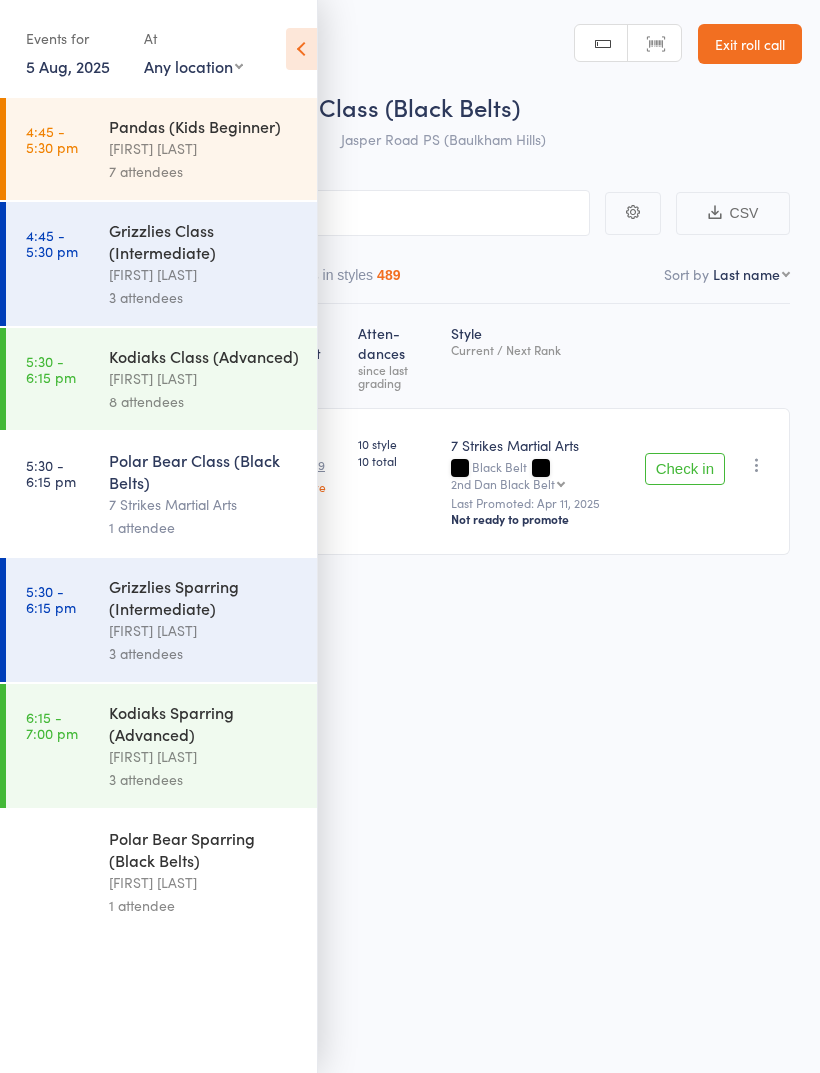 click at bounding box center [301, 49] 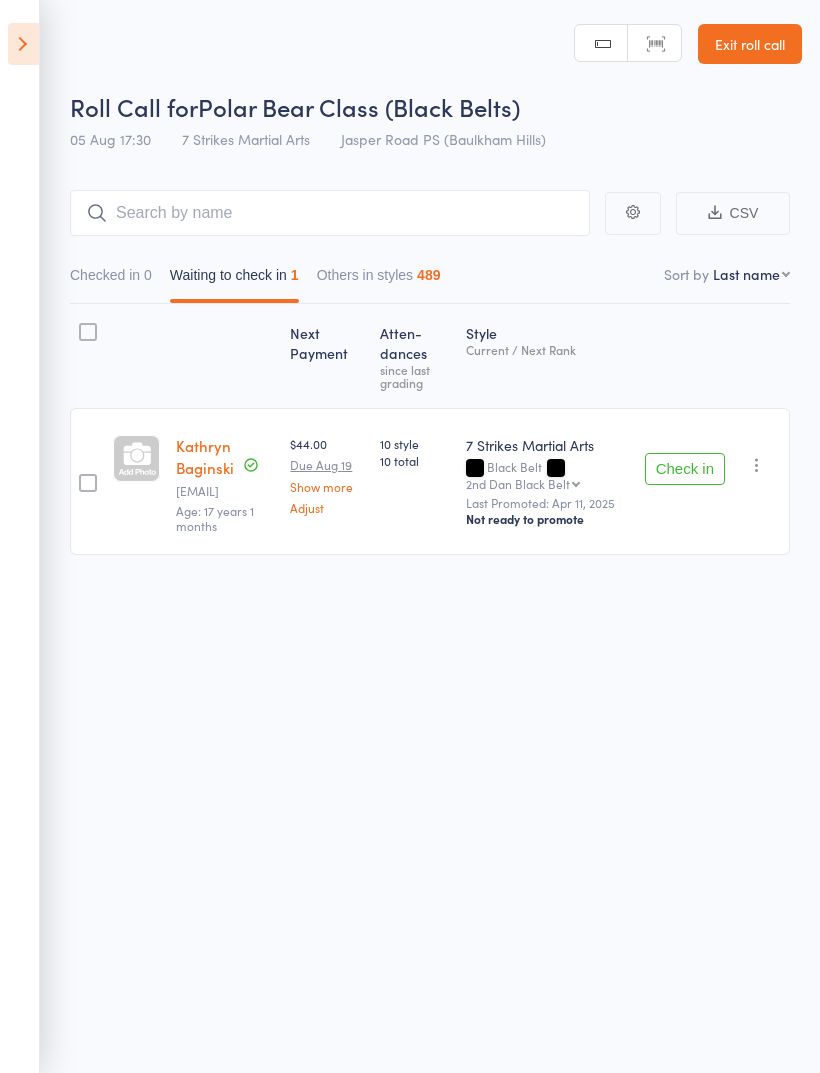 click at bounding box center (23, 44) 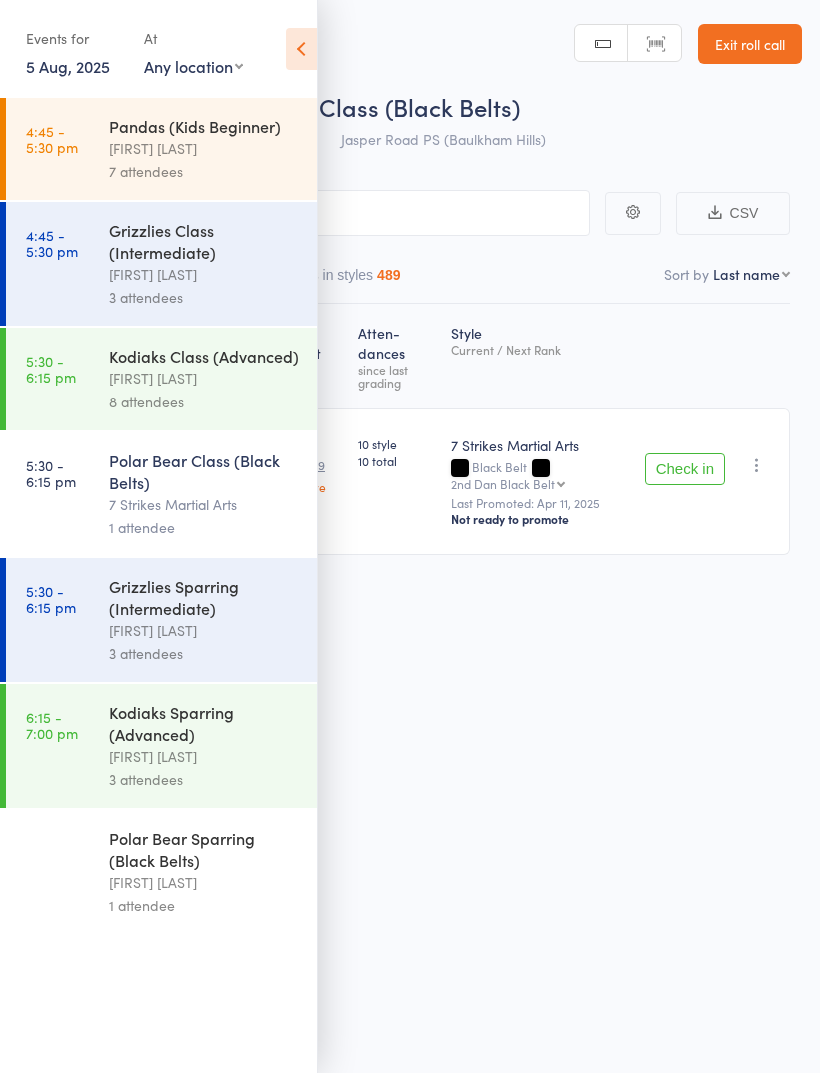 click on "Grizzlies Sparring (Intermediate)" at bounding box center (204, 597) 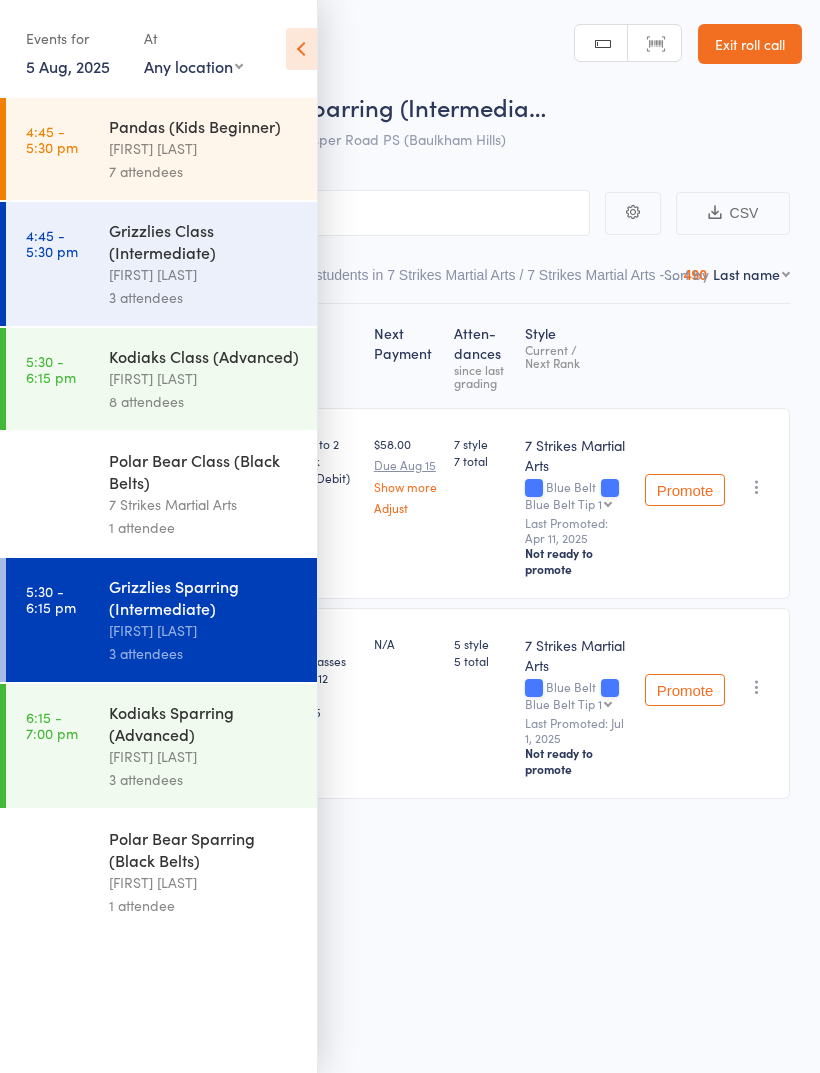 click at bounding box center (301, 49) 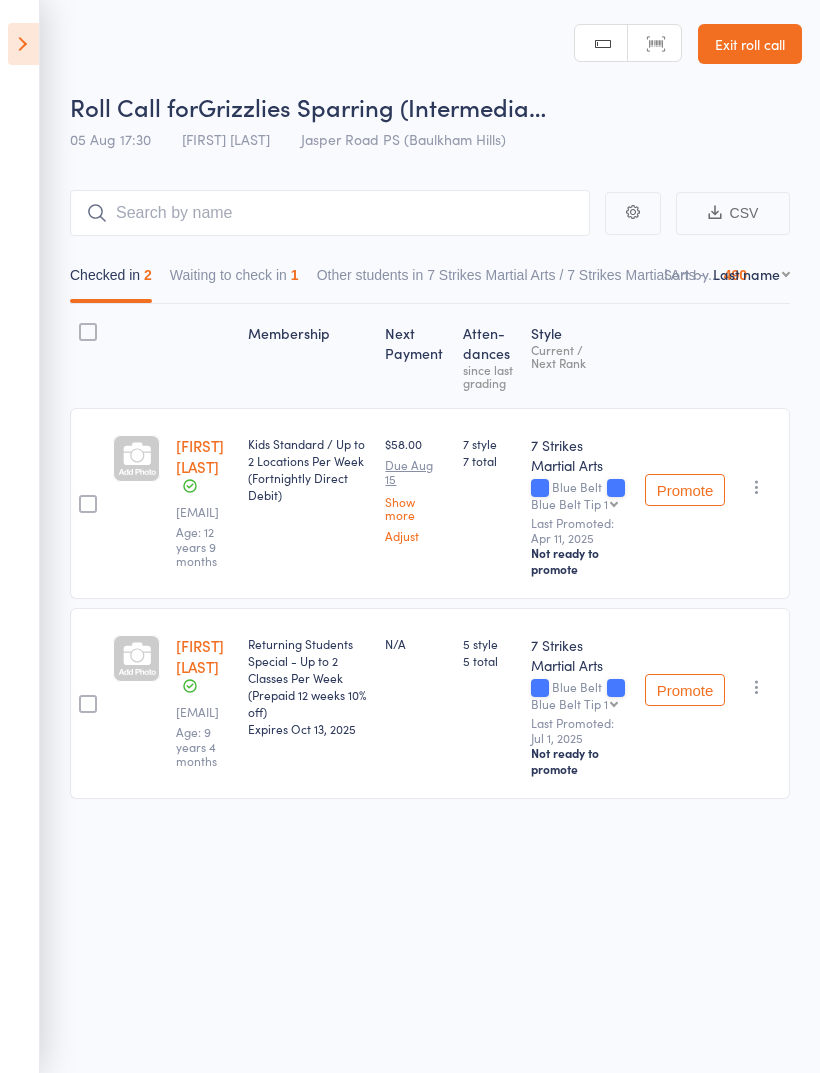 click on "Waiting to check in  1" at bounding box center (234, 280) 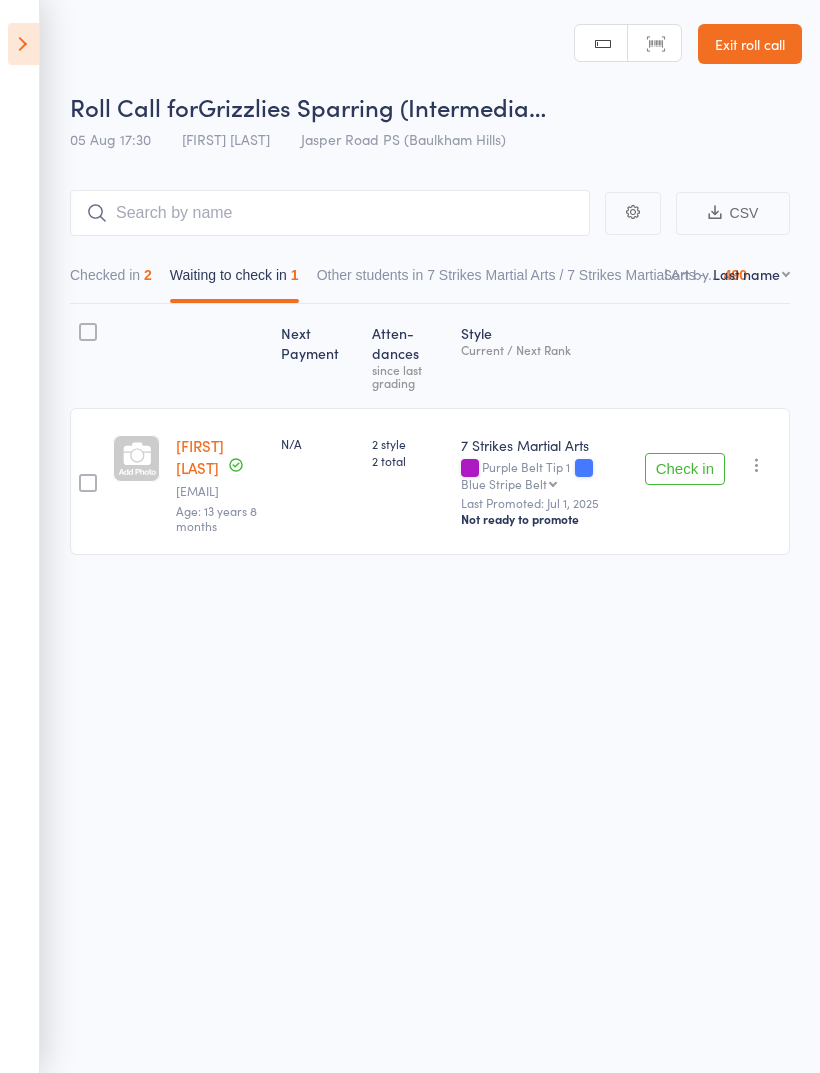 click at bounding box center (757, 465) 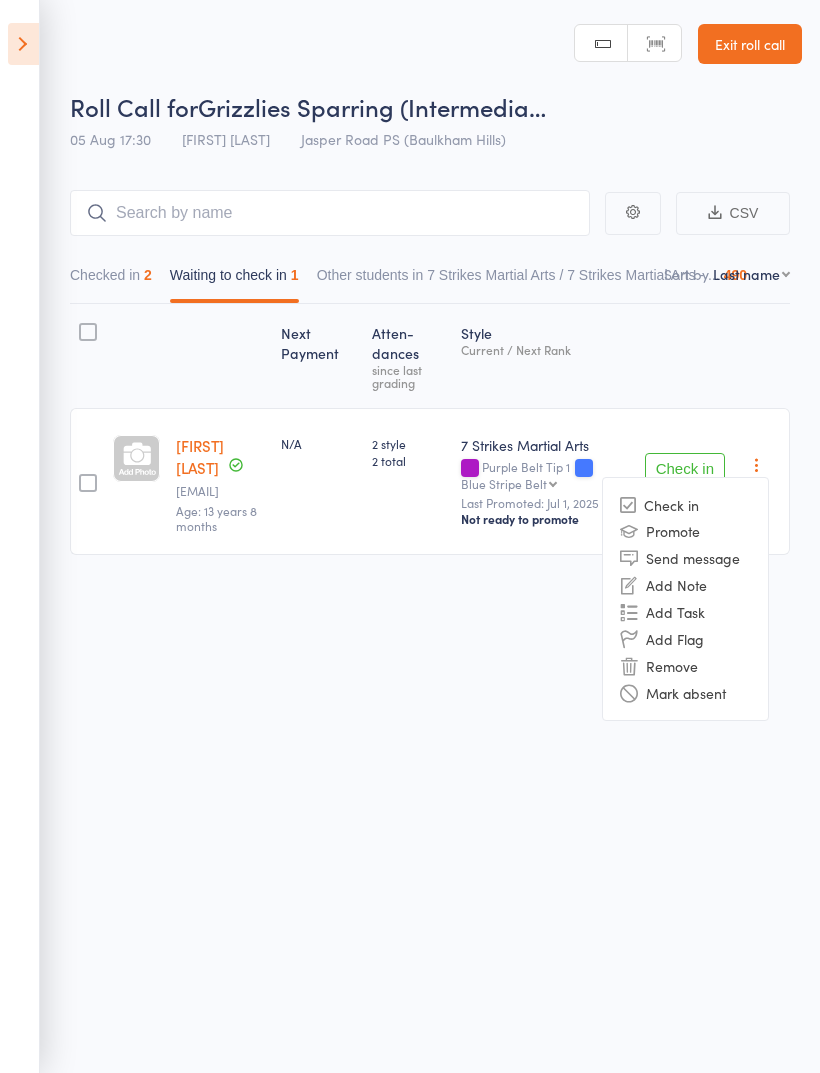 click on "Mark absent" at bounding box center [685, 692] 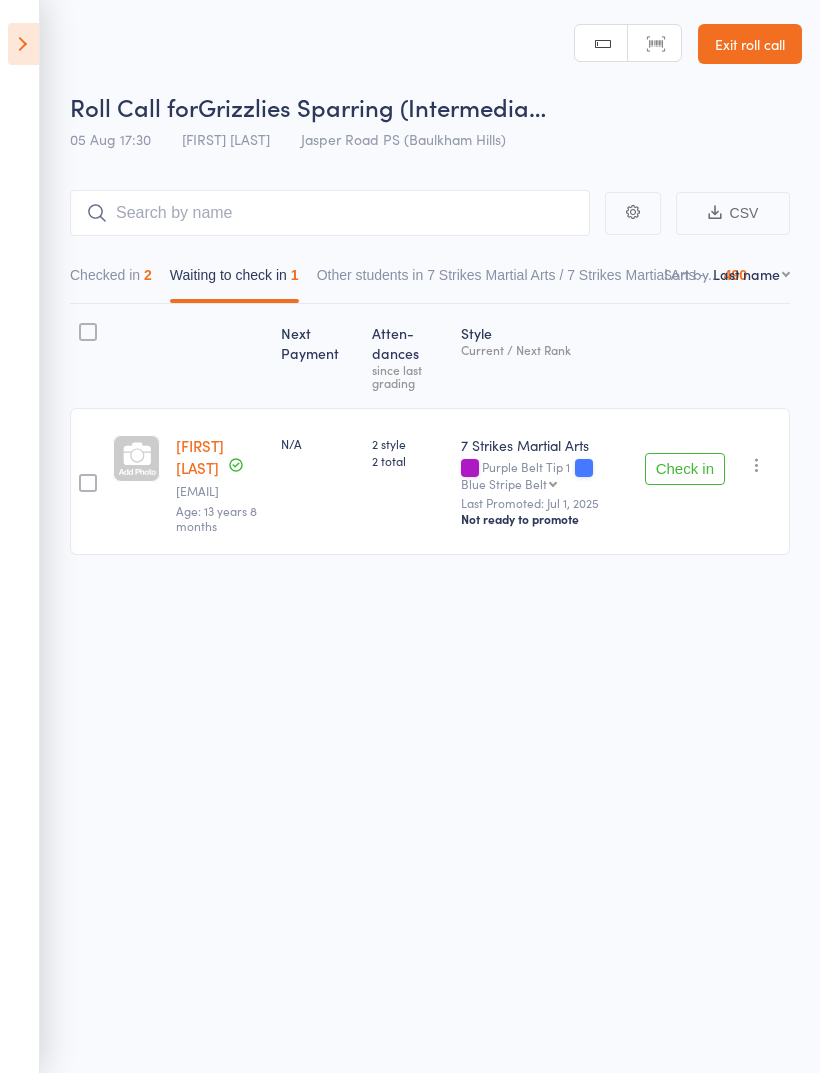 click at bounding box center [23, 44] 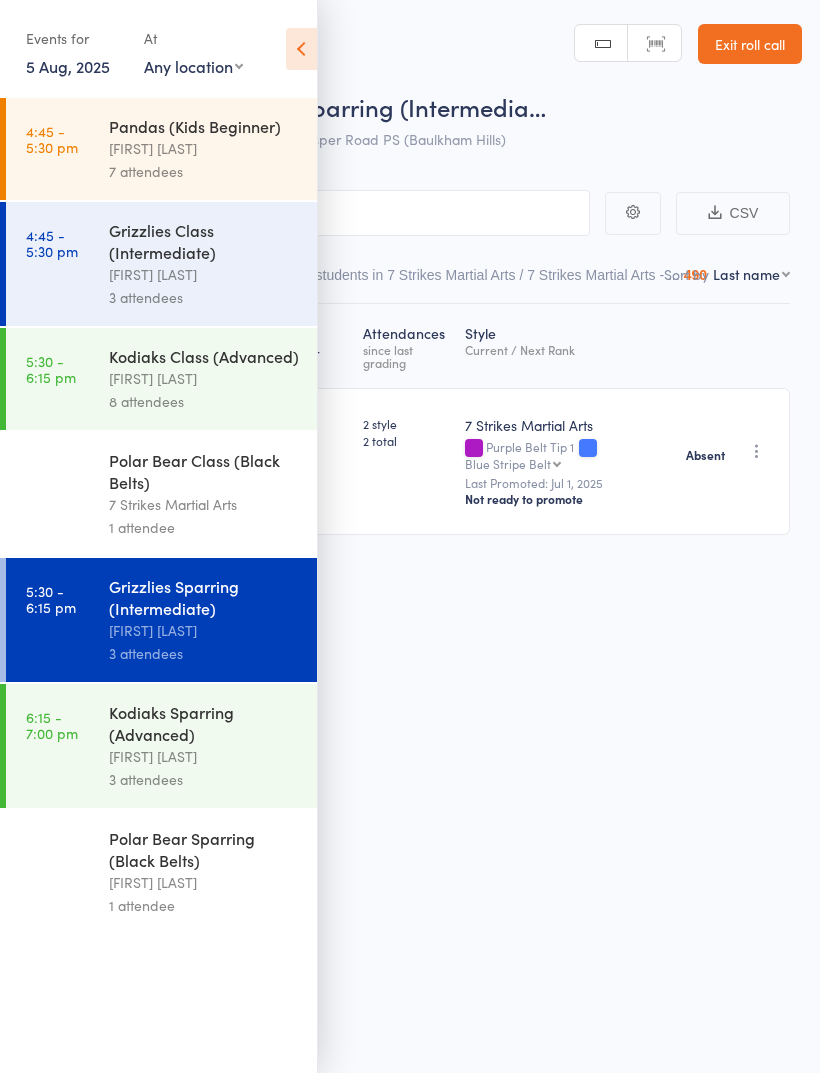 click on "[FIRST] [LAST]" at bounding box center (204, 756) 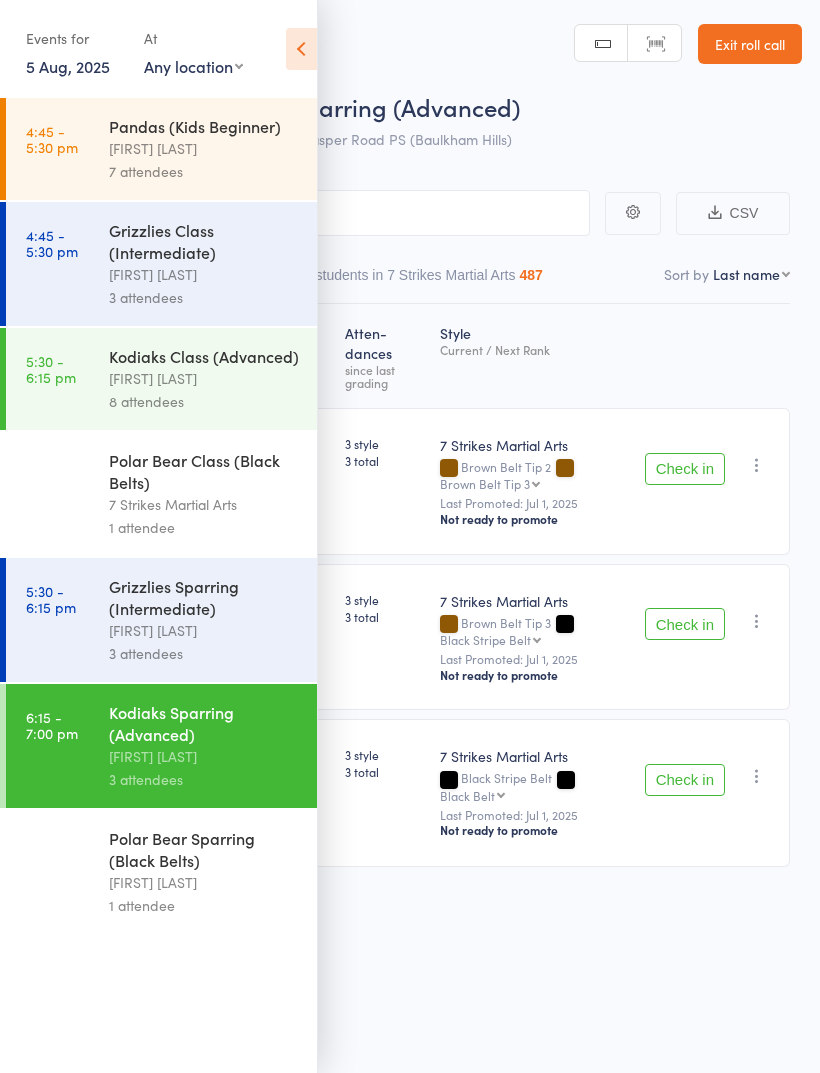 click at bounding box center (301, 49) 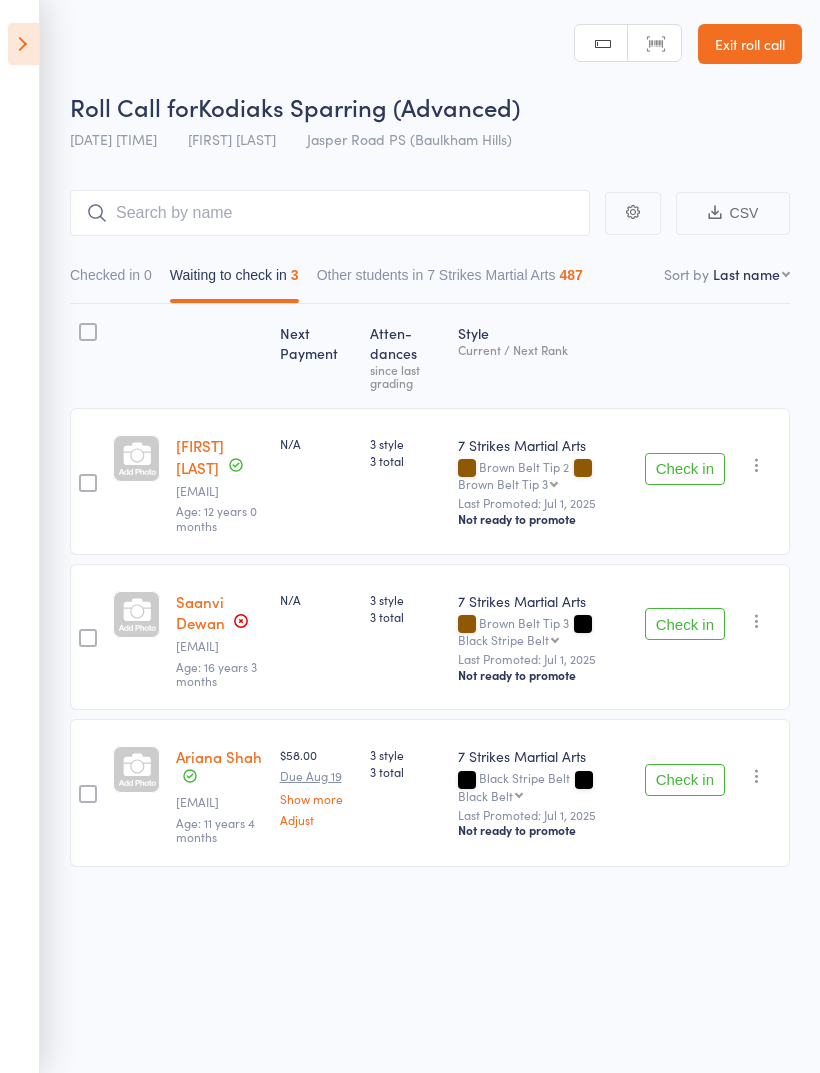 click at bounding box center (23, 44) 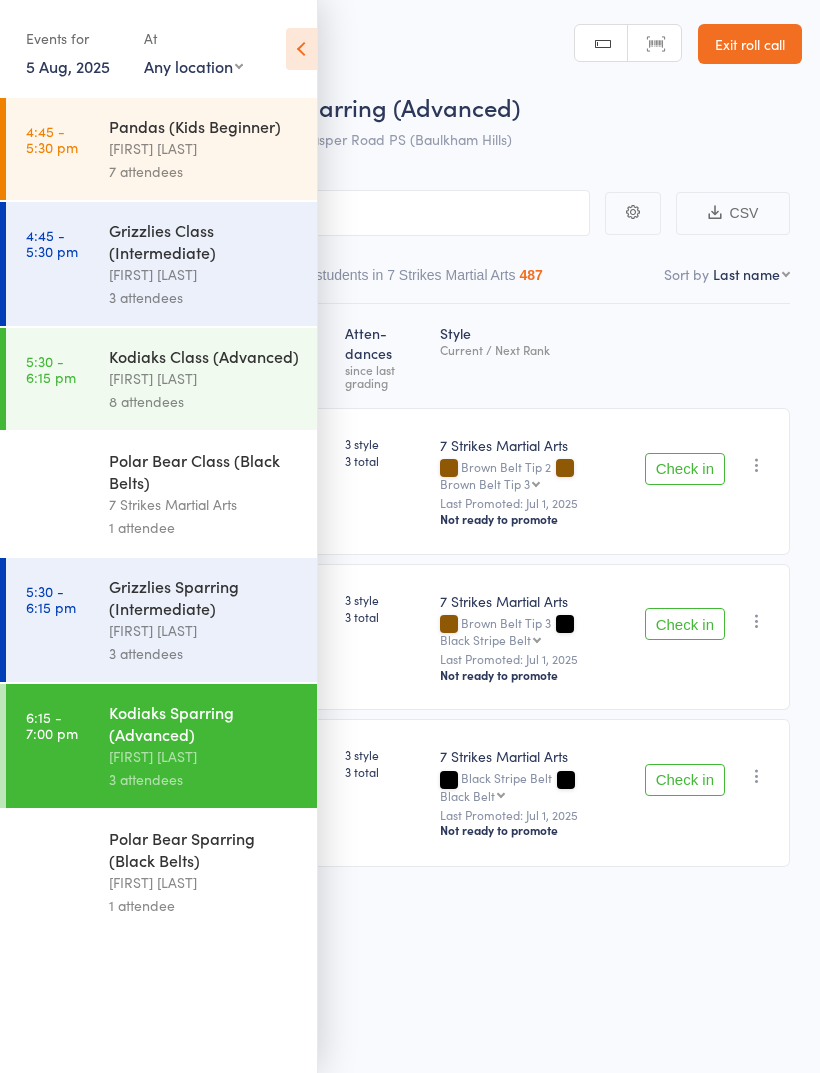 click on "Polar Bear Sparring (Black Belts)" at bounding box center (204, 849) 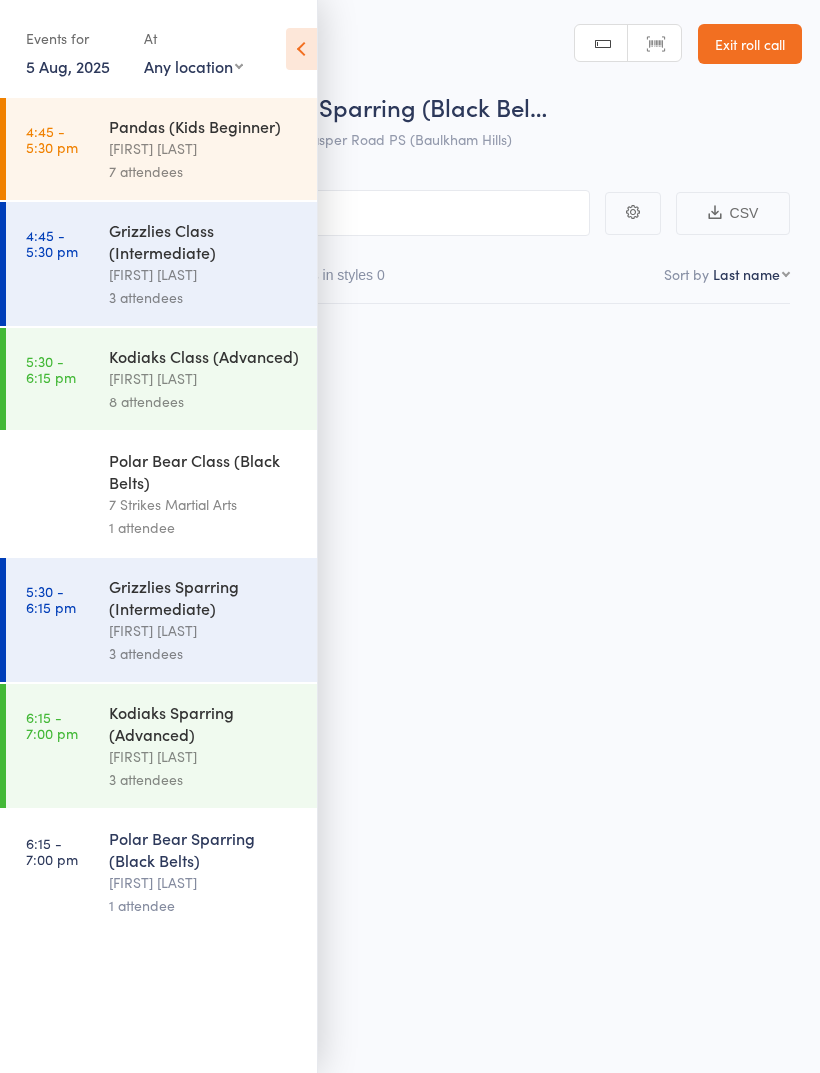 click at bounding box center [301, 49] 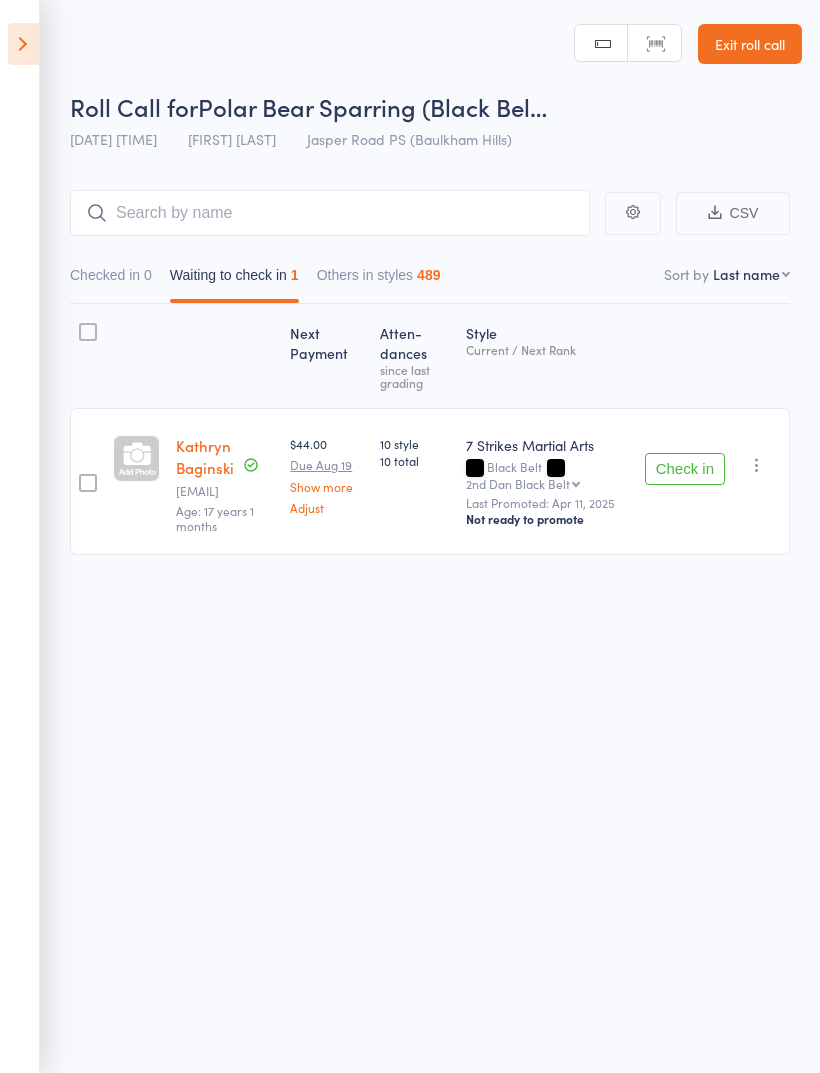 click on "Exit roll call" at bounding box center [750, 44] 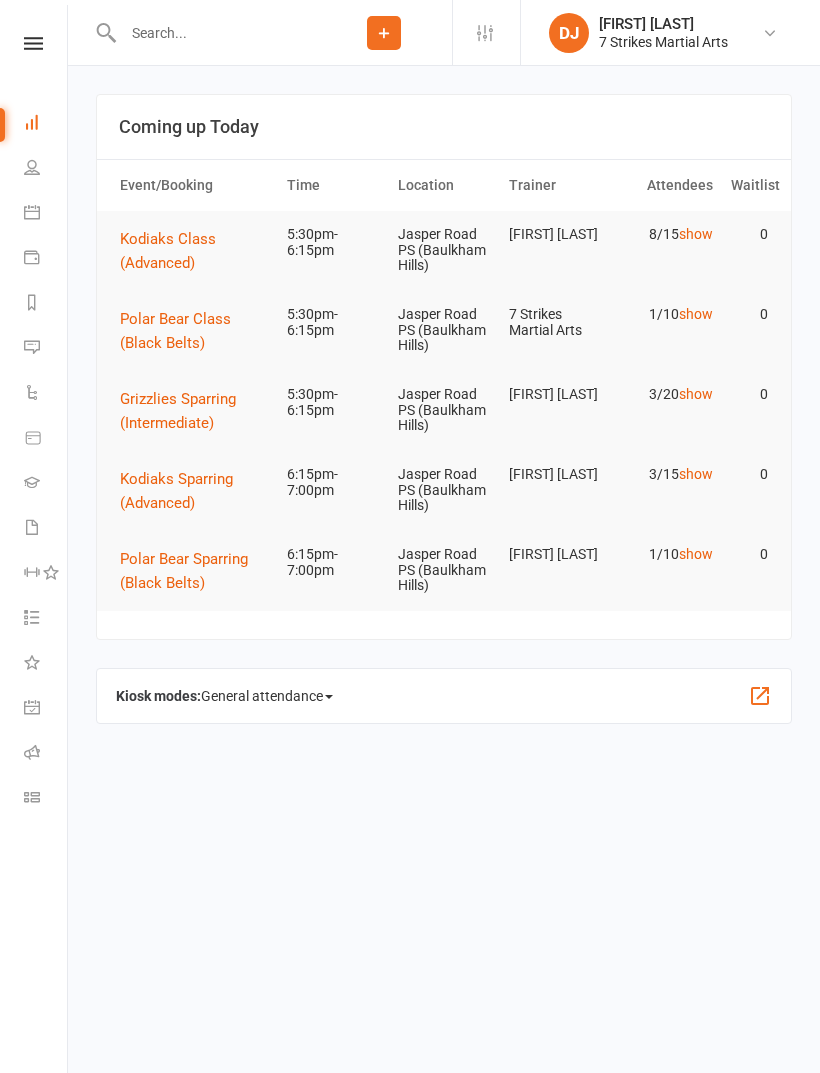 scroll, scrollTop: 0, scrollLeft: 0, axis: both 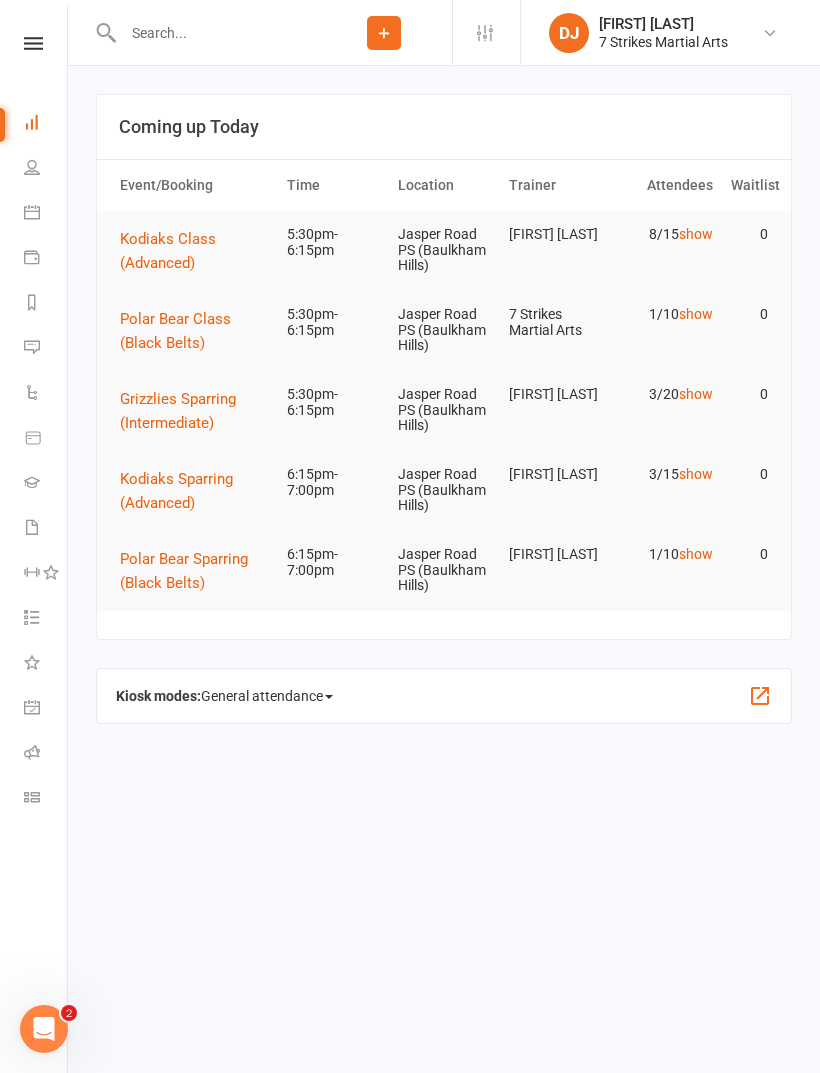 click at bounding box center (33, 43) 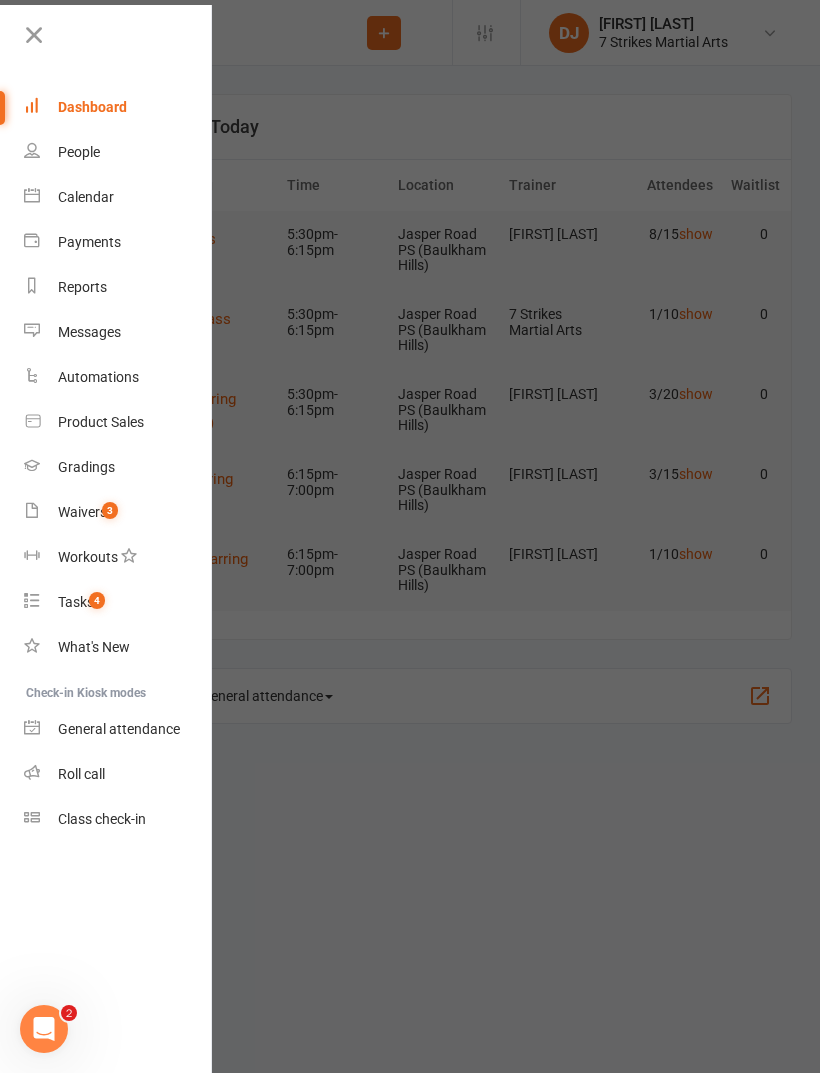 click on "Waivers   3" at bounding box center [118, 512] 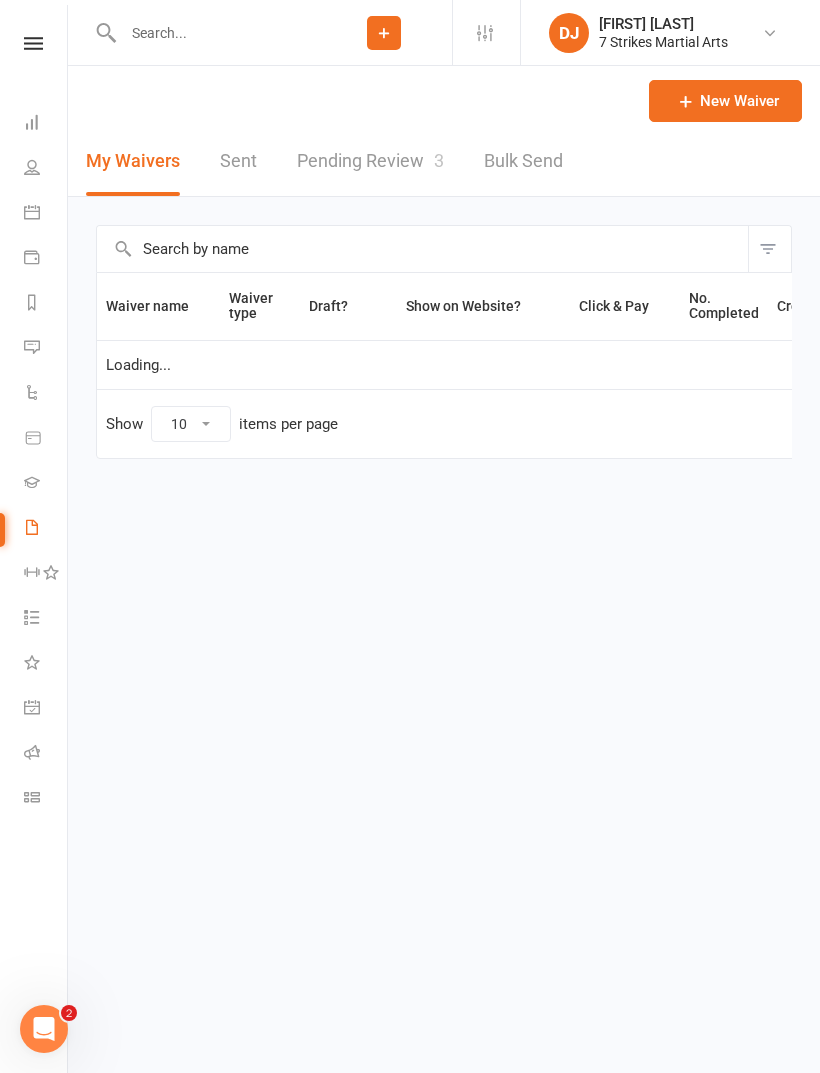 select on "25" 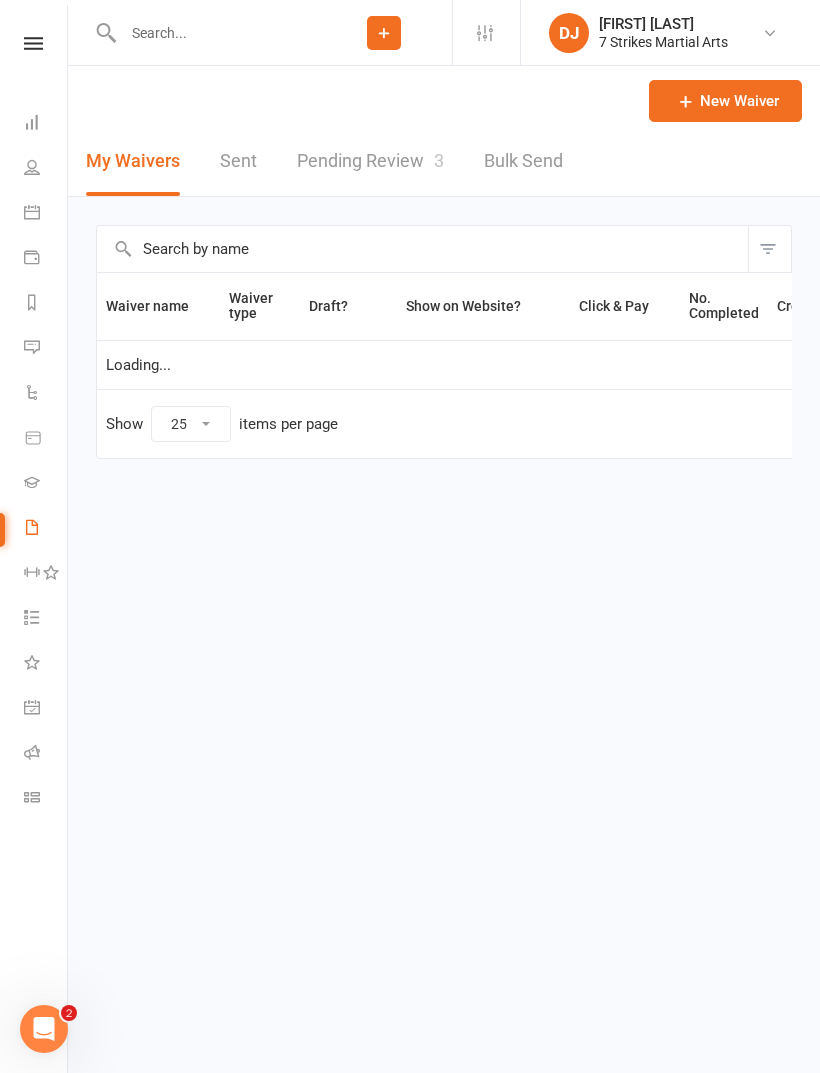 click on "Pending Review 3" at bounding box center [370, 161] 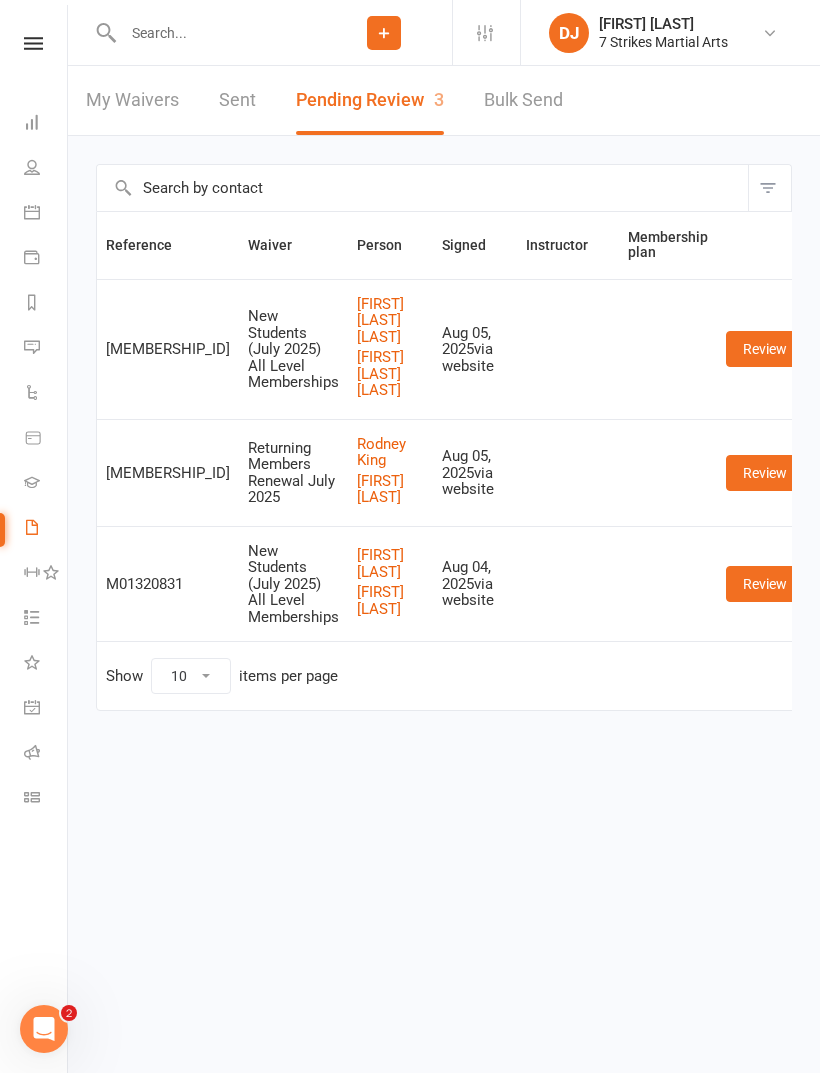click at bounding box center [33, 43] 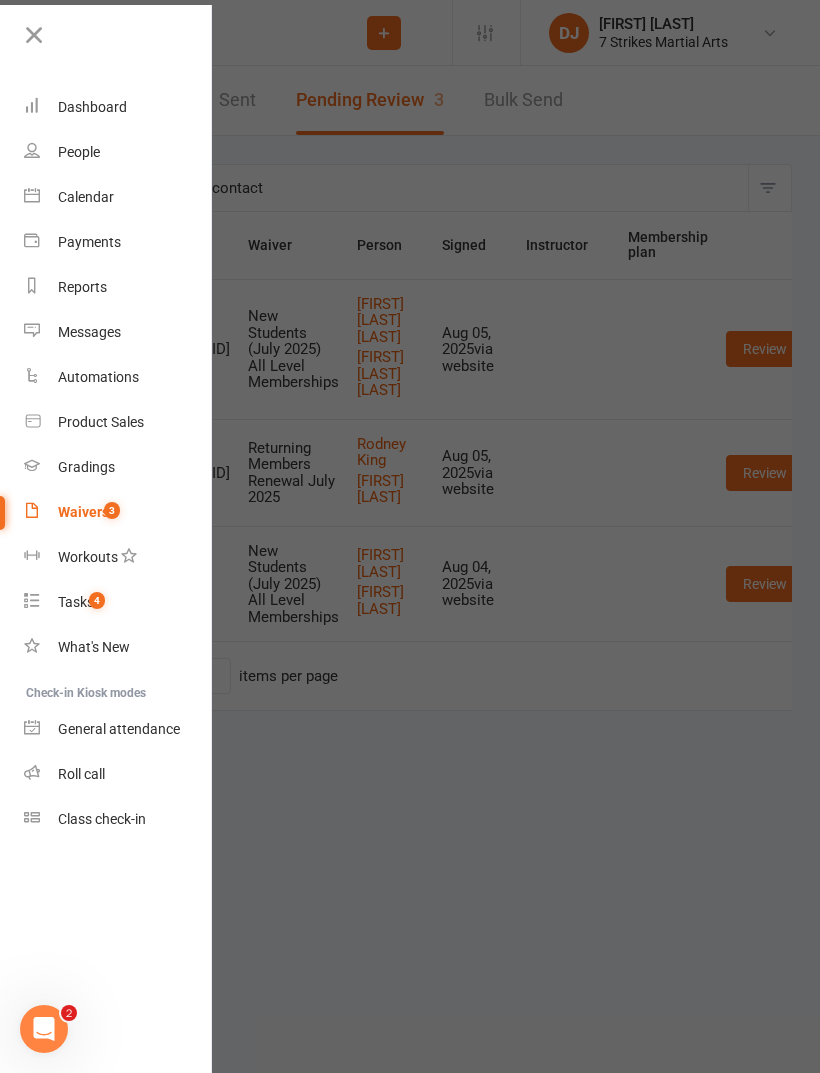 click on "Tasks" at bounding box center (76, 602) 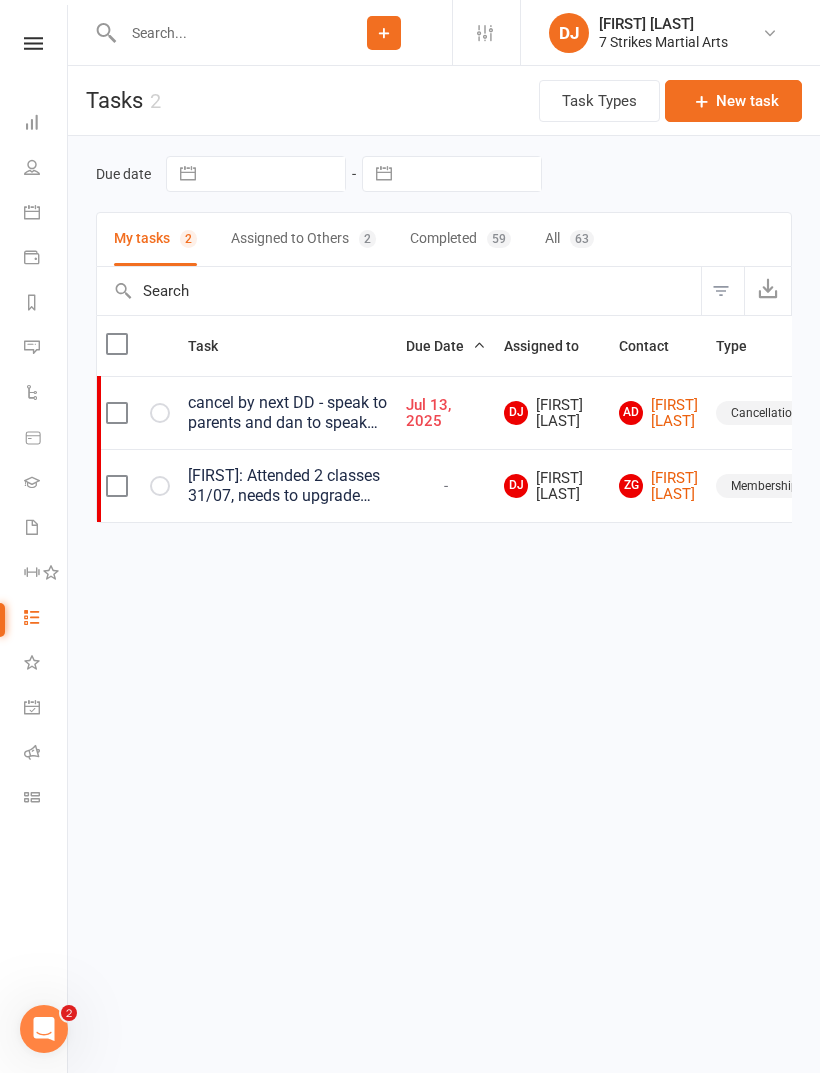 click on "Assigned to Others 2" at bounding box center [303, 239] 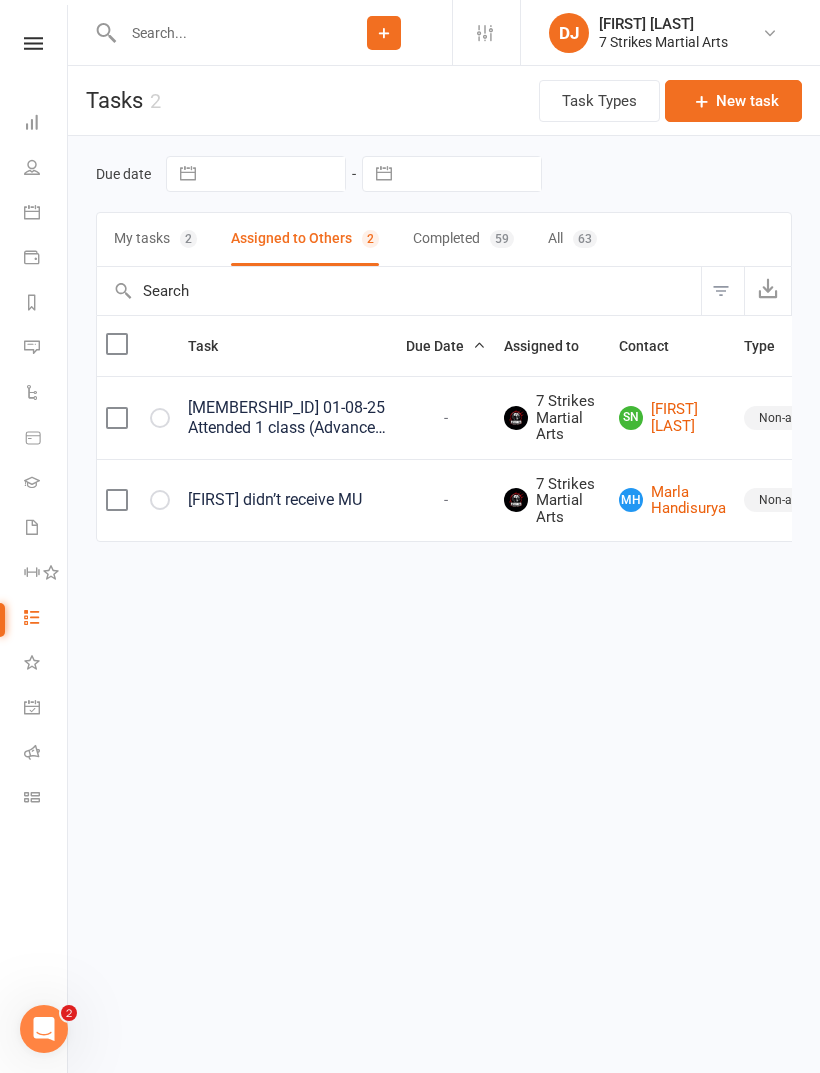 click at bounding box center (216, 33) 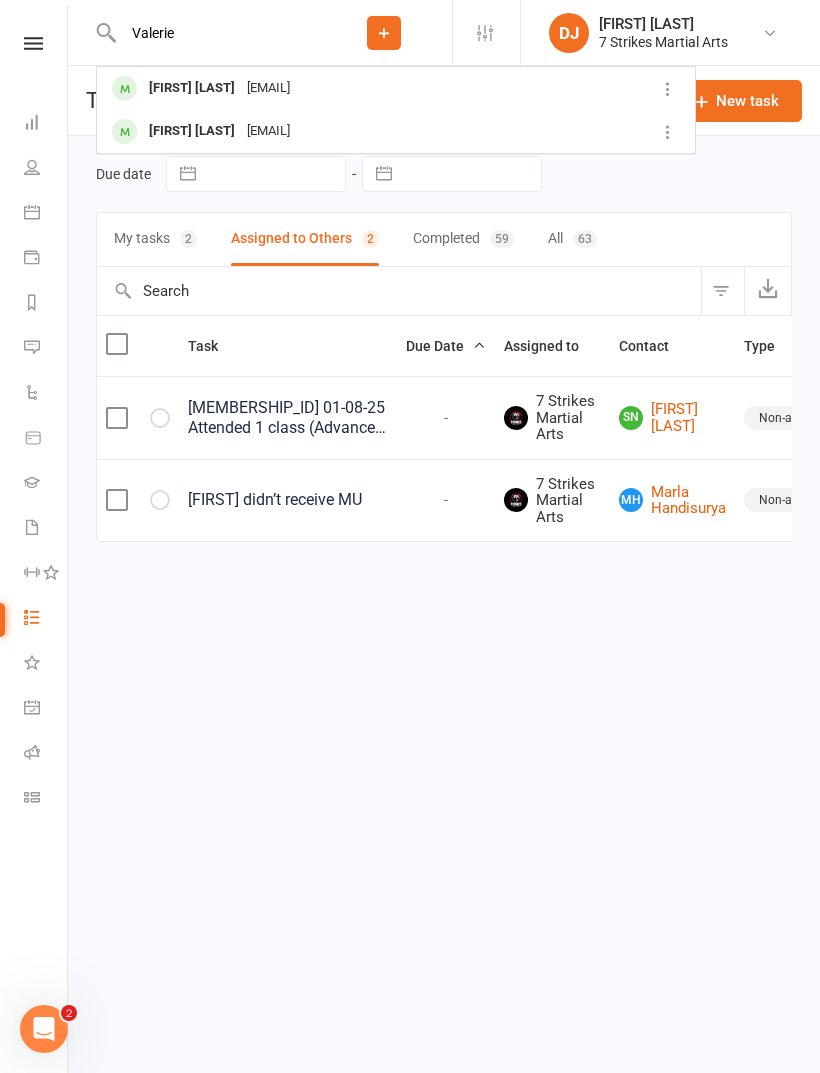 type on "Valerie" 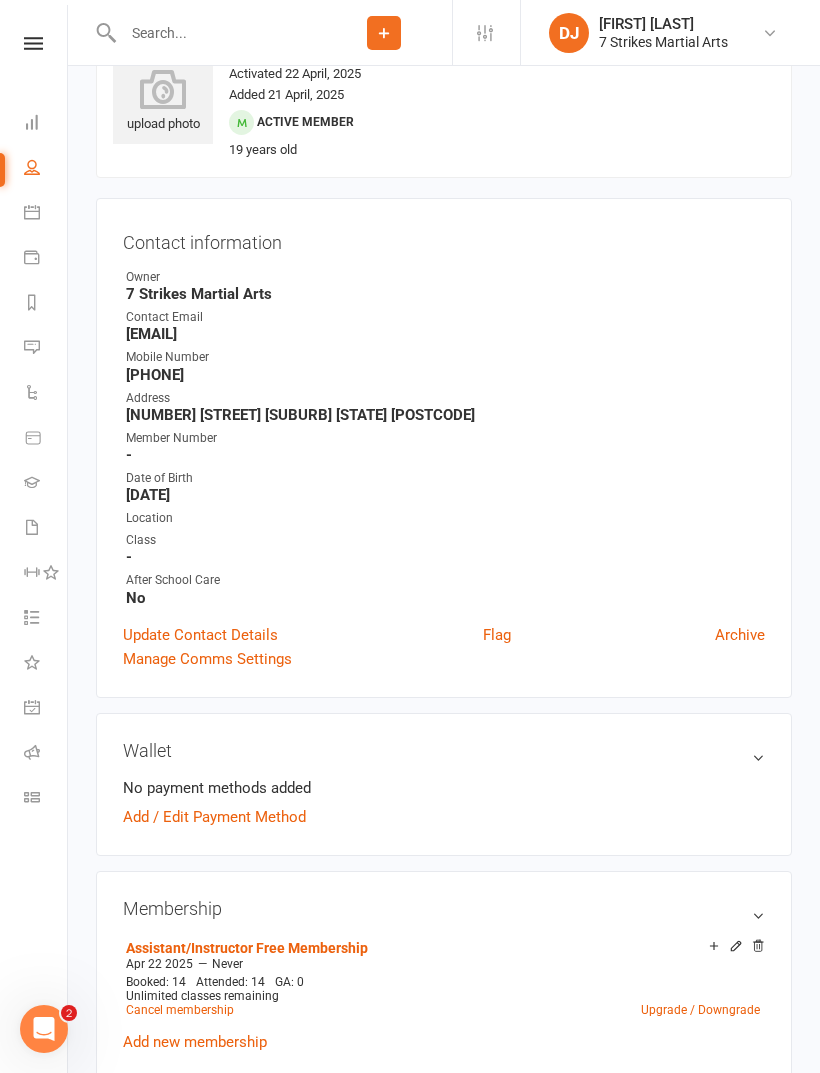 scroll, scrollTop: 0, scrollLeft: 0, axis: both 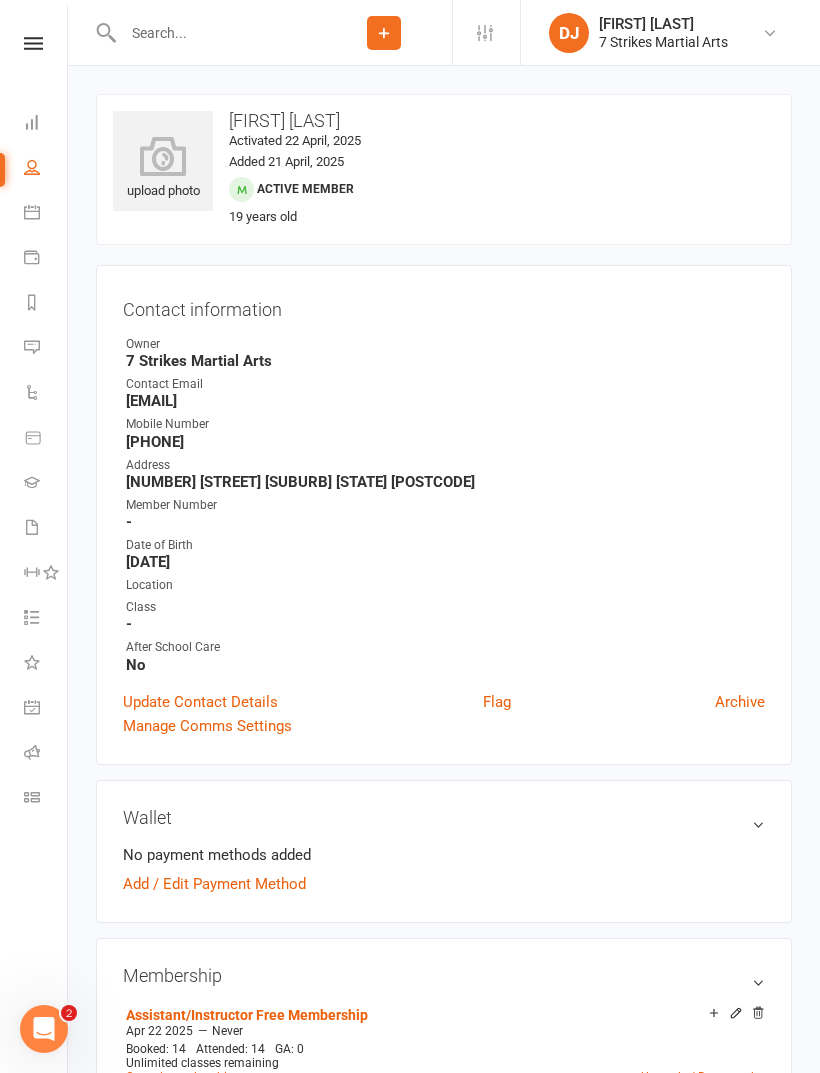 click at bounding box center [33, 43] 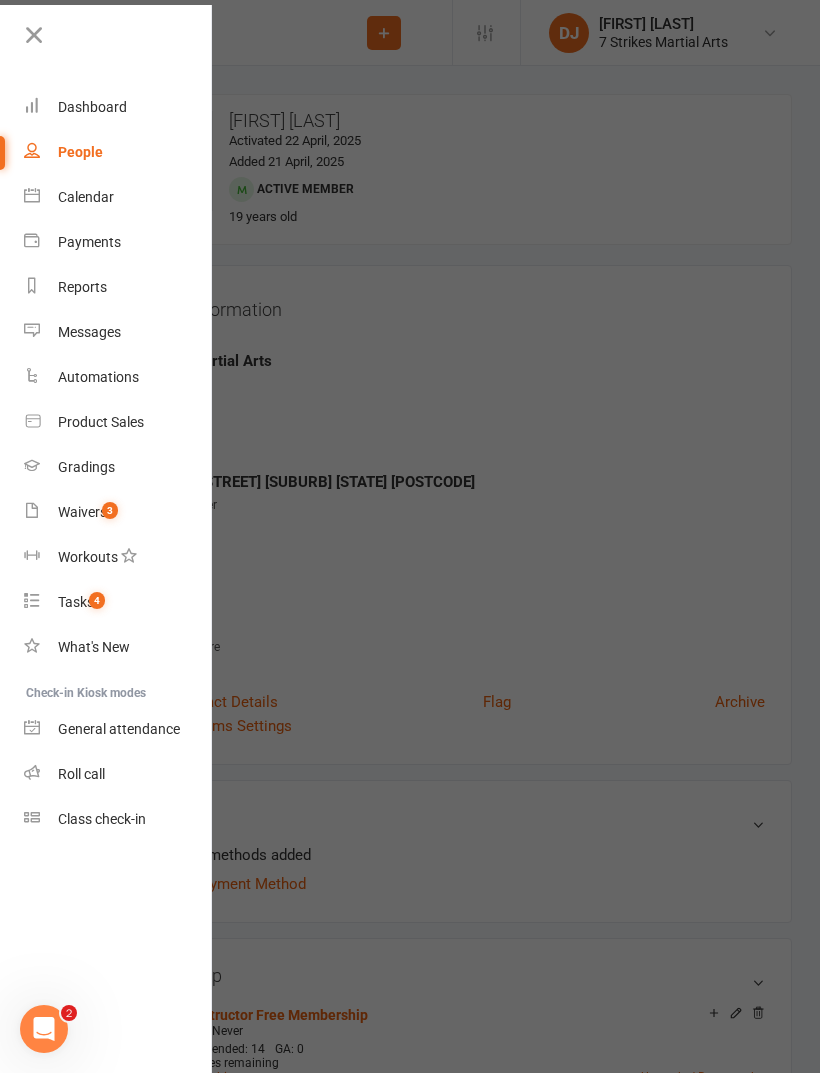 click on "Roll call" at bounding box center (118, 774) 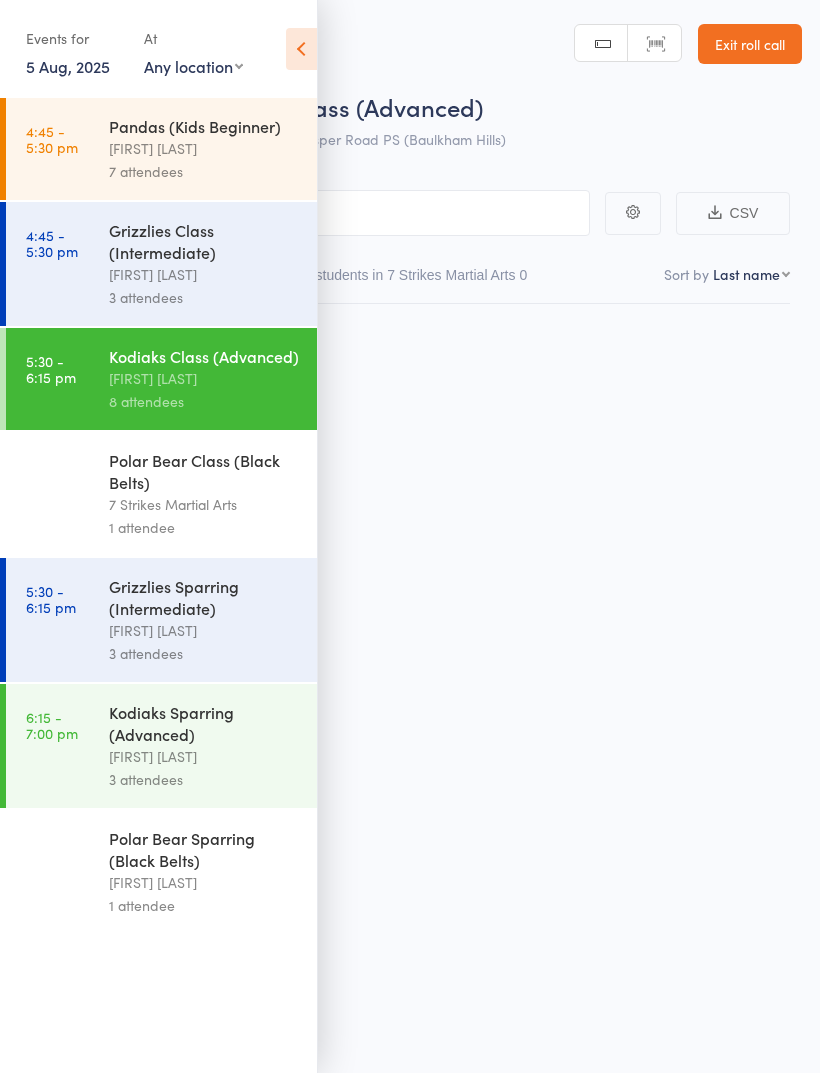 scroll, scrollTop: 0, scrollLeft: 0, axis: both 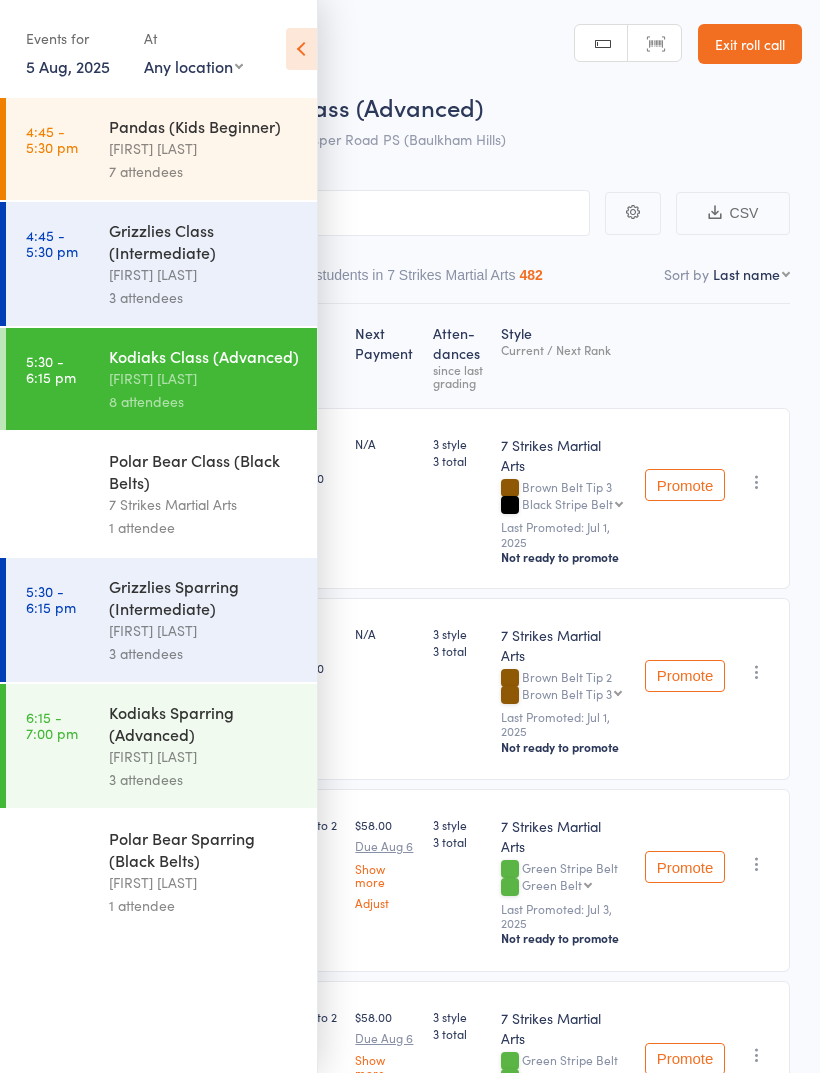 click on "5 Aug, 2025" at bounding box center (68, 66) 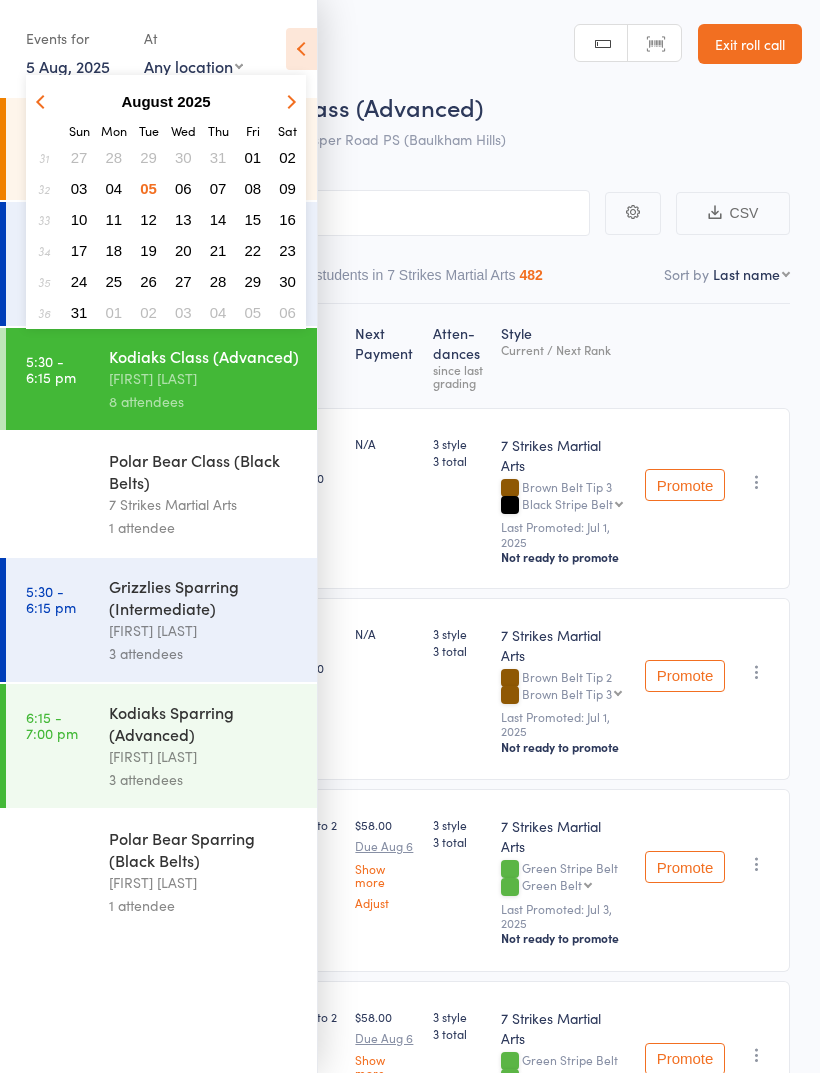 click on "06" at bounding box center (183, 188) 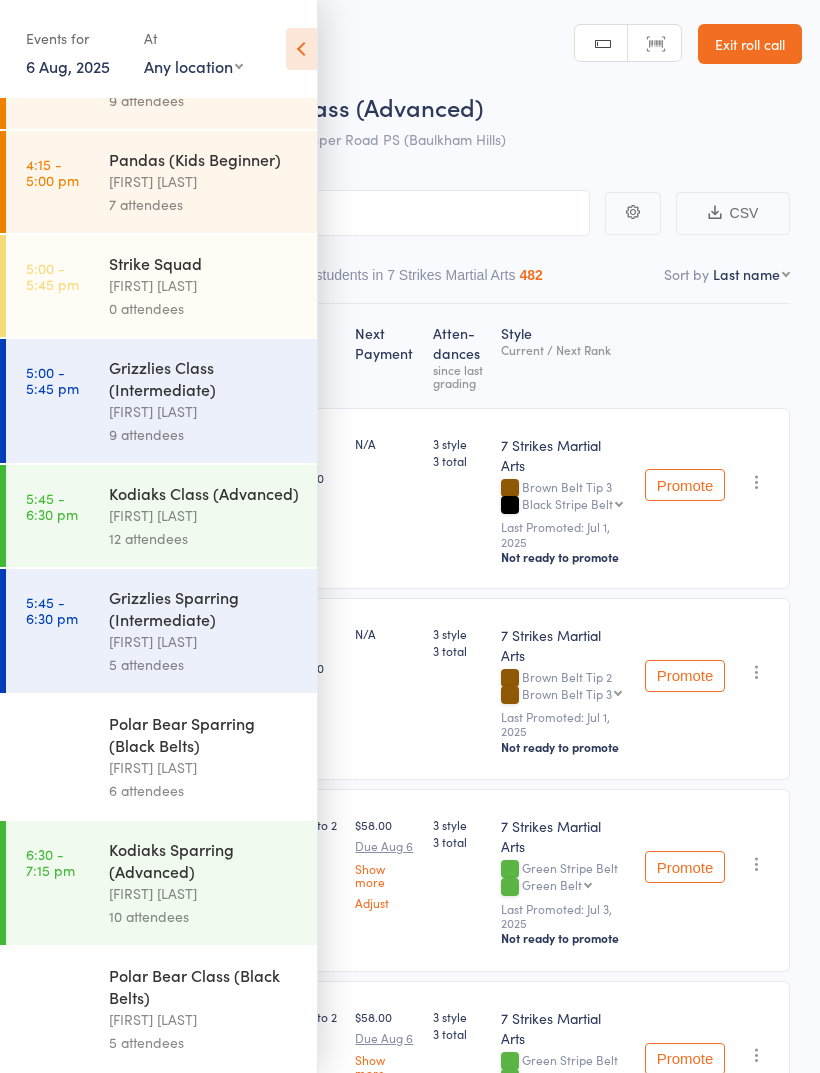 scroll, scrollTop: 99, scrollLeft: 0, axis: vertical 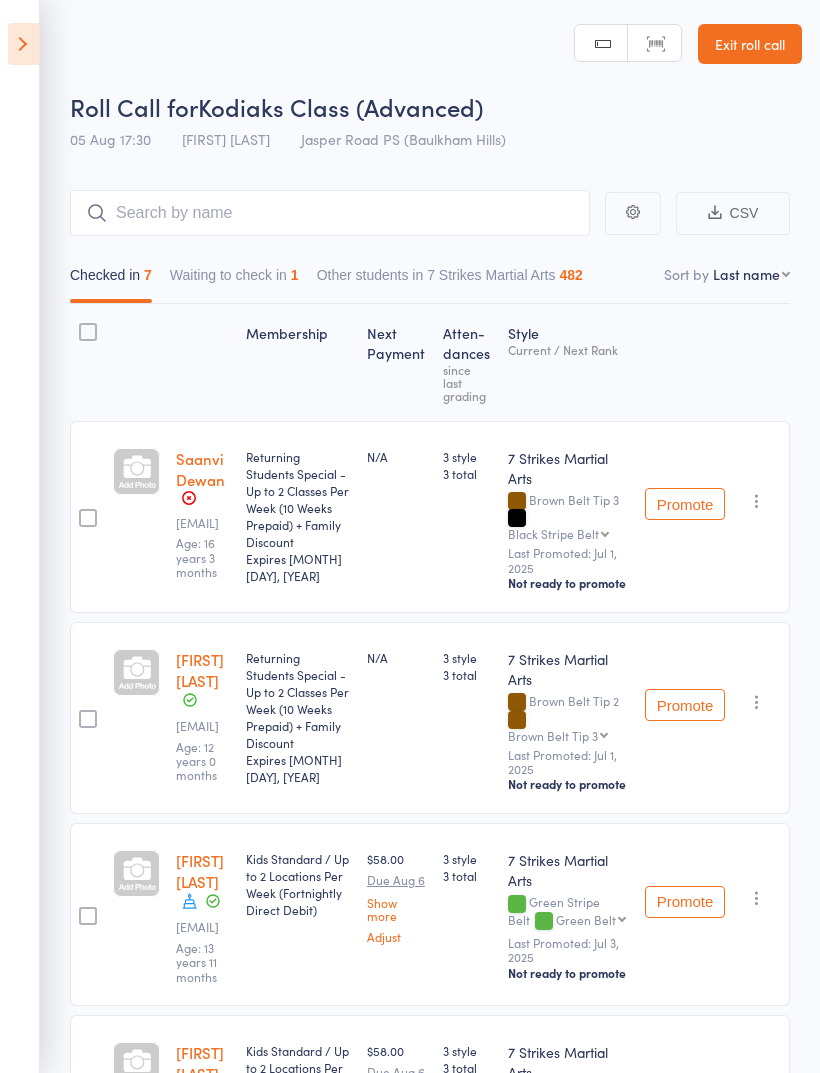 click at bounding box center (23, 44) 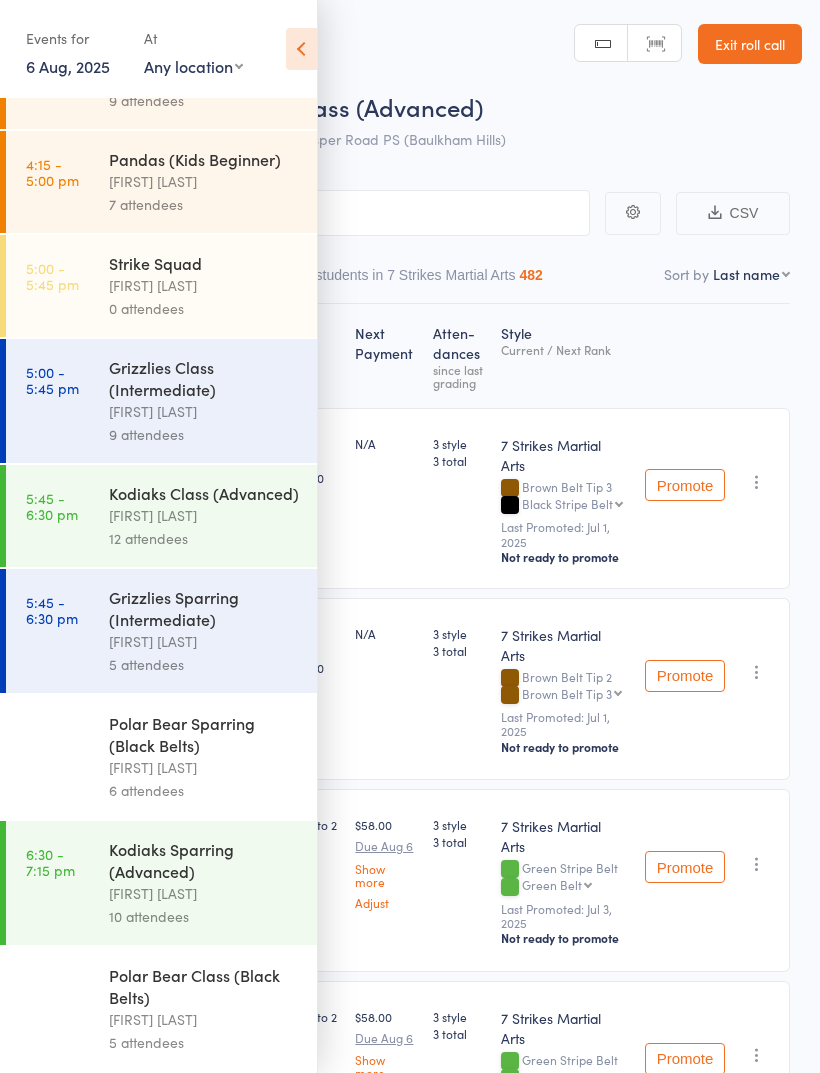 click on "Roll Call for  Kodiaks Class (Advanced)" at bounding box center [436, 106] 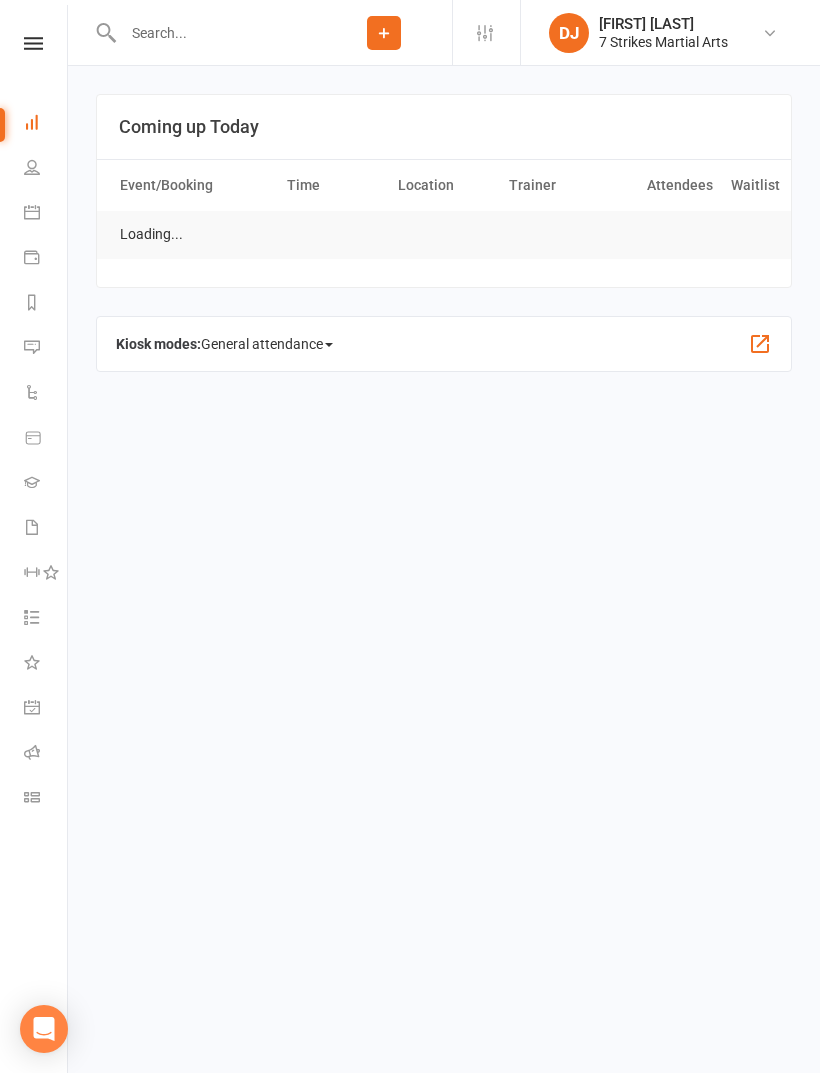 scroll, scrollTop: 0, scrollLeft: 0, axis: both 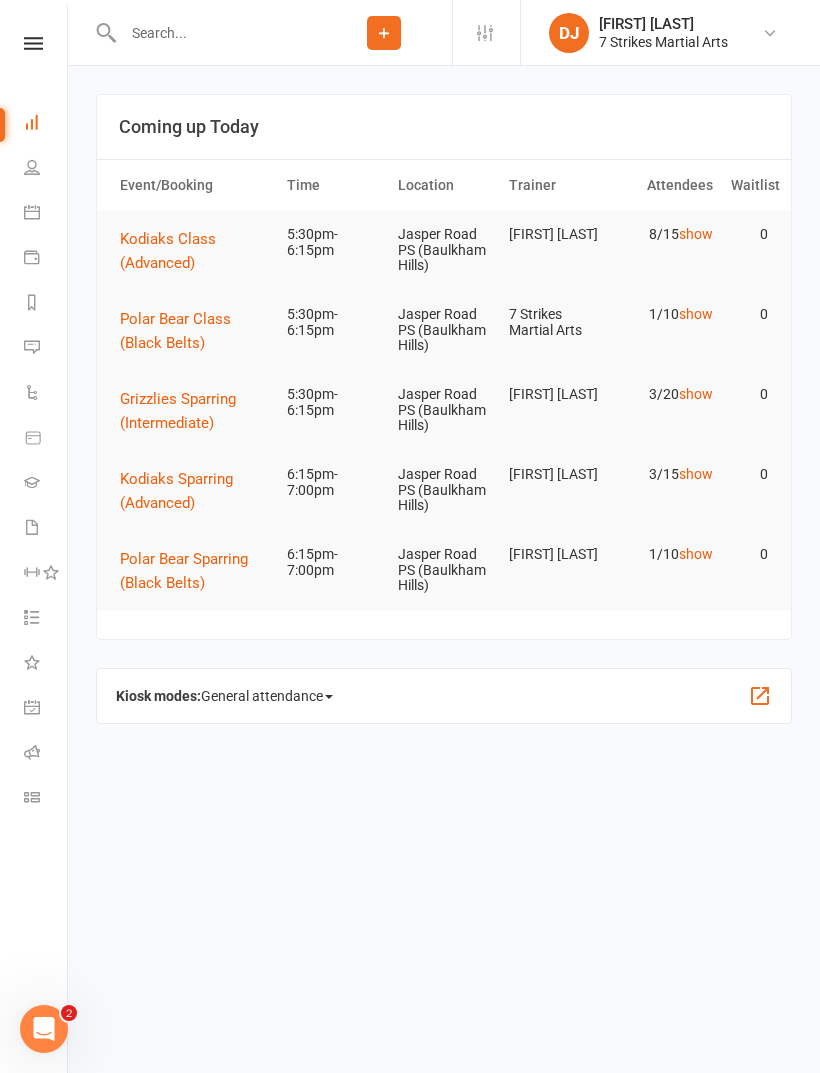 click at bounding box center [33, 43] 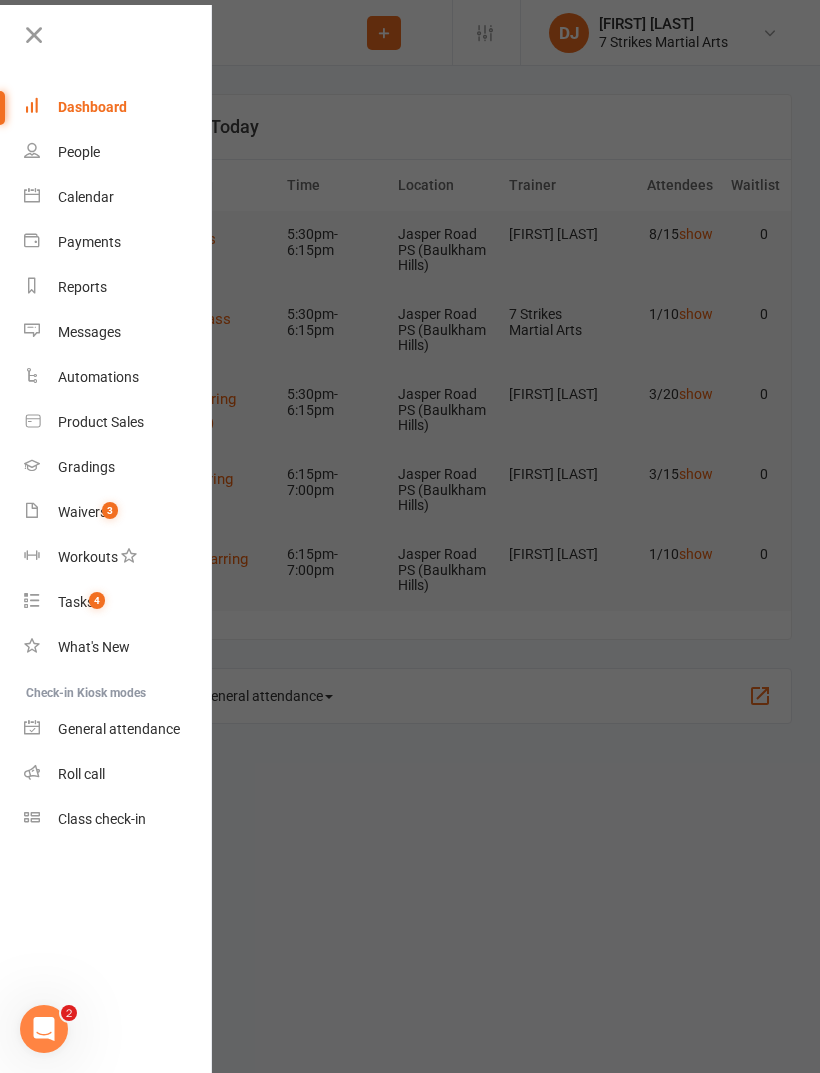 click on "Dashboard" at bounding box center (118, 107) 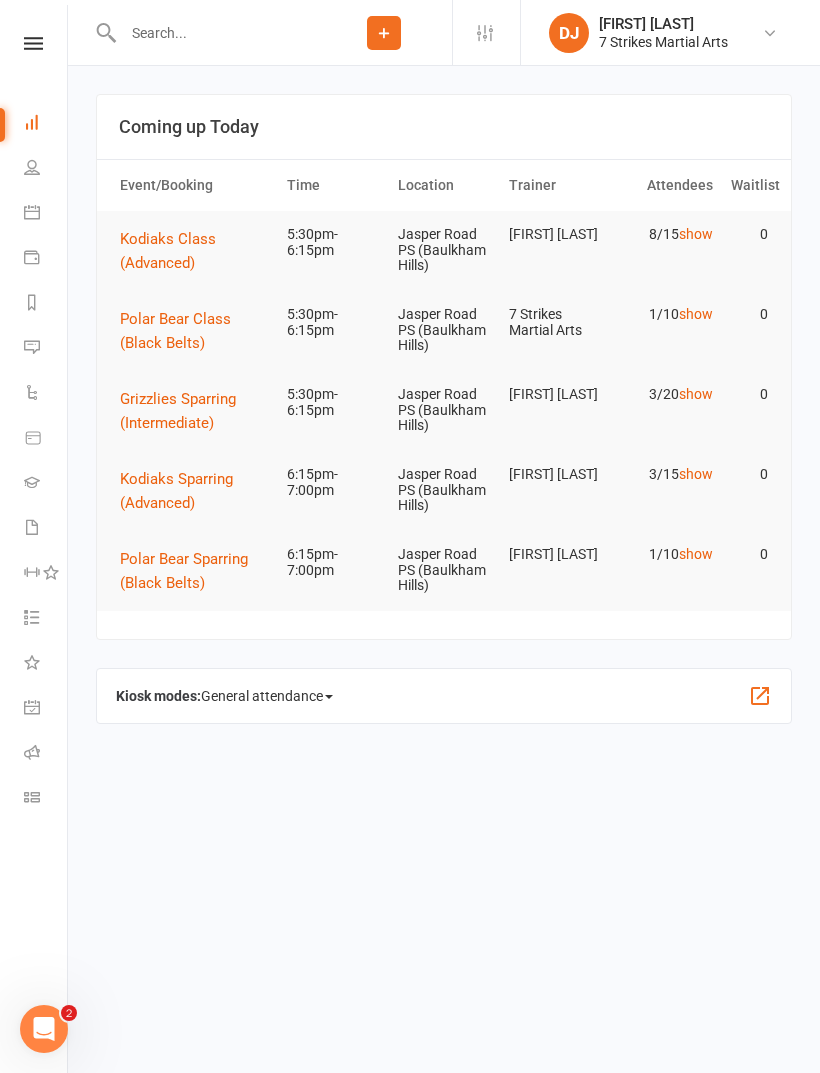 click at bounding box center [33, 43] 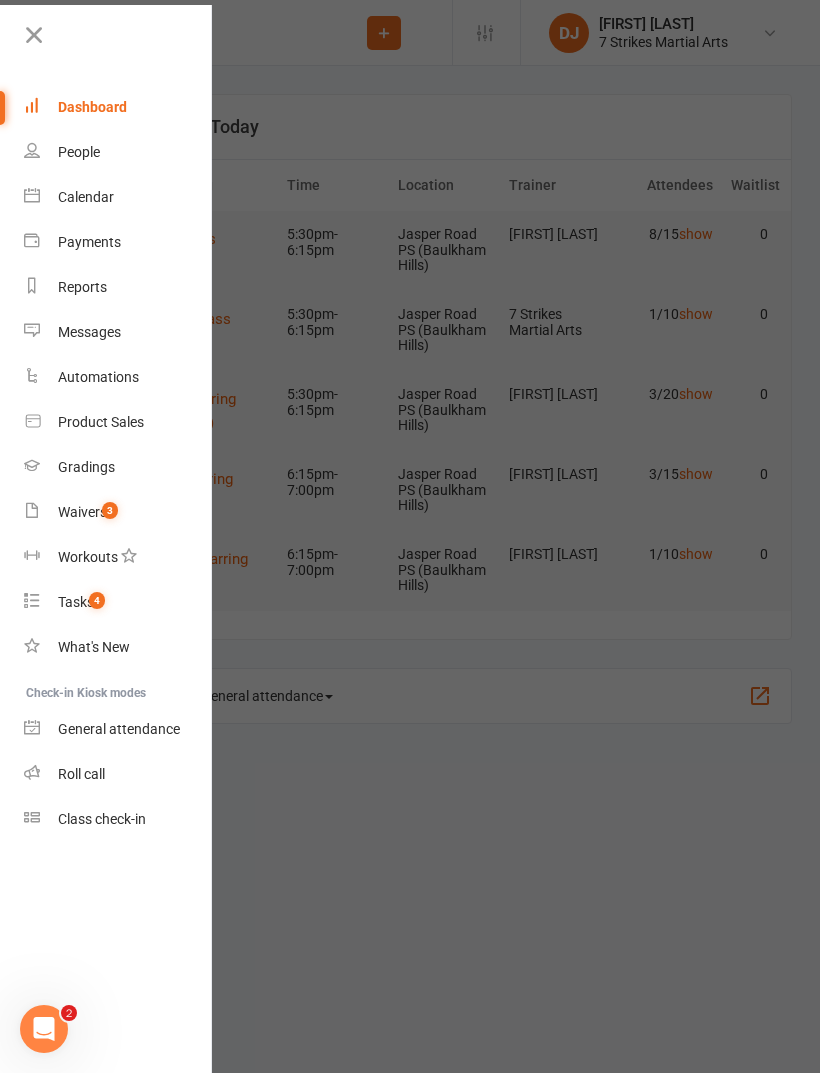 click on "Reports" at bounding box center (82, 287) 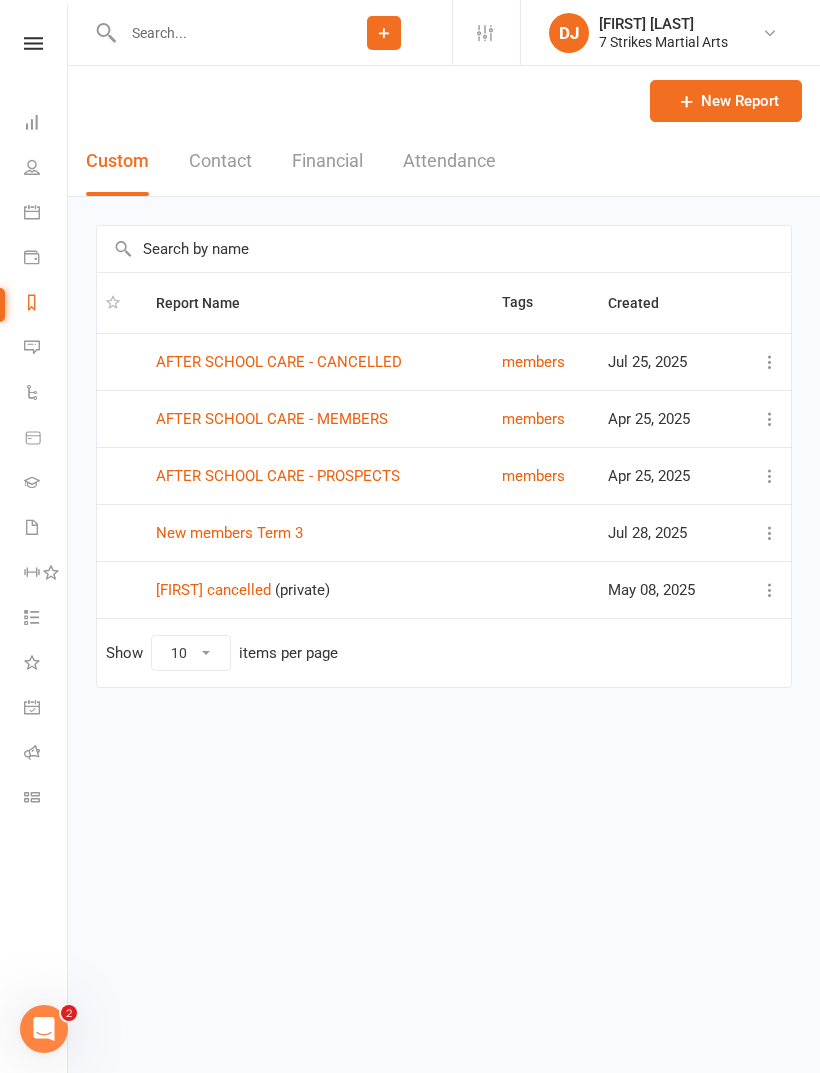 click on "Financial" at bounding box center [327, 161] 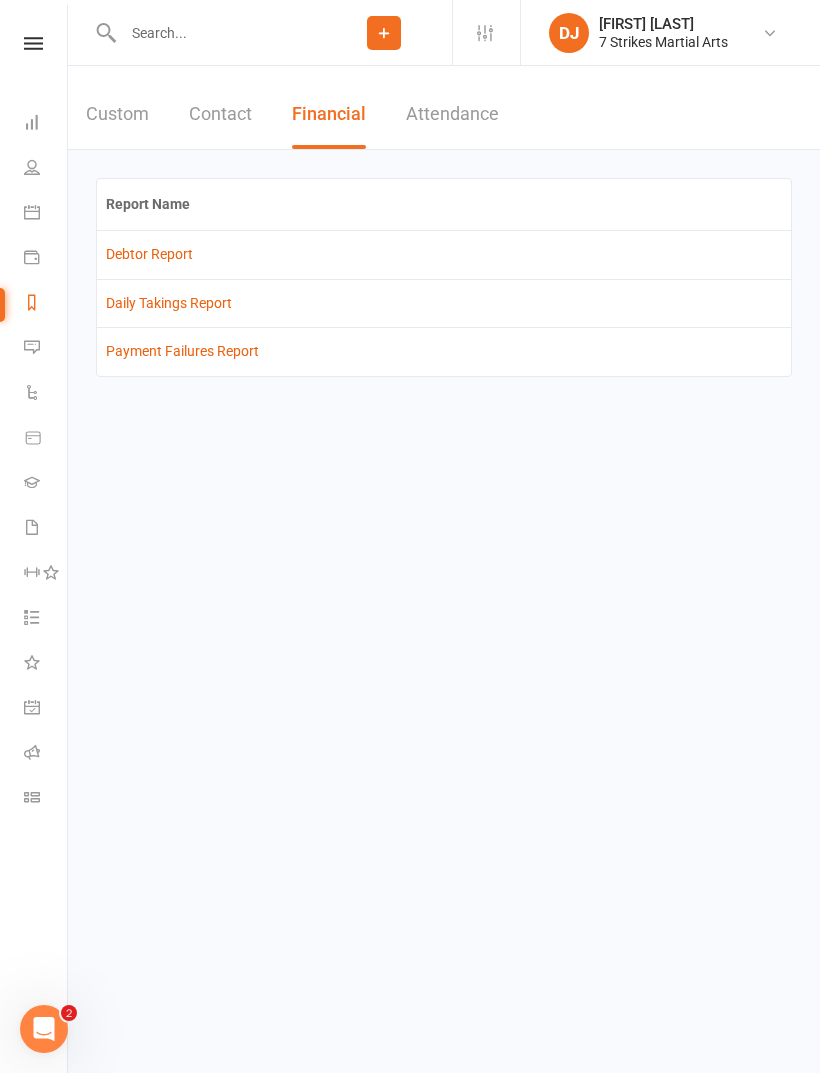 click on "Daily Takings Report" at bounding box center (169, 303) 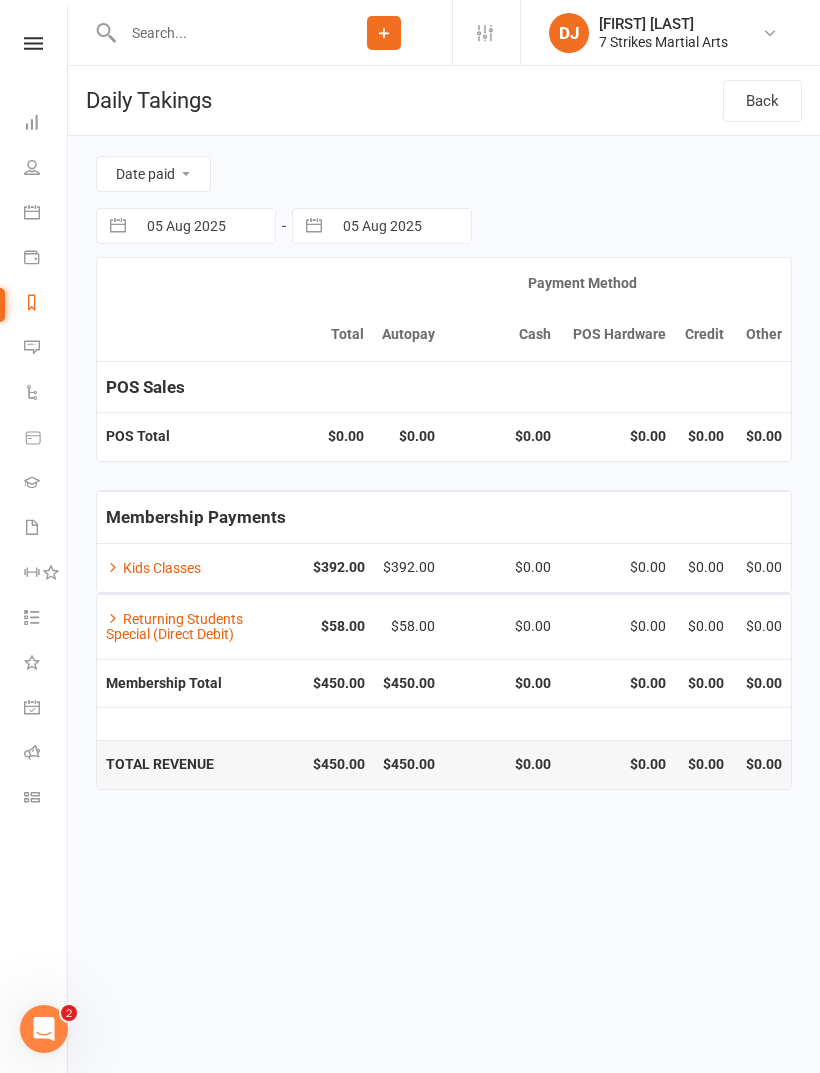 click at bounding box center (32, 302) 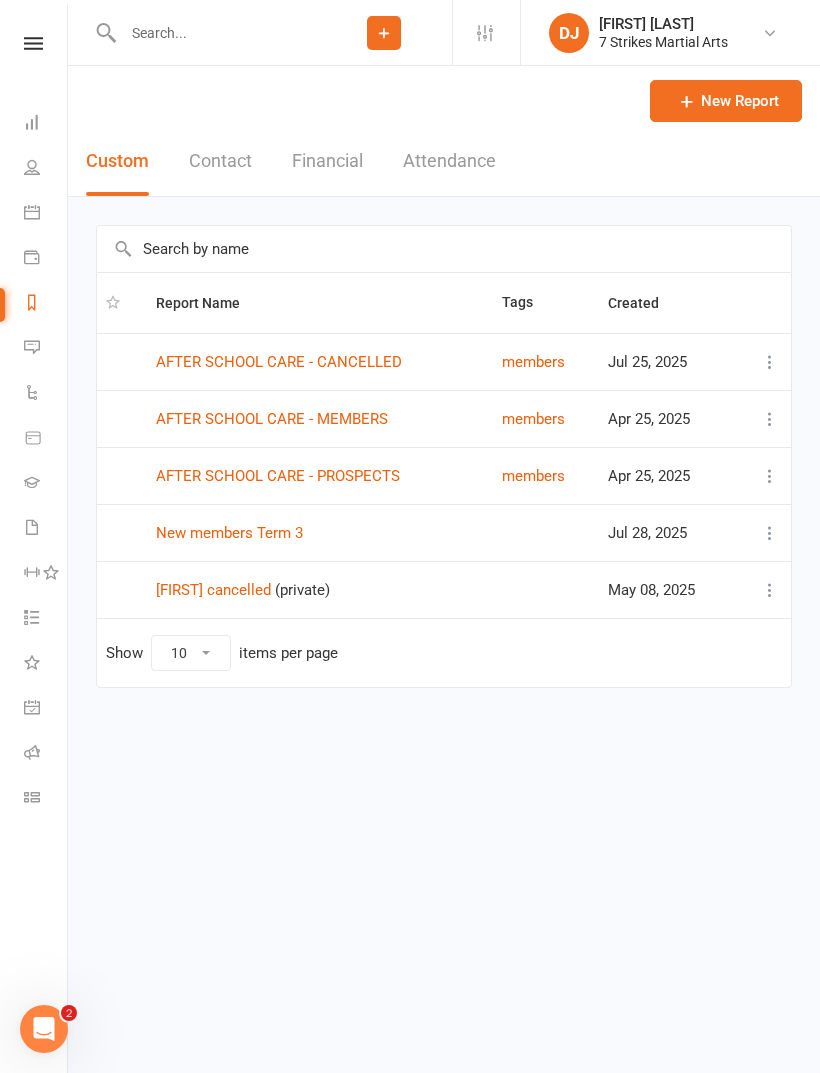 click on "Financial" at bounding box center [327, 161] 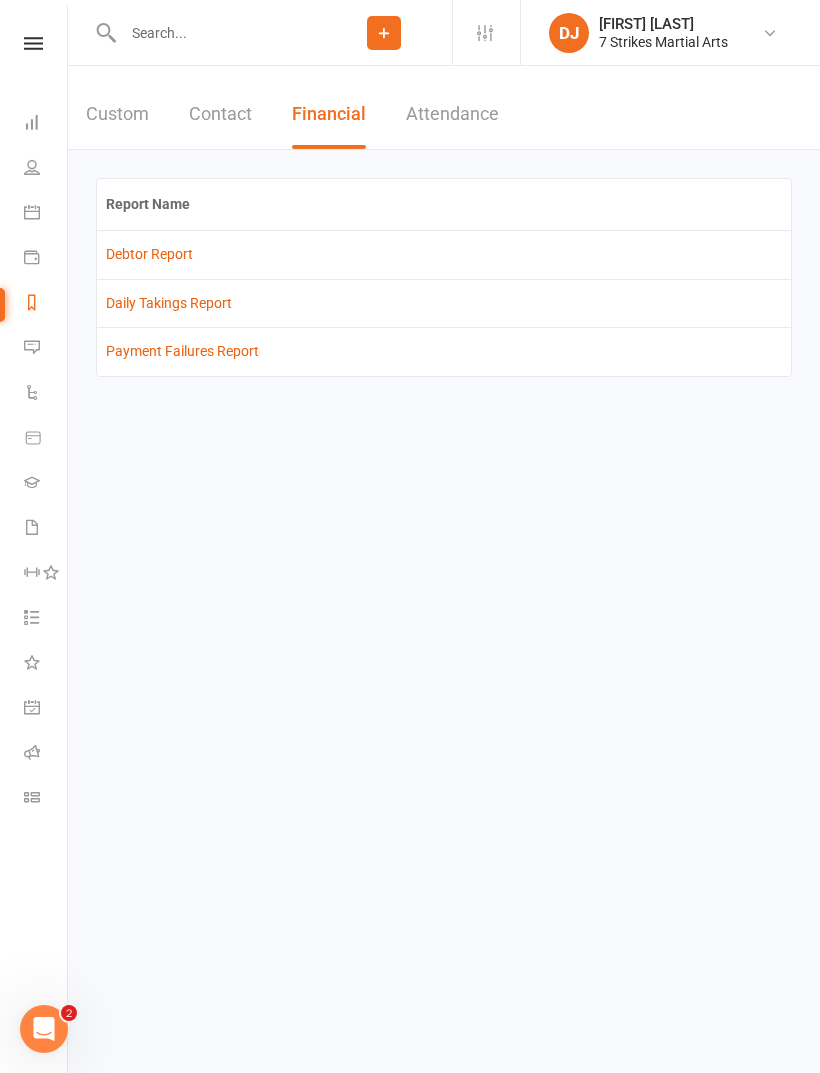 click on "Attendance" at bounding box center (452, 114) 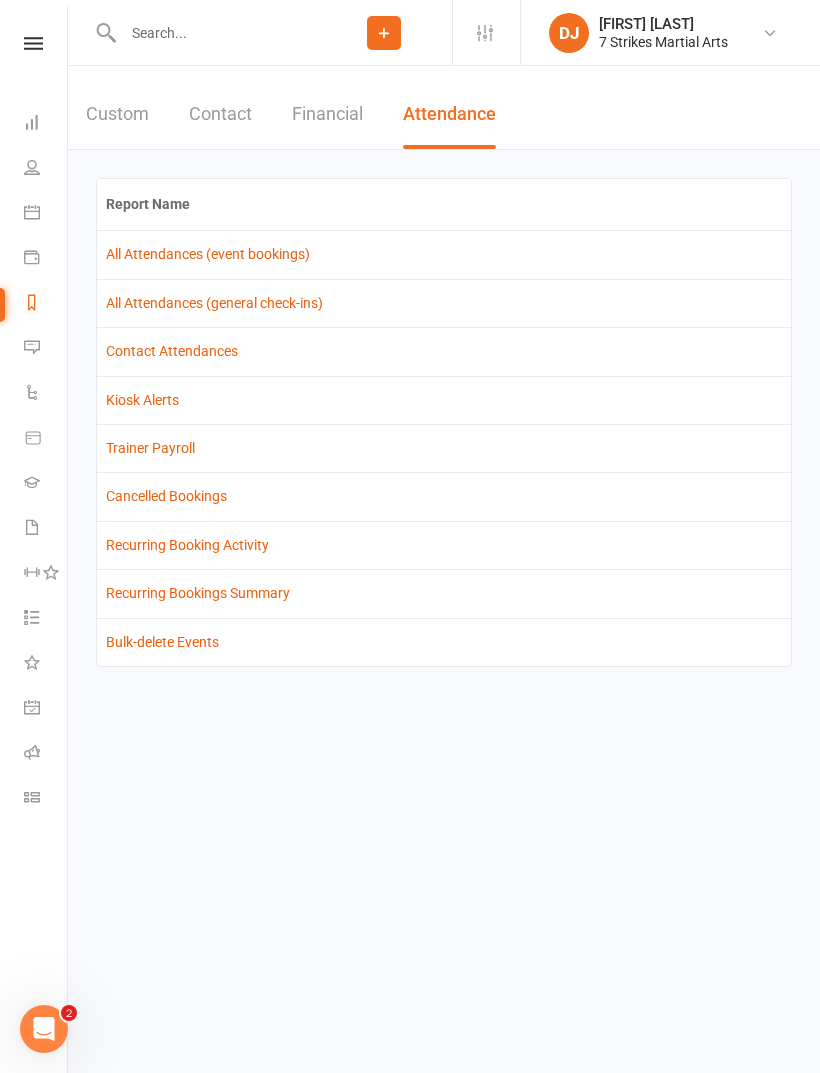 click on "Clubworx Dashboard People Calendar Payments Reports Messages   Automations   Product Sales Gradings   Waivers   3 Workouts   Tasks   4 What's New Check-in Kiosk modes General attendance Roll call Class check-in" at bounding box center (34, 541) 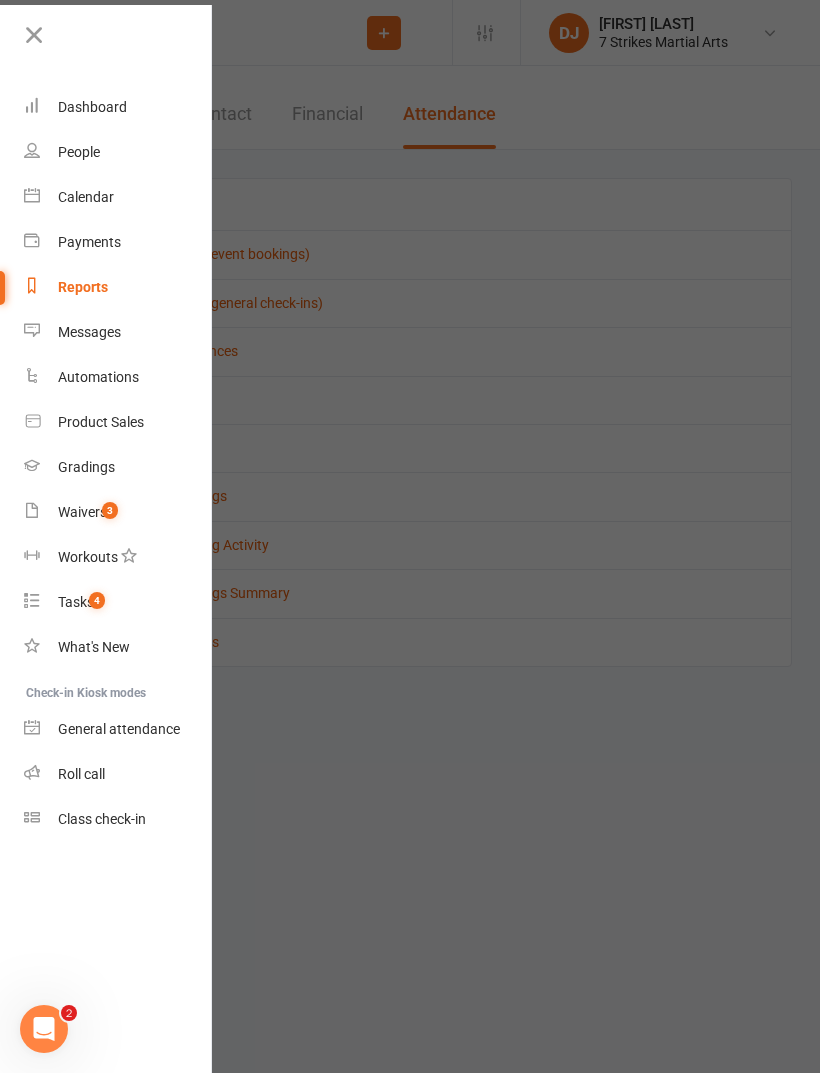 click on "Payments" at bounding box center (89, 242) 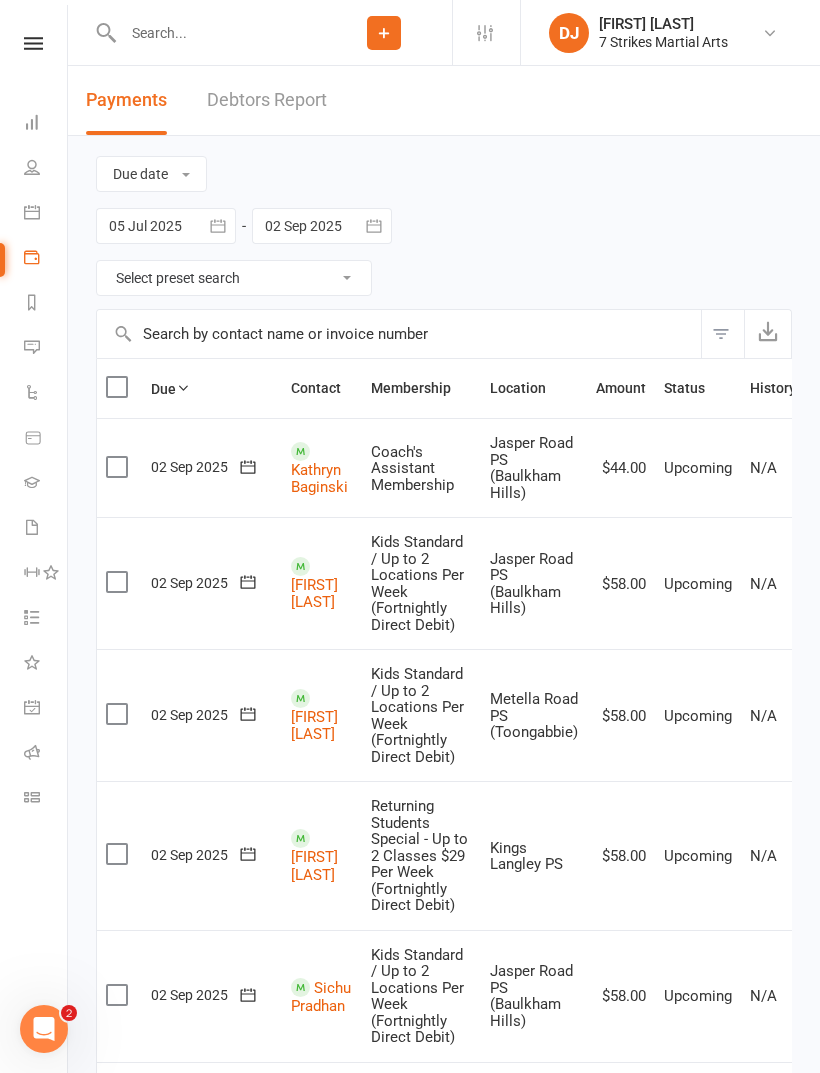 click on "Dashboard" at bounding box center (46, 124) 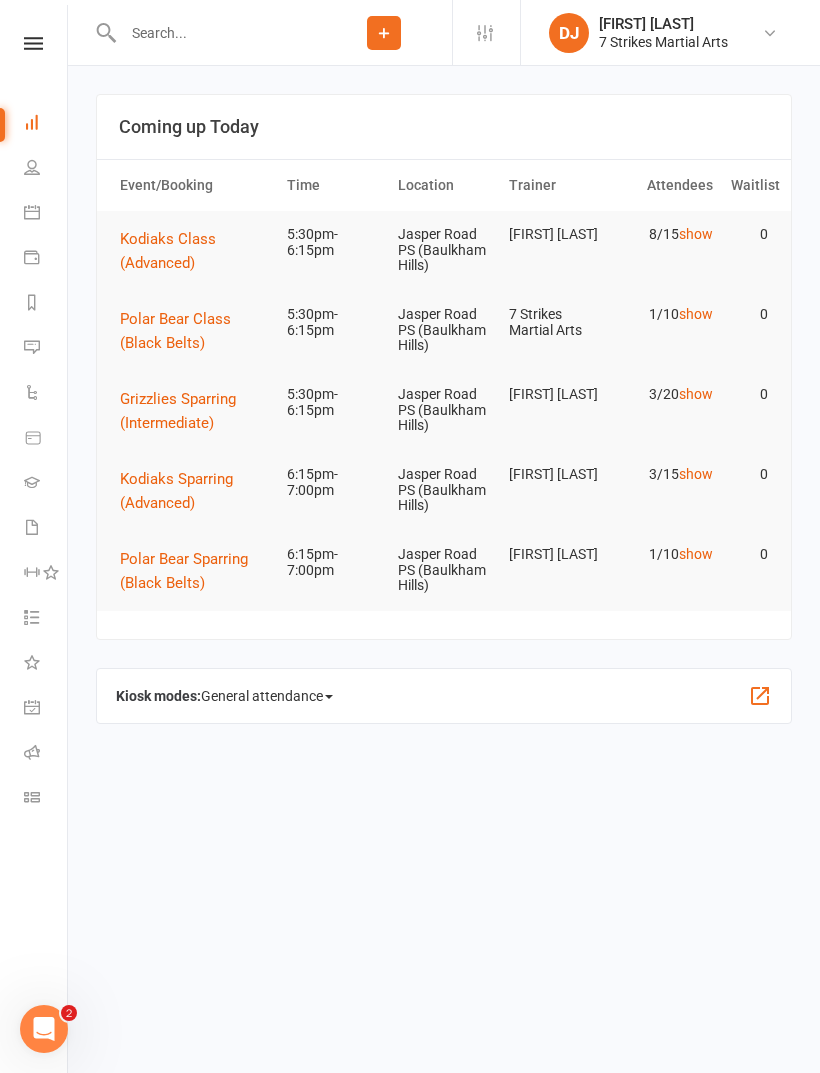 click at bounding box center [33, 43] 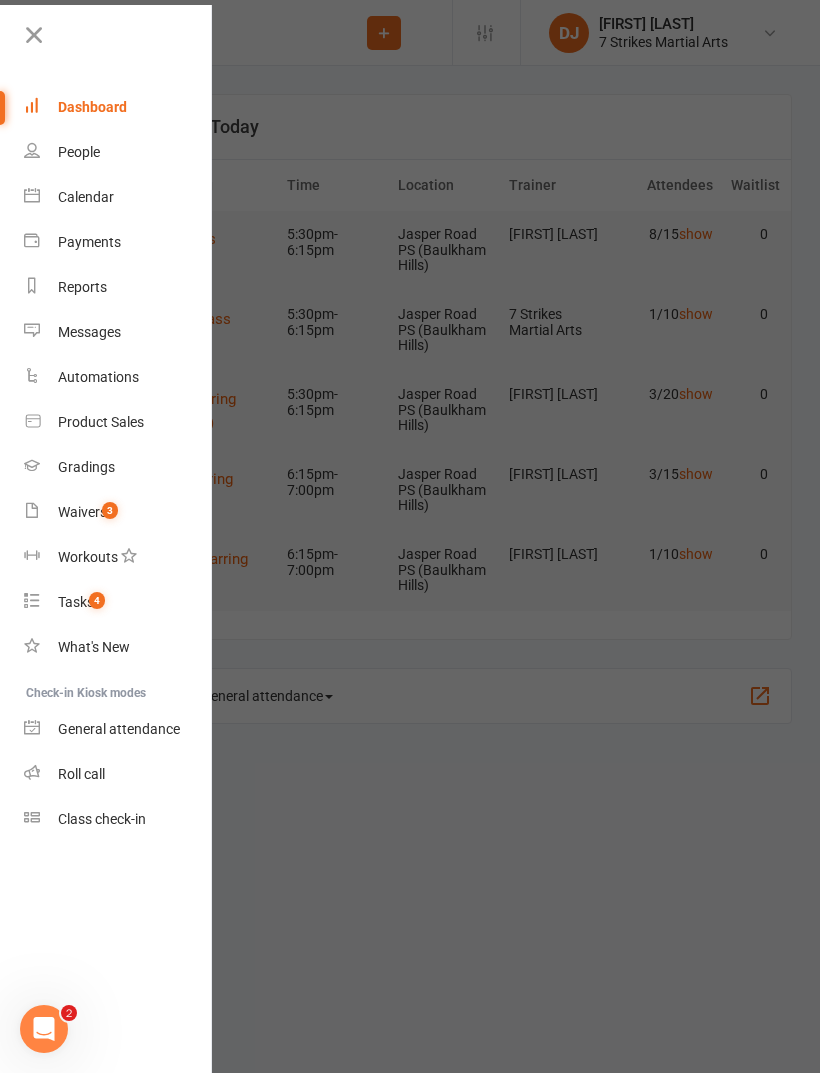 click on "Calendar" at bounding box center [118, 197] 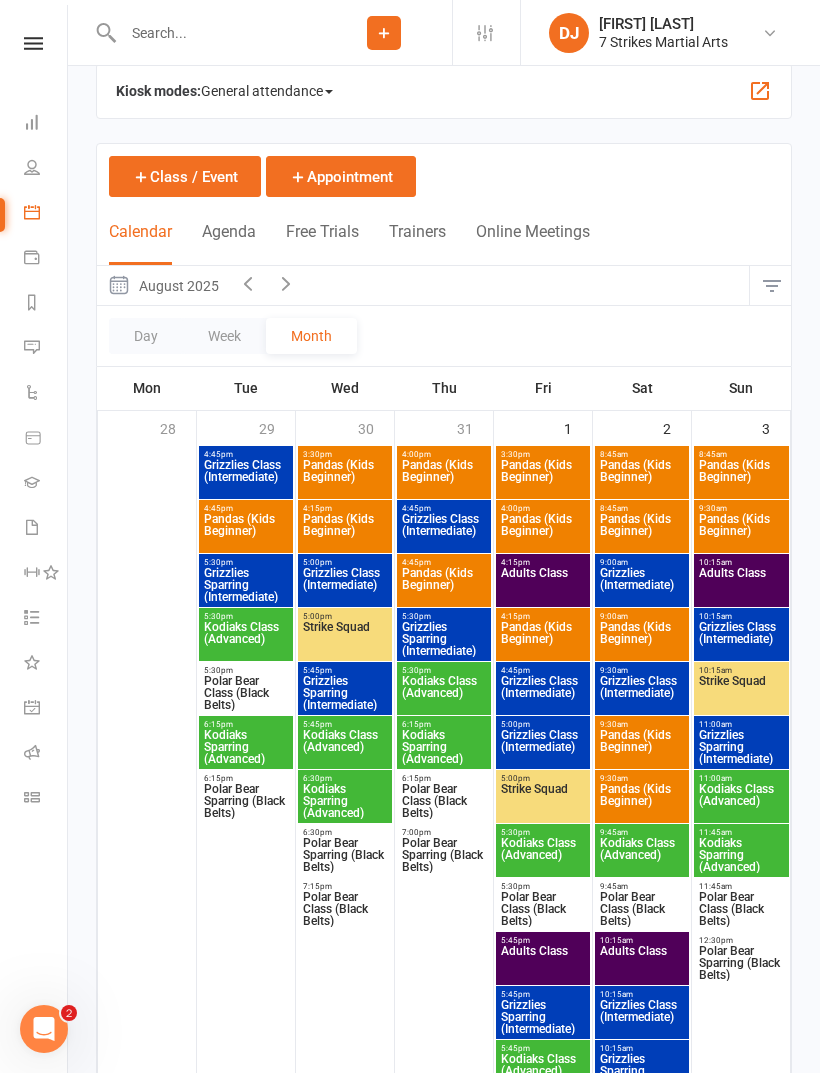 scroll, scrollTop: 25, scrollLeft: 0, axis: vertical 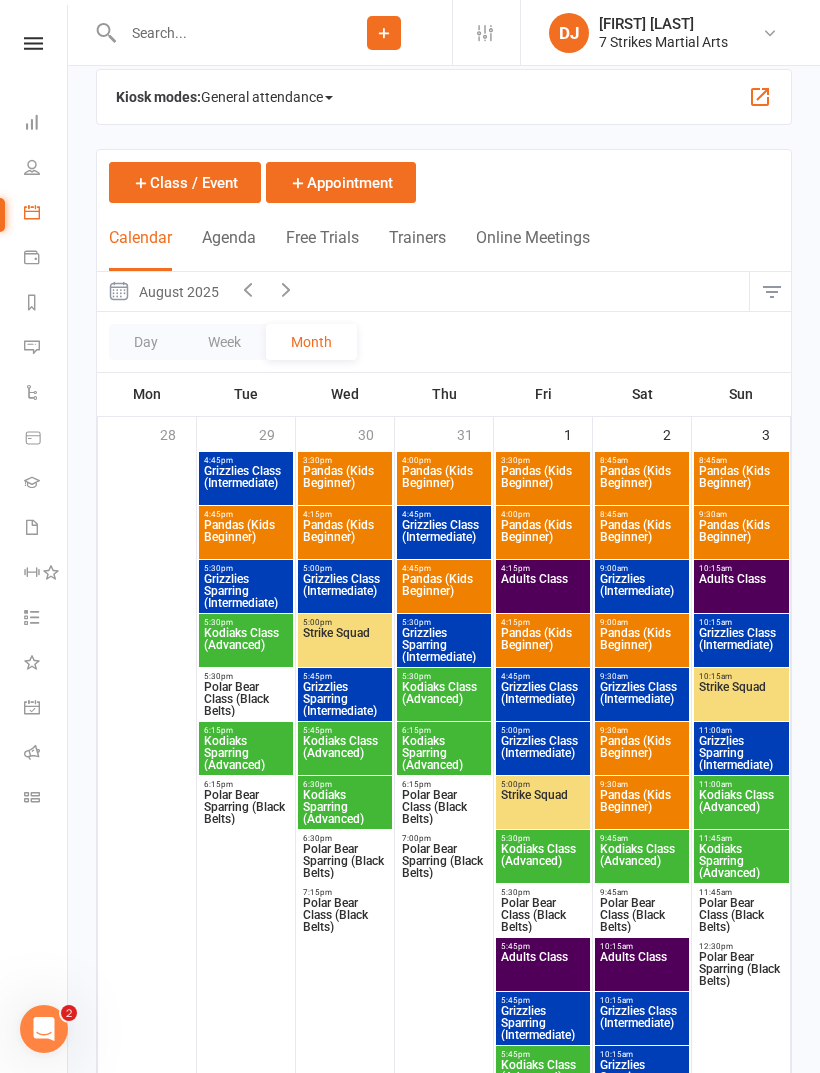 click at bounding box center (33, 43) 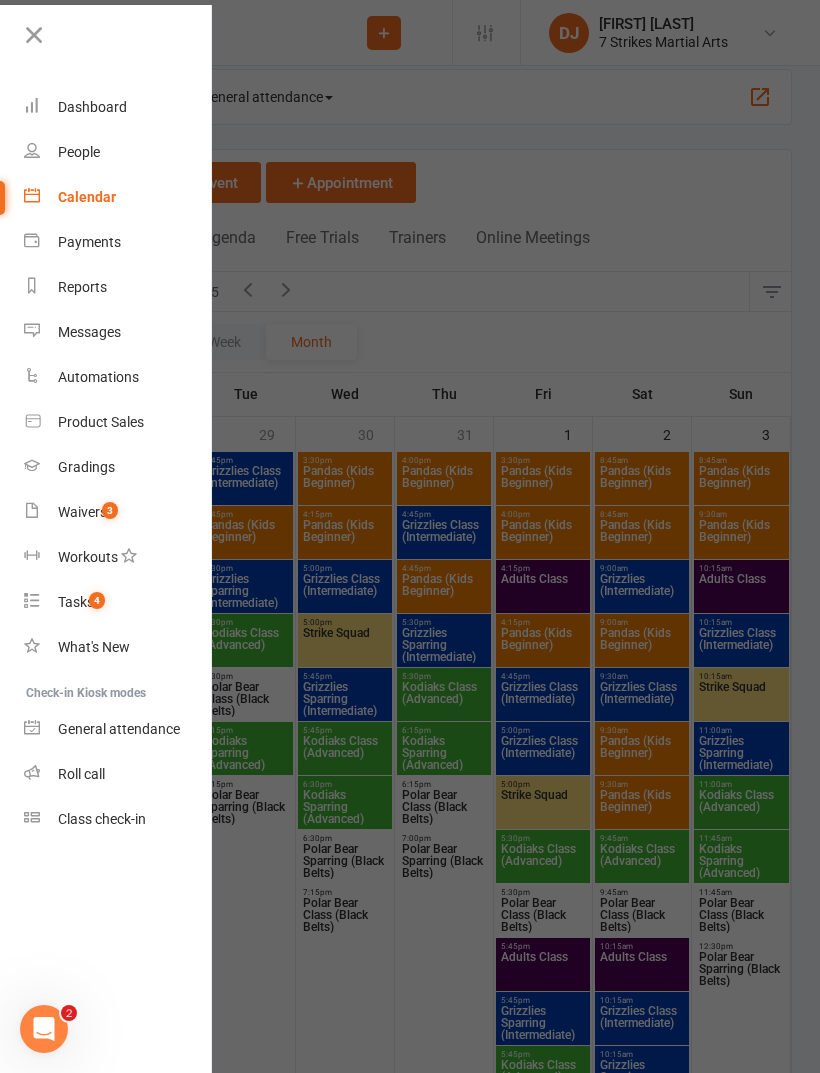 click on "Payments" at bounding box center (89, 242) 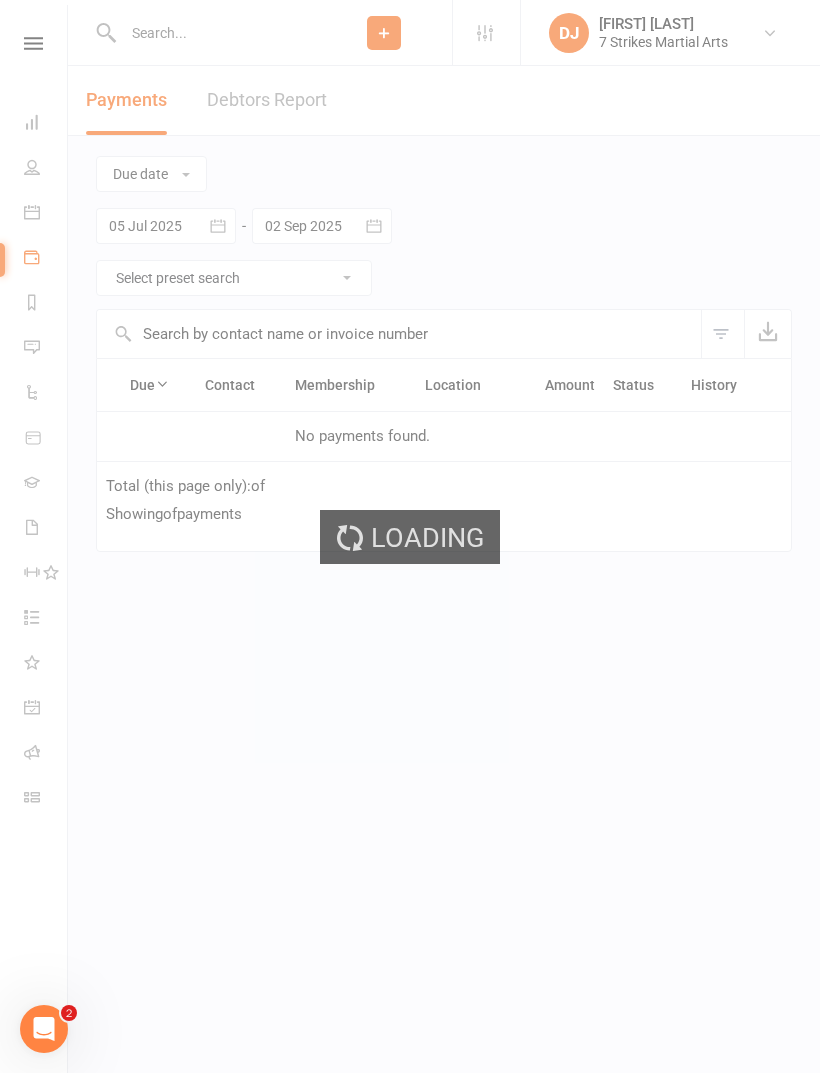 scroll, scrollTop: 0, scrollLeft: 0, axis: both 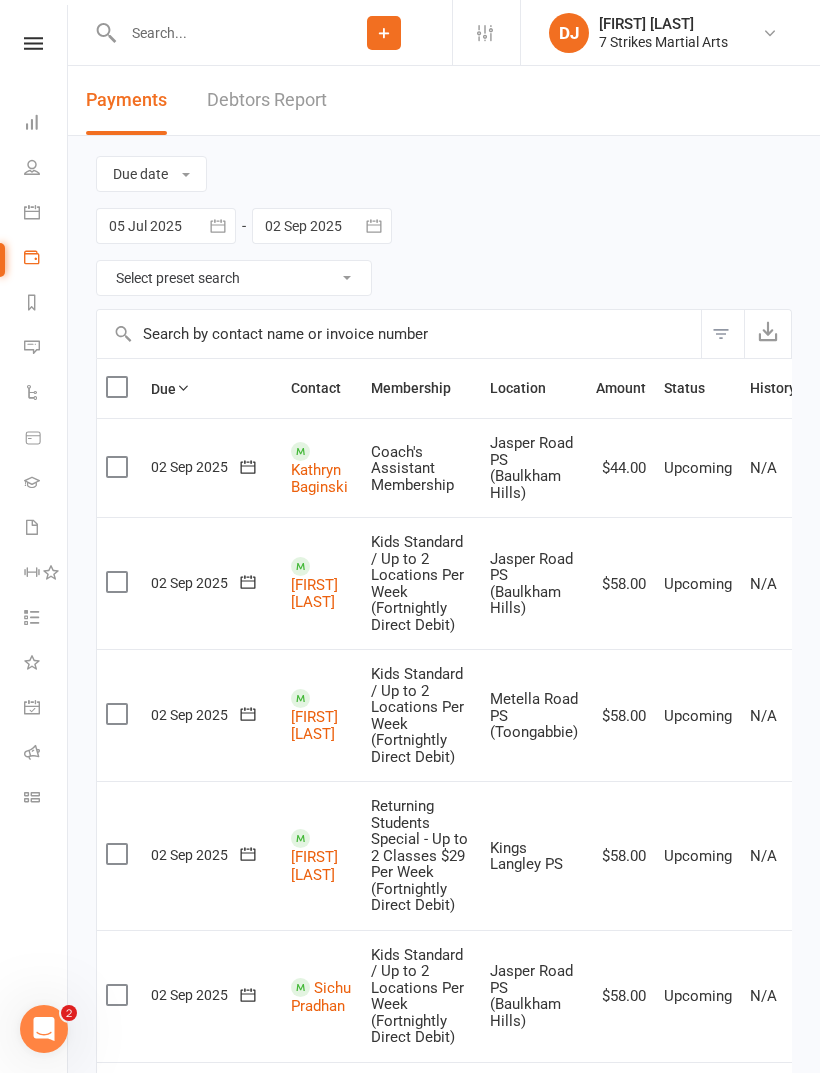 click at bounding box center (33, 43) 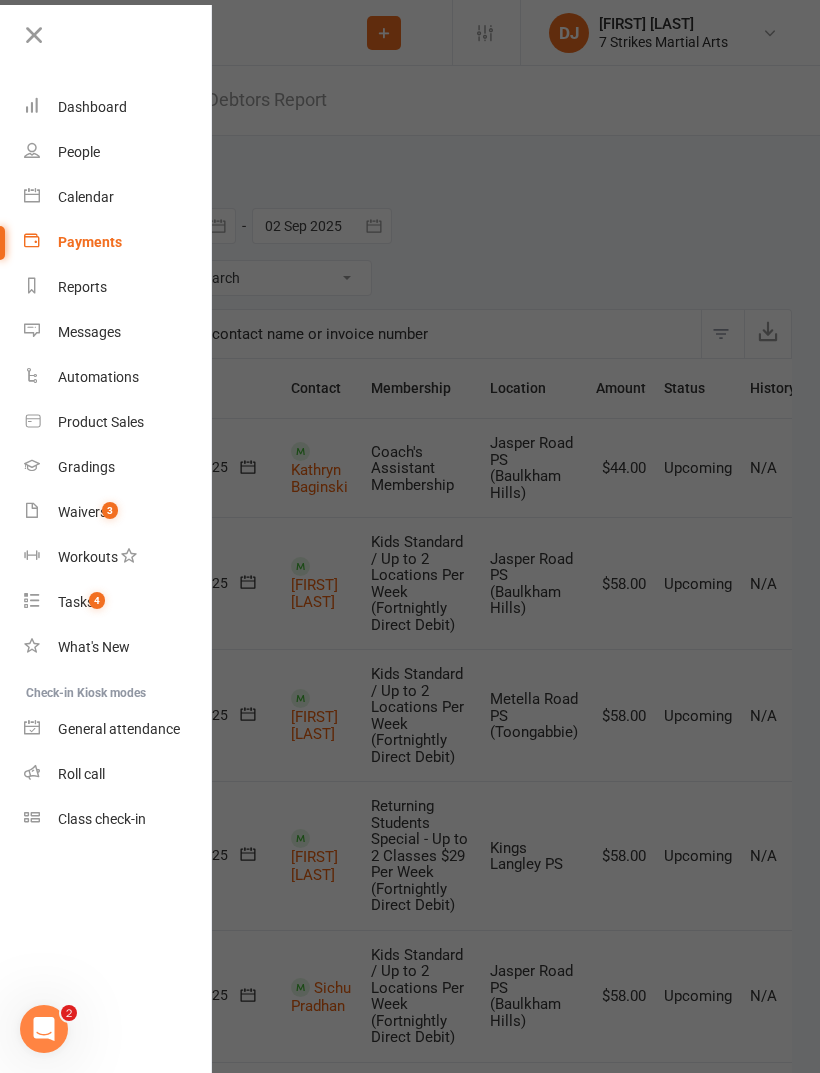 click on "Reports" at bounding box center (118, 287) 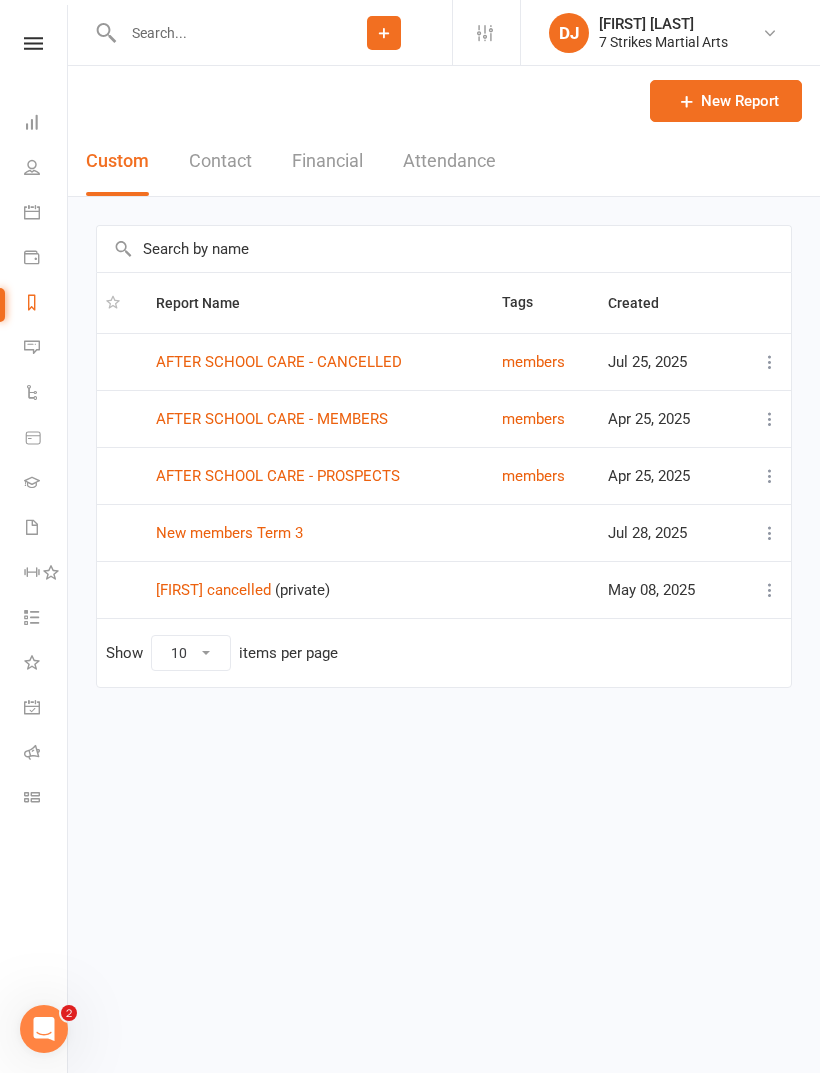 click on "Contact" at bounding box center [220, 161] 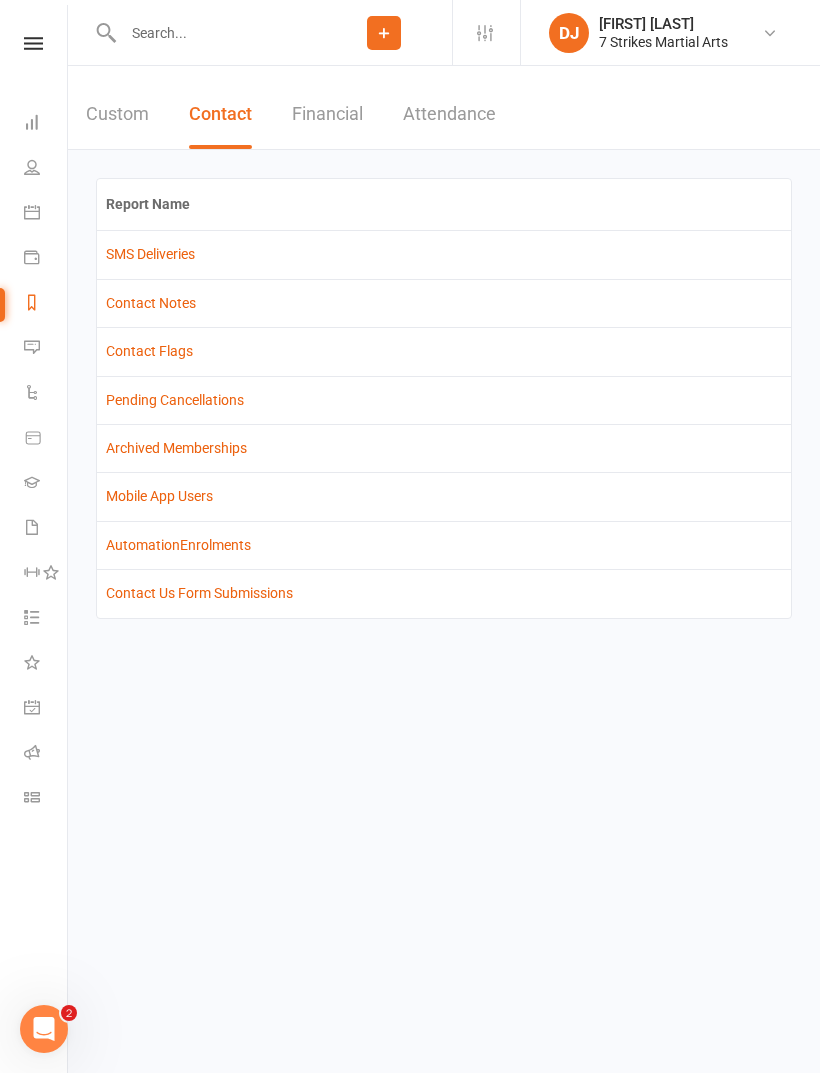 click on "Financial" at bounding box center [327, 114] 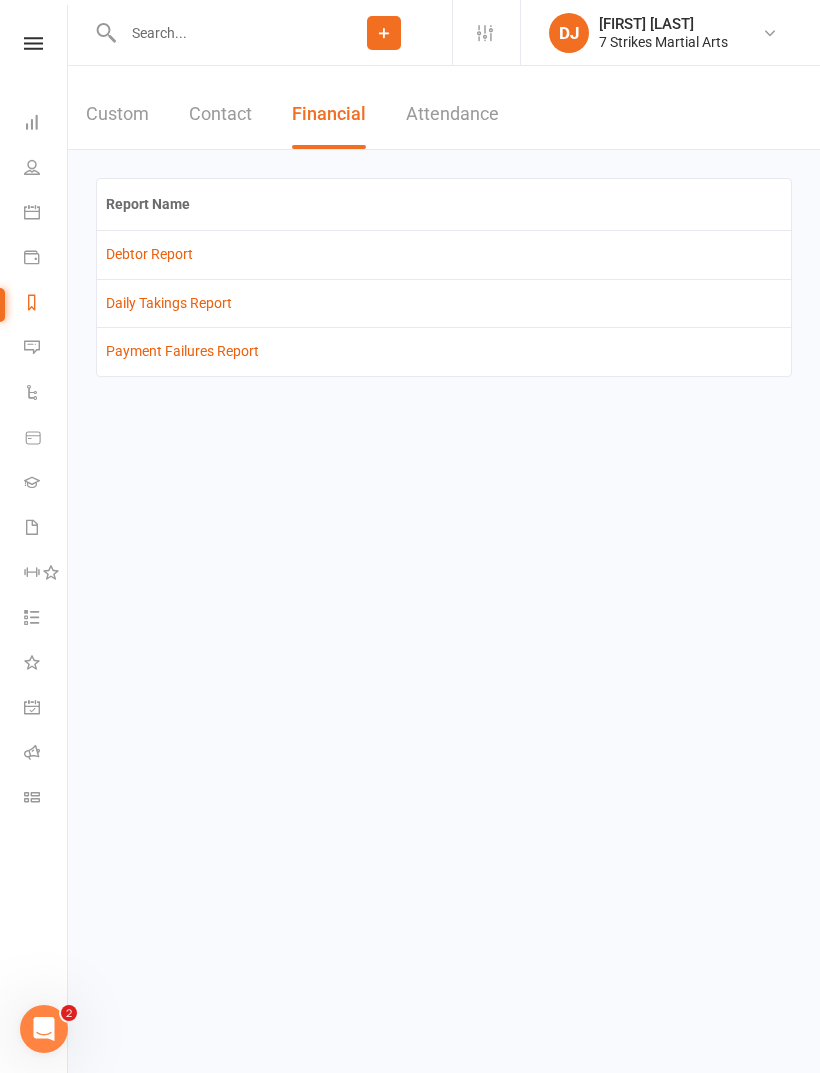 click on "Attendance" at bounding box center [452, 114] 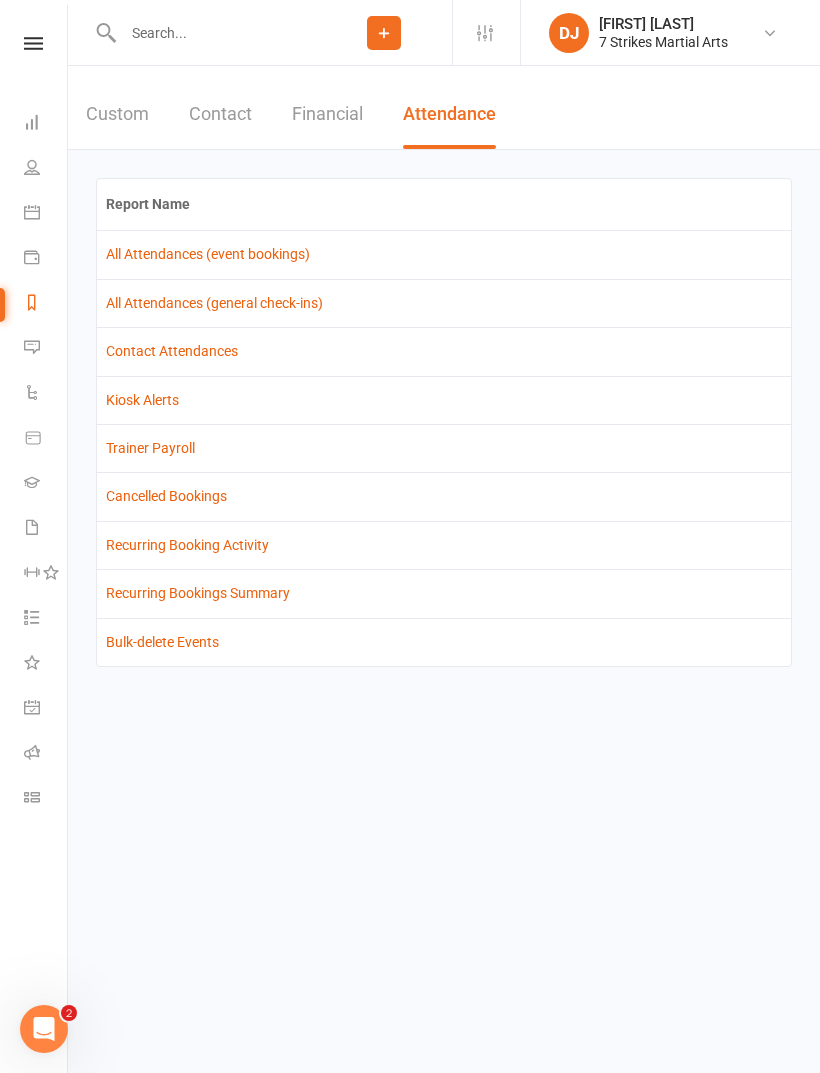click at bounding box center [33, 43] 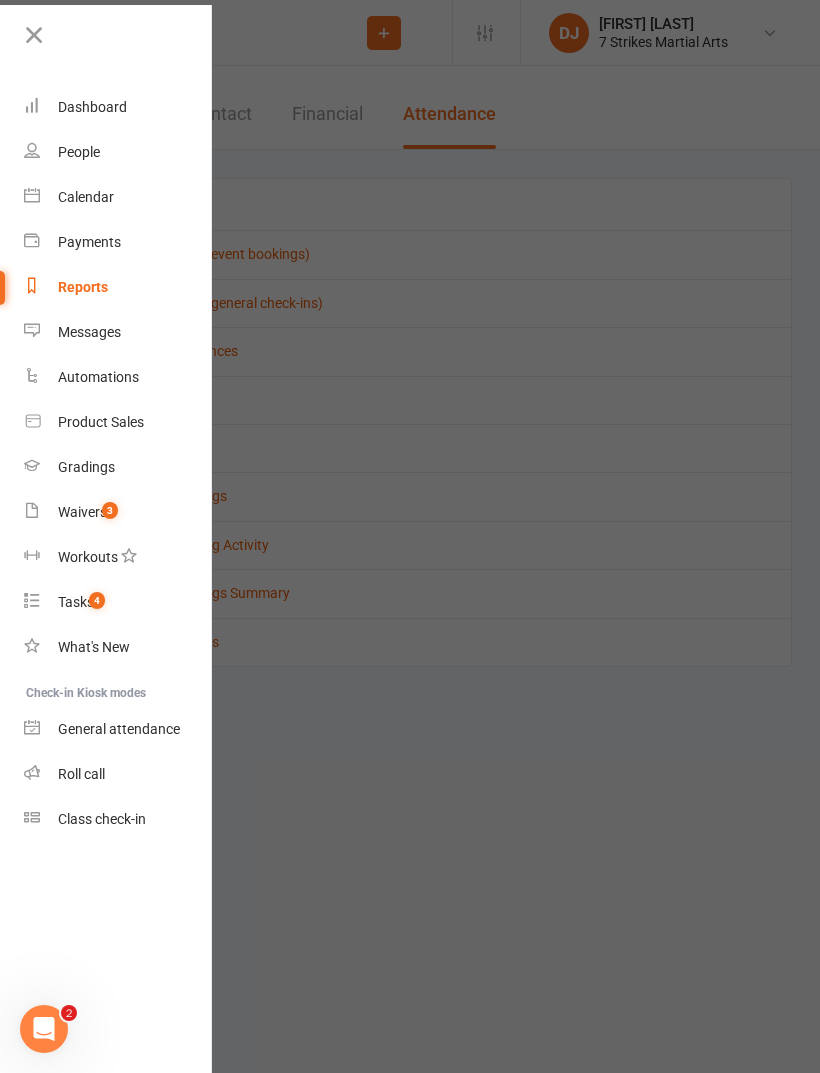 click on "Roll call" at bounding box center [81, 774] 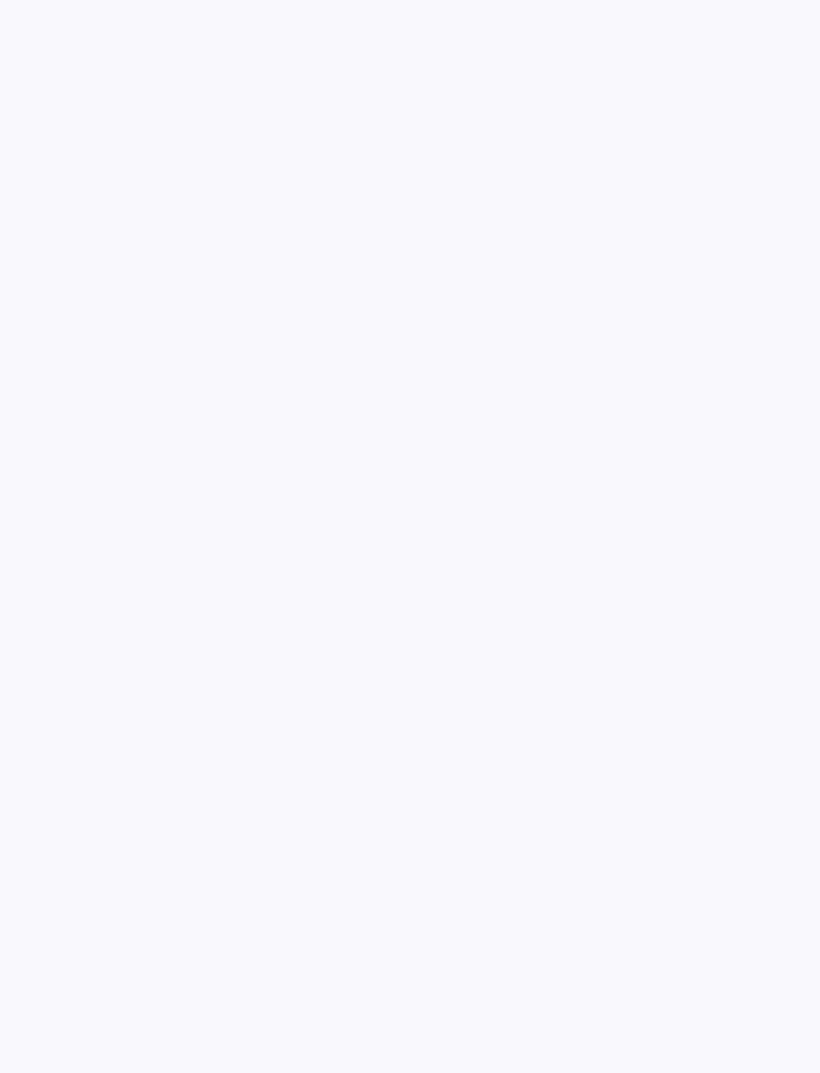 scroll, scrollTop: 0, scrollLeft: 0, axis: both 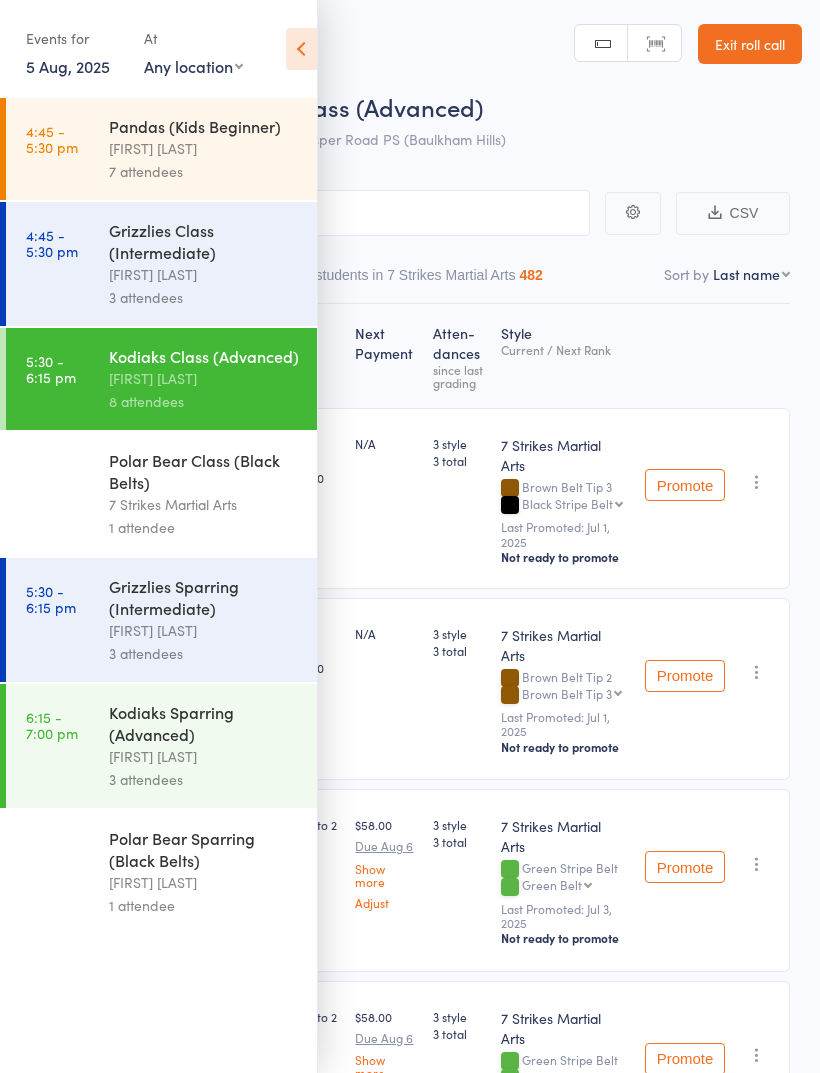click on "5 Aug, 2025" at bounding box center [68, 66] 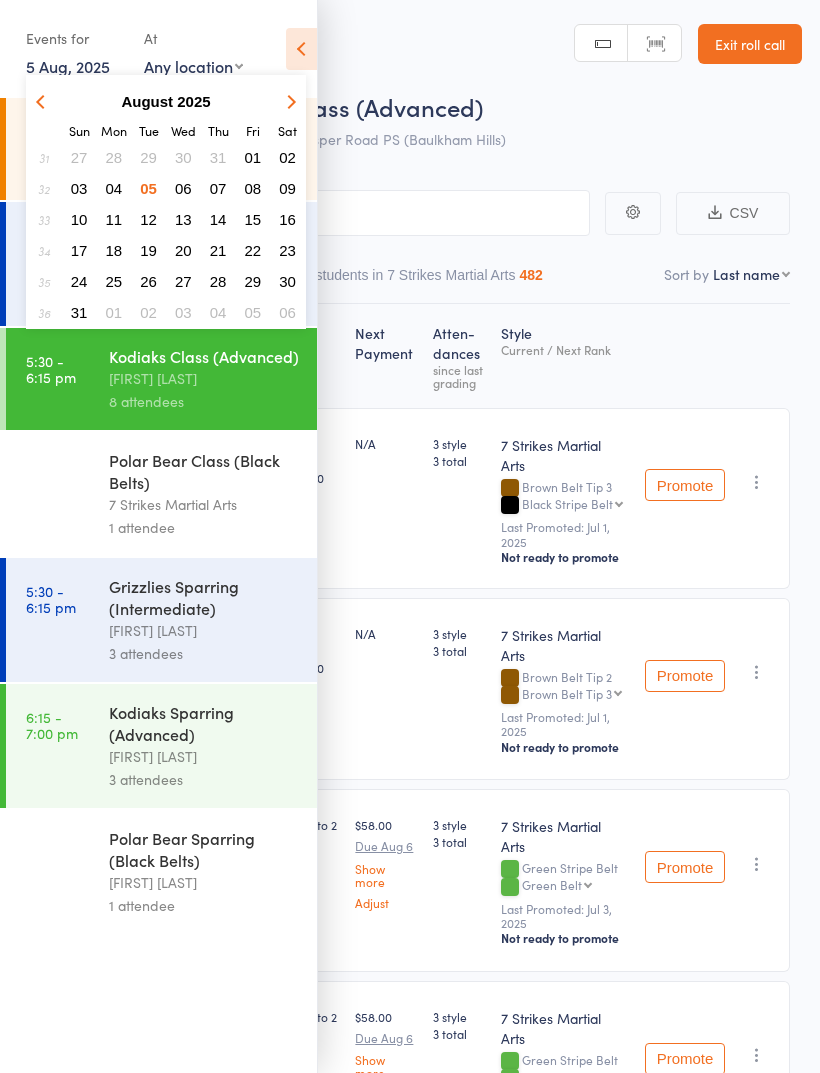 click on "07" at bounding box center [218, 188] 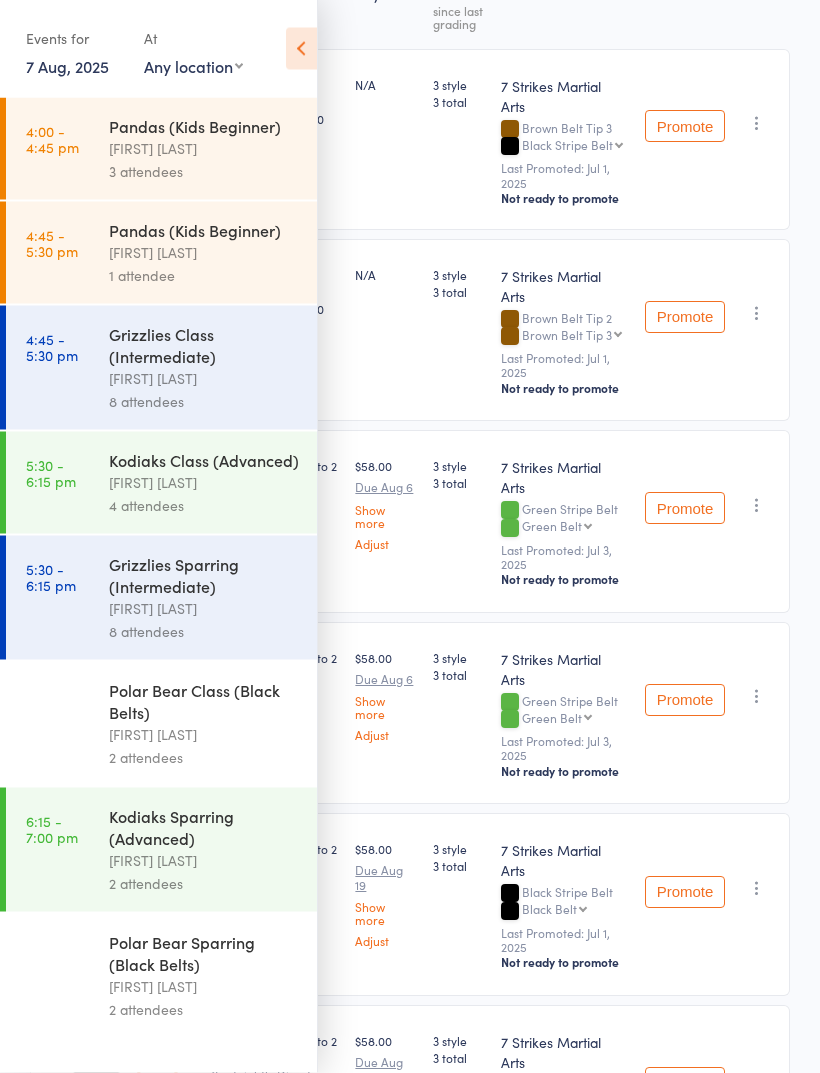 scroll, scrollTop: 291, scrollLeft: 0, axis: vertical 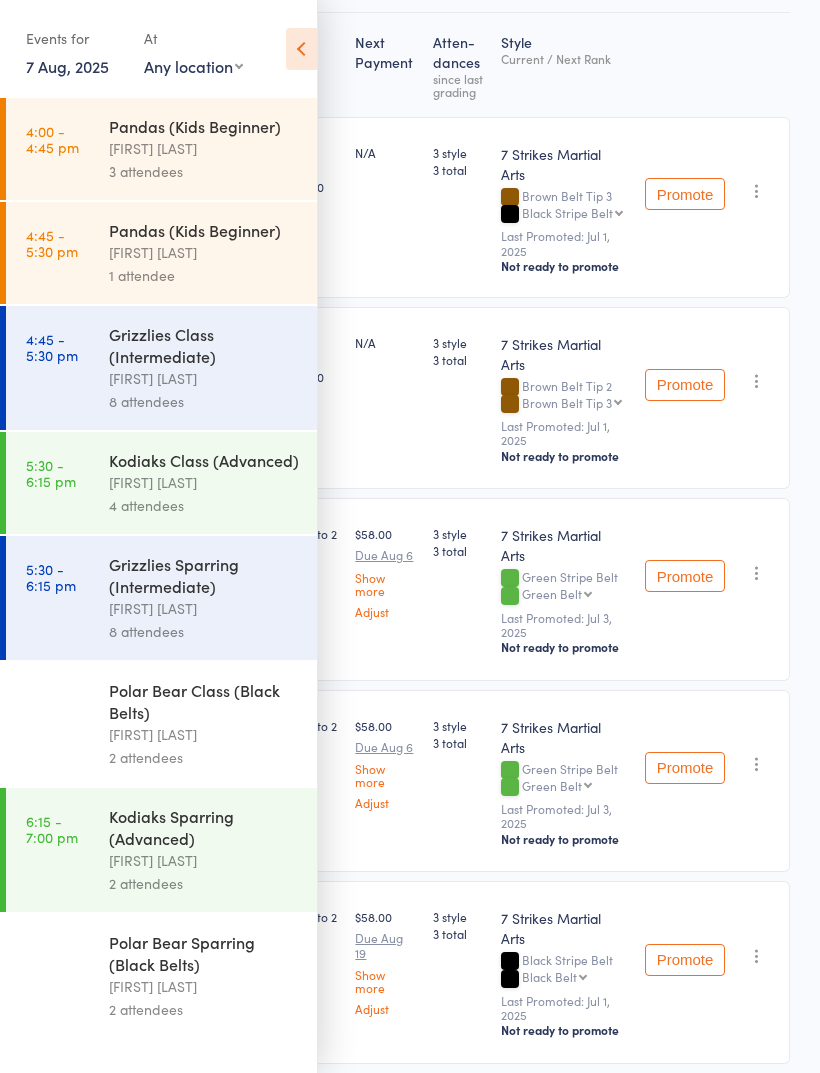 click on "Events for [DATE], [YEAR] [DATE], [YEAR]
[MONTH] [YEAR]
Sun Mon Tue Wed Thu Fri Sat
31
27
28
29
30
31
01
02
32
03
04
05
06
07
08
09
33
10
11
12
13
14
15
16
34
17
18
19
20
21
22
23
35
24
25
26
27
28
29
30" at bounding box center [158, 50] 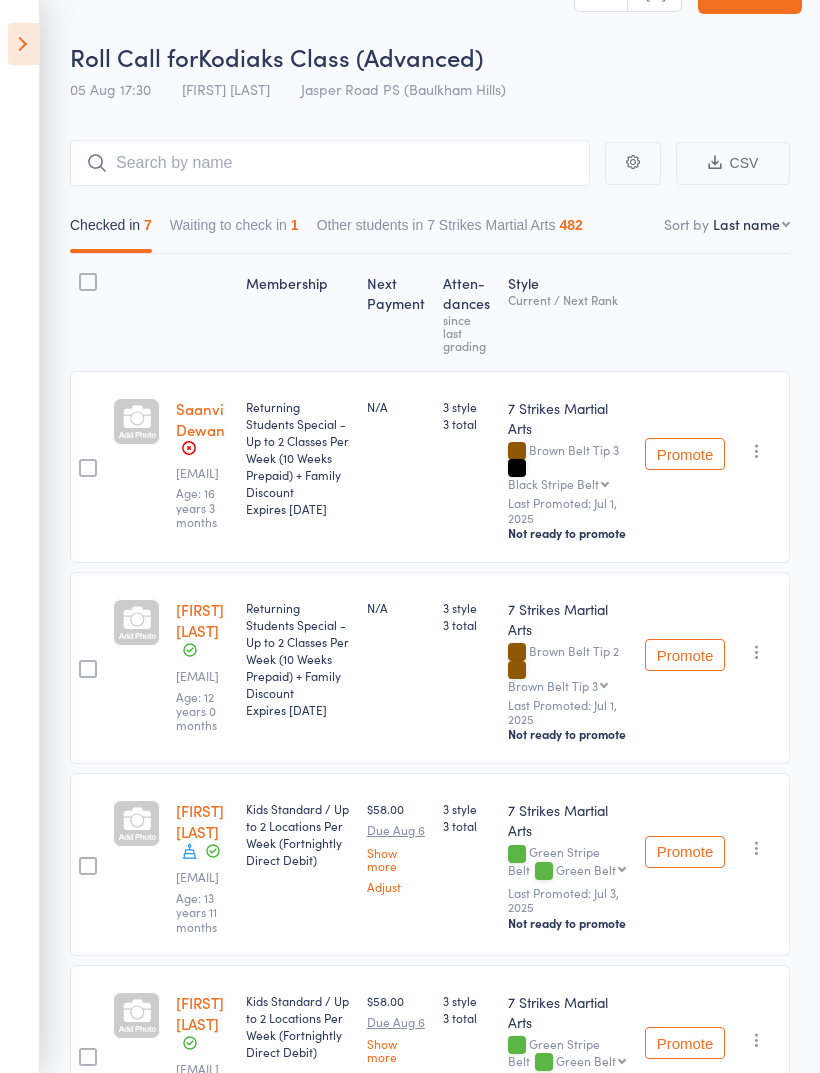 scroll, scrollTop: 0, scrollLeft: 0, axis: both 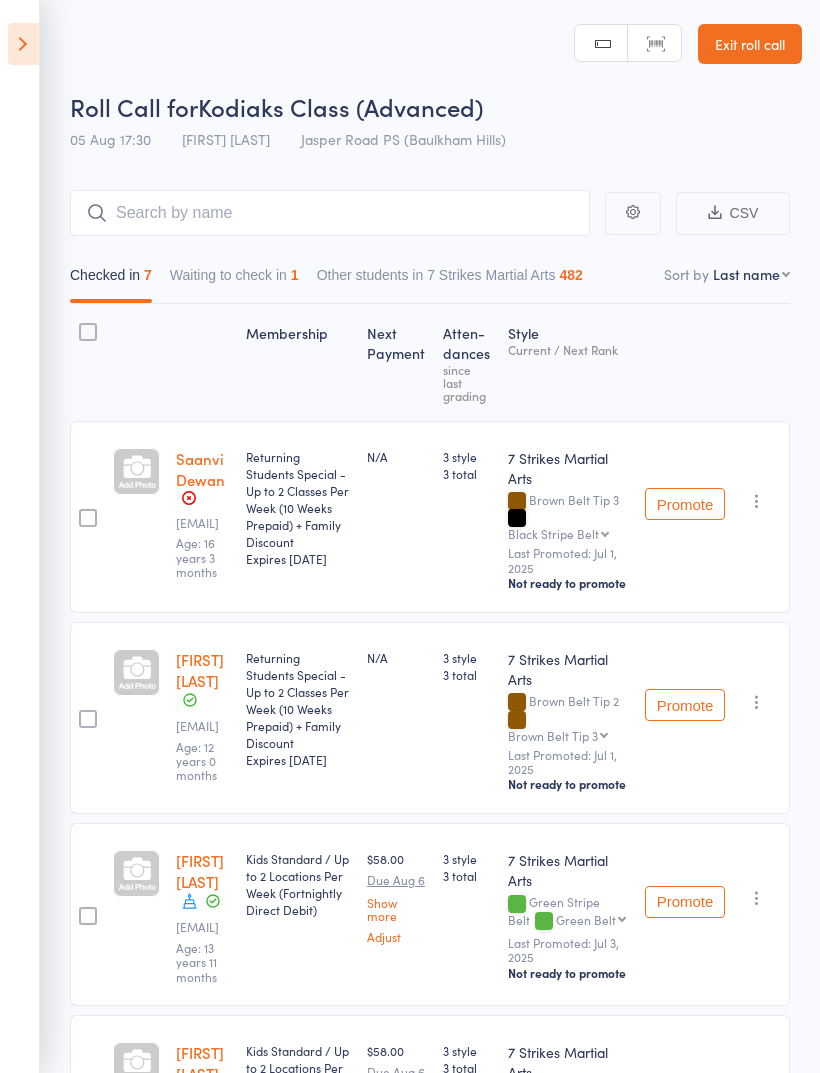 click on "Events for [DATE], [YEAR] [DATE], [YEAR]
[MONTH] [YEAR]
Sun Mon Tue Wed Thu Fri Sat
31
27
28
29
30
31
01
02
32
03
04
05
06
07
08
09
33
10
11
12
13
14
15
16
34
17
18
19
20
21
22
23
35
24
25
26
27
28
29
30" at bounding box center [20, 536] 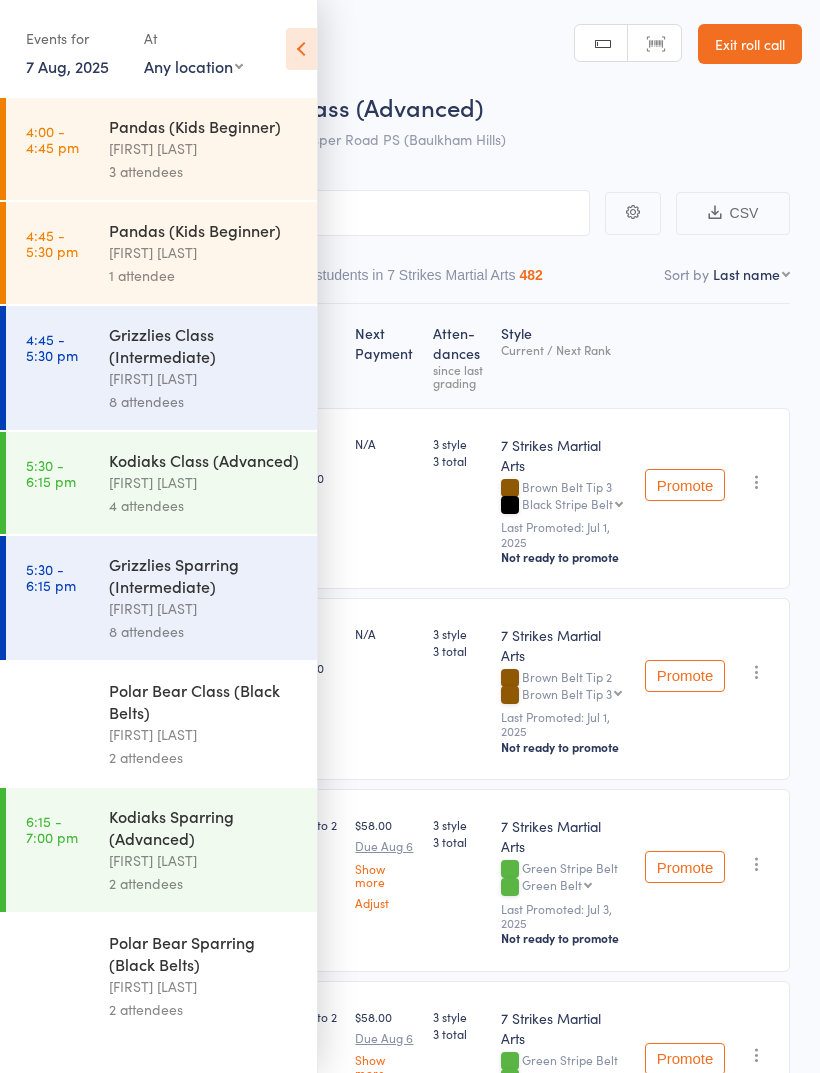 click on "Events for [DATE], [YEAR] [DATE], [YEAR]
[MONTH] [YEAR]
Sun Mon Tue Wed Thu Fri Sat
31
27
28
29
30
31
01
02
32
03
04
05
06
07
08
09
33
10
11
12
13
14
15
16
34
17
18
19
20
21
22
23
35
24
25
26
27
28
29
30" at bounding box center [158, 50] 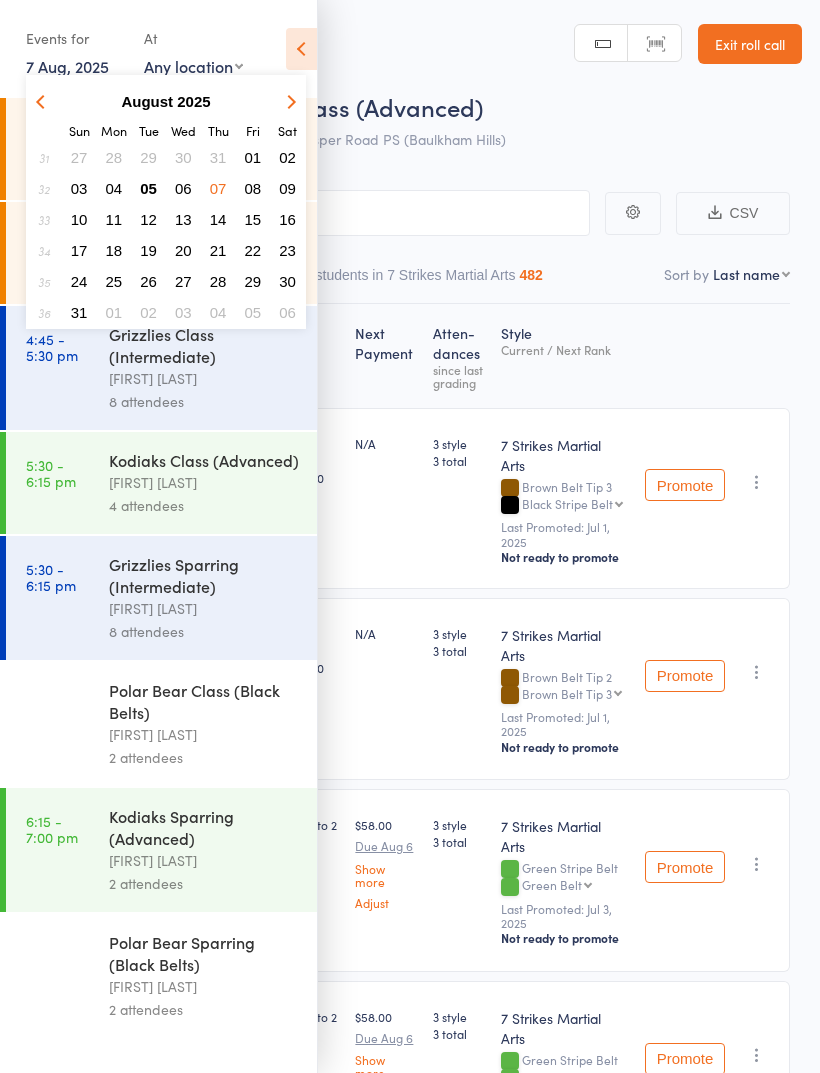 click on "05" at bounding box center [148, 188] 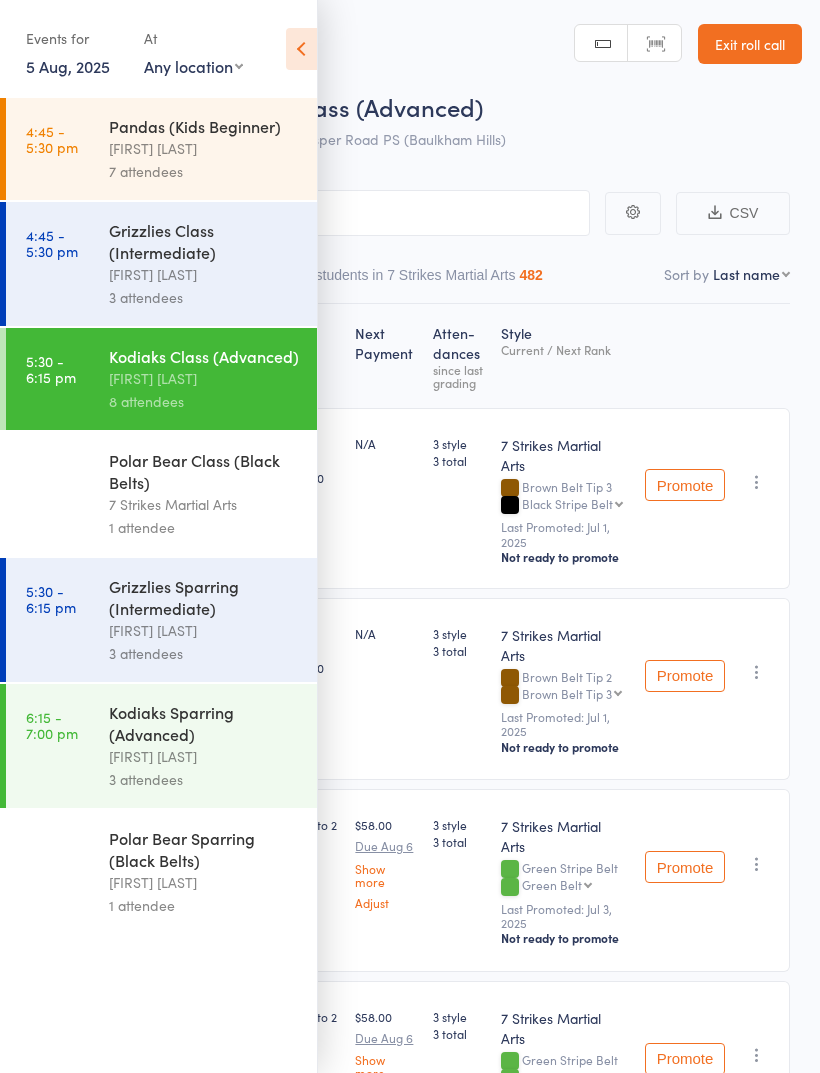 click on "Kodiaks Sparring (Advanced)" at bounding box center [204, 723] 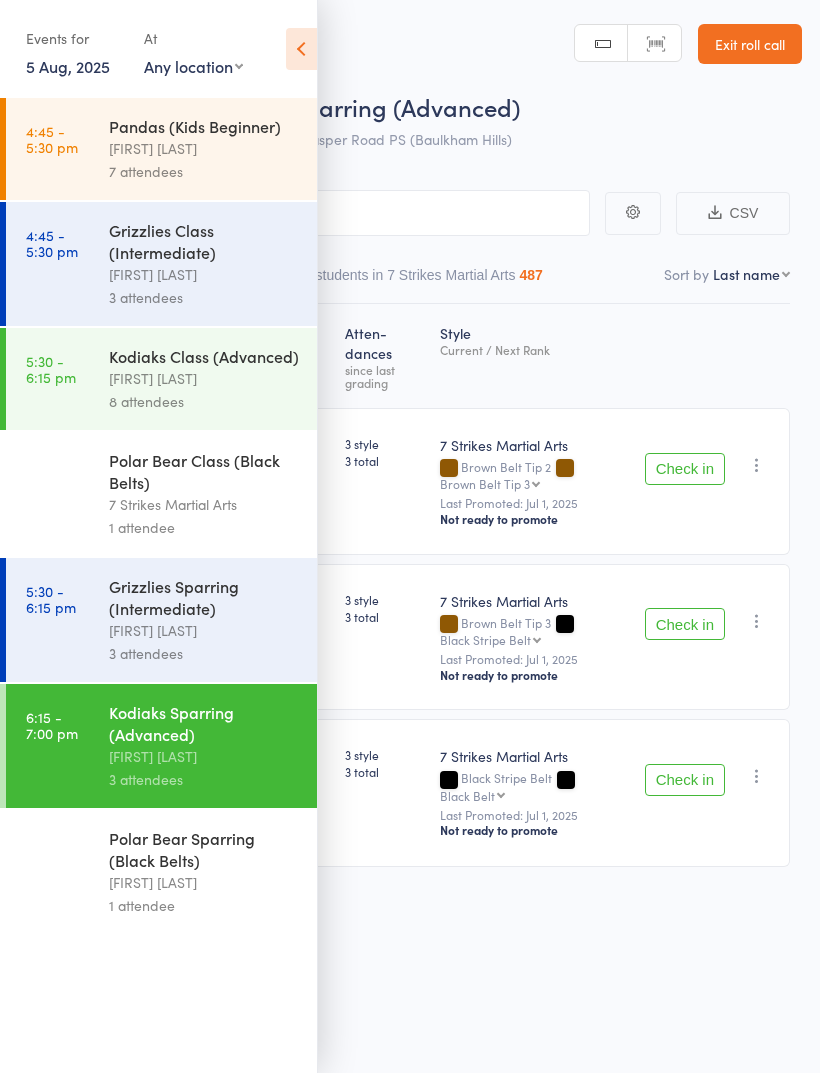 click at bounding box center [301, 49] 